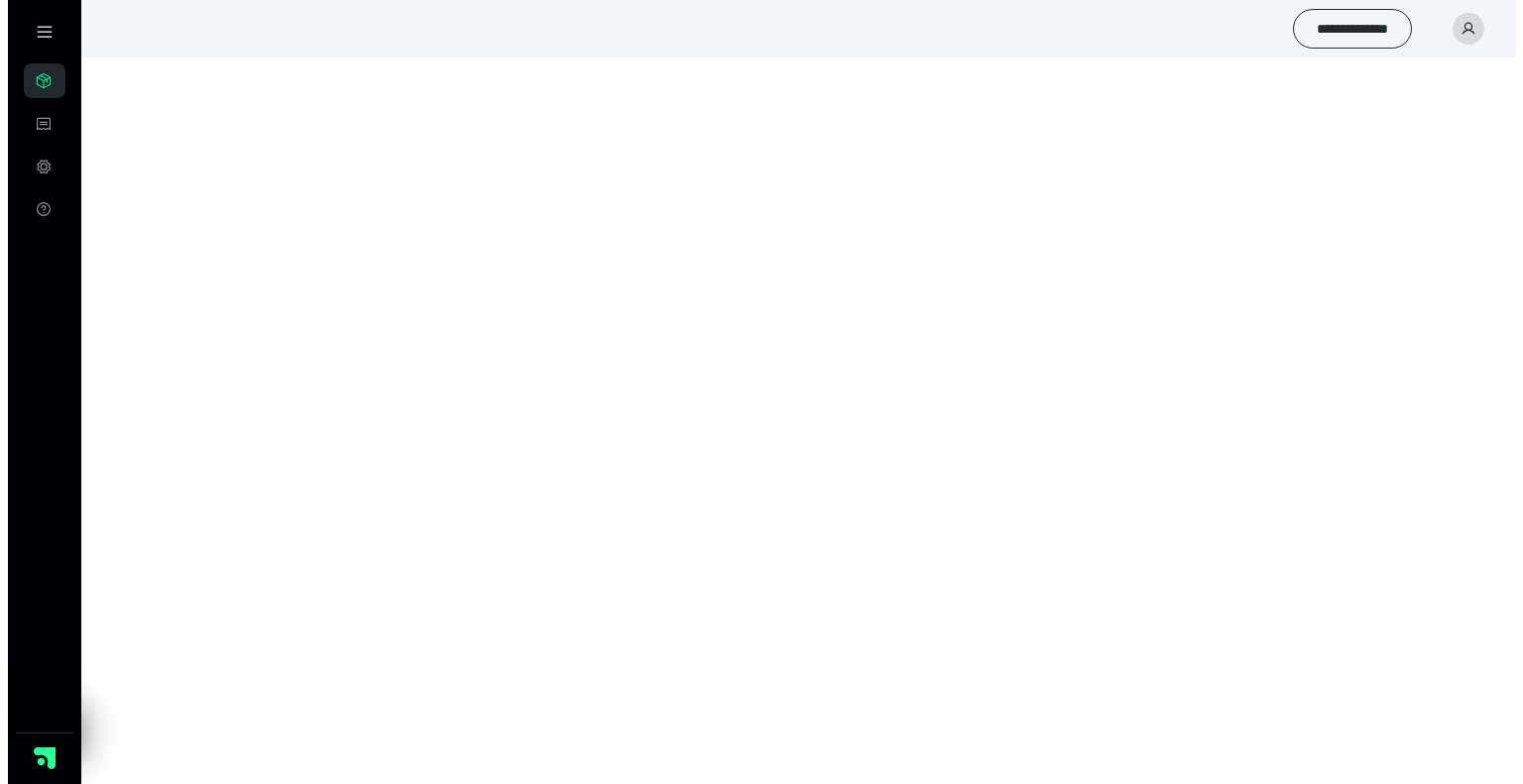 scroll, scrollTop: 0, scrollLeft: 0, axis: both 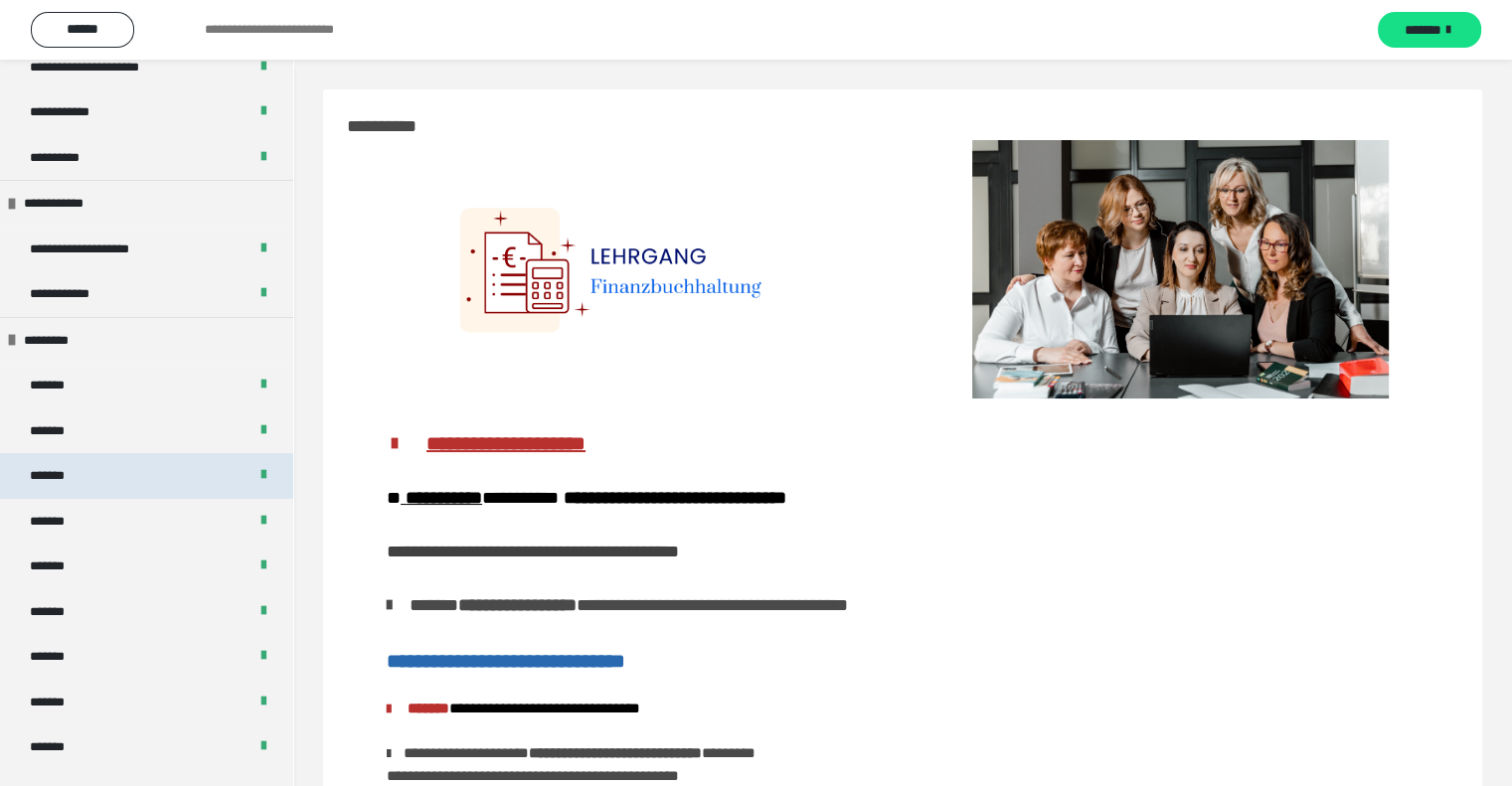 click on "*******" at bounding box center [58, 476] 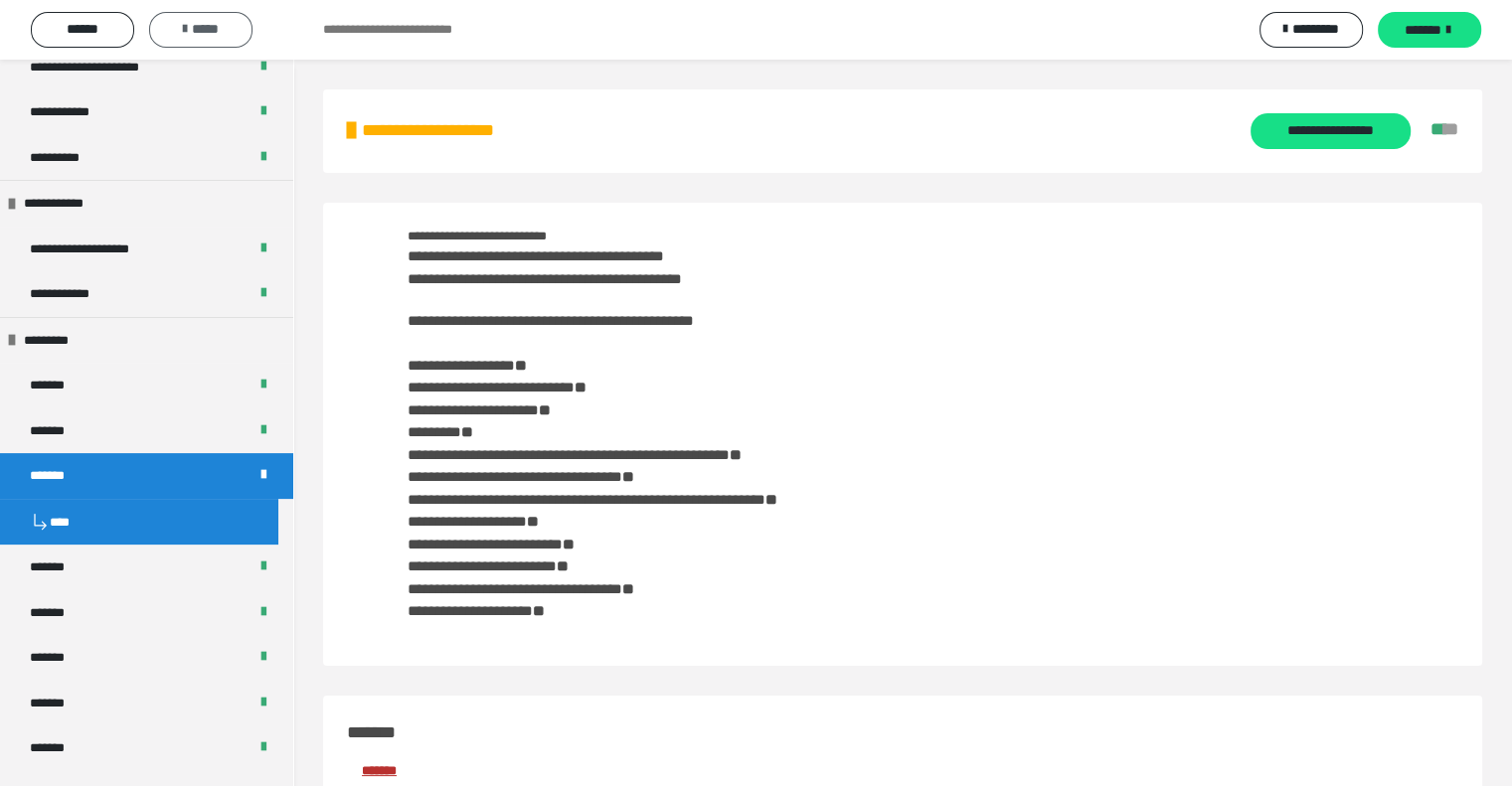 click on "*****" at bounding box center (201, 29) 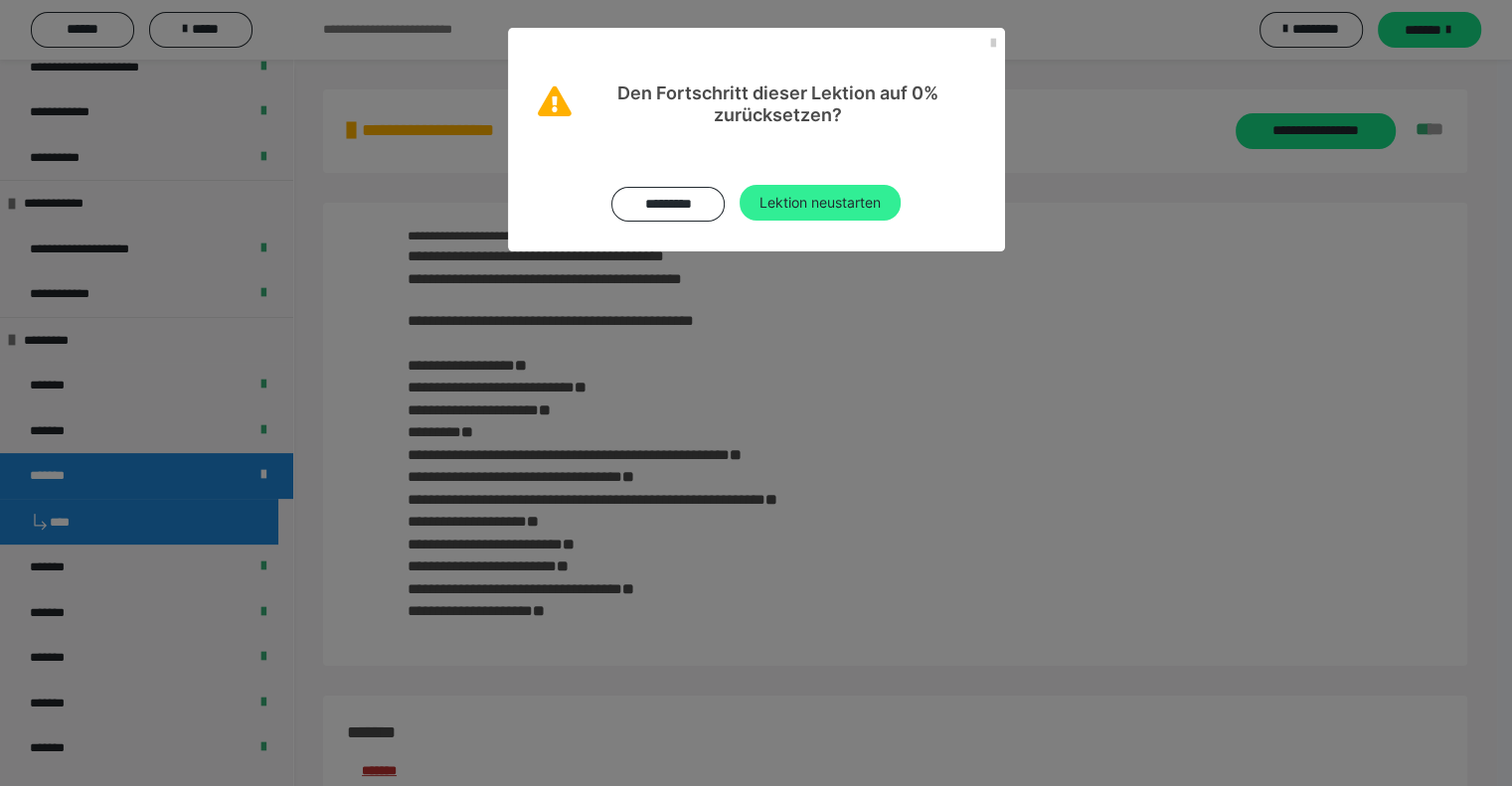 click on "Lektion neustarten" at bounding box center (820, 203) 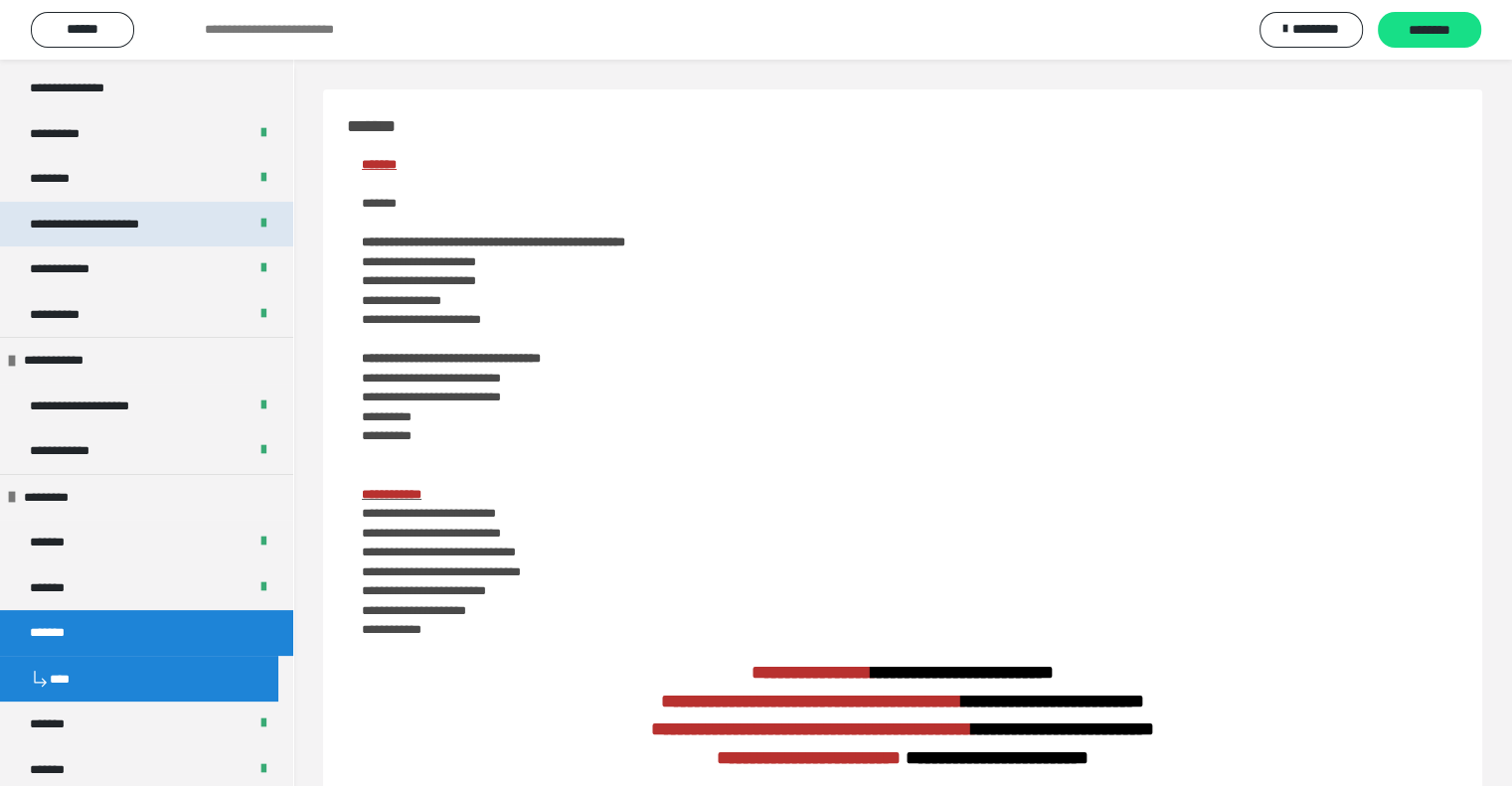 scroll, scrollTop: 596, scrollLeft: 0, axis: vertical 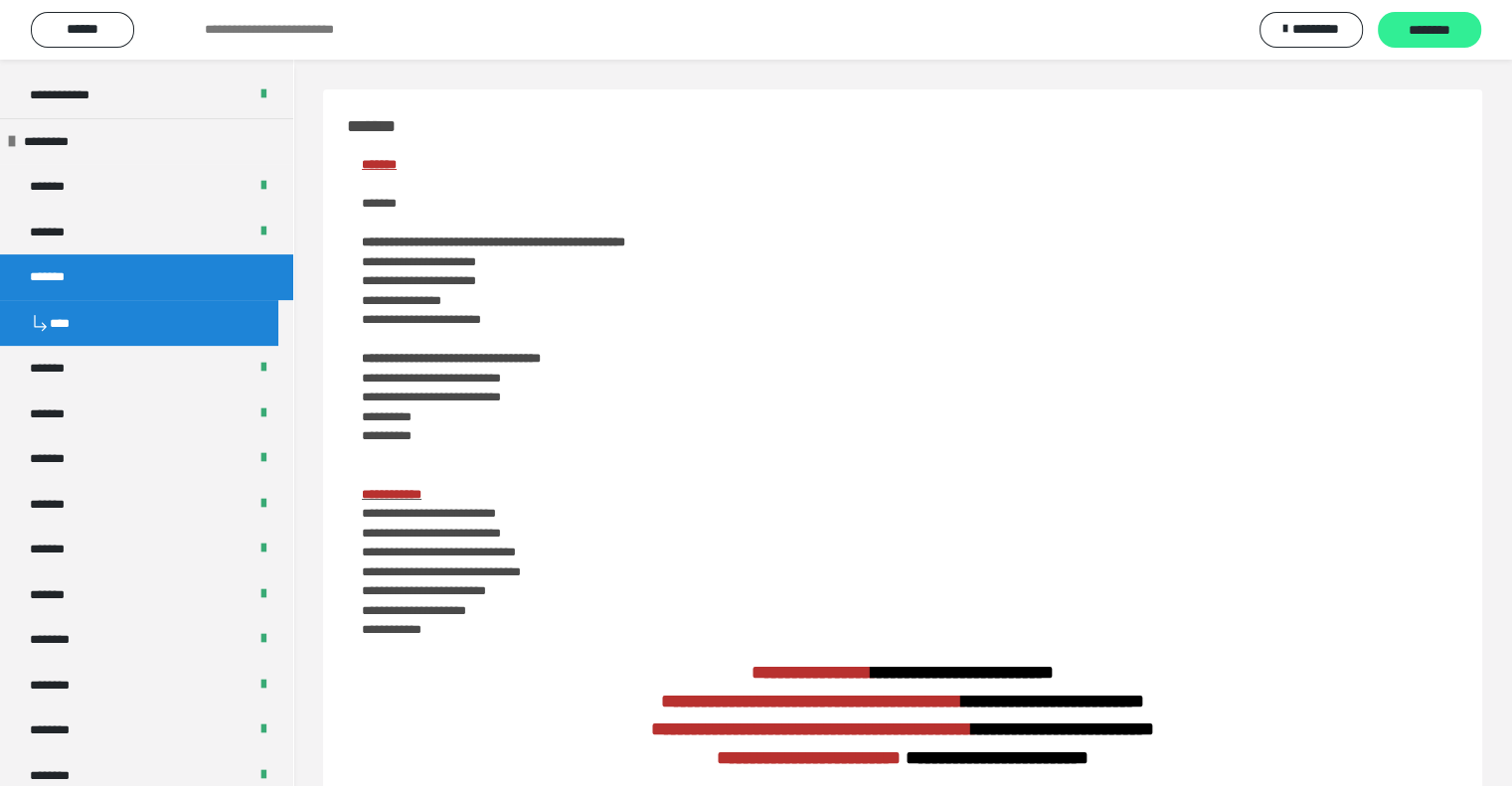 click on "********" at bounding box center (1429, 31) 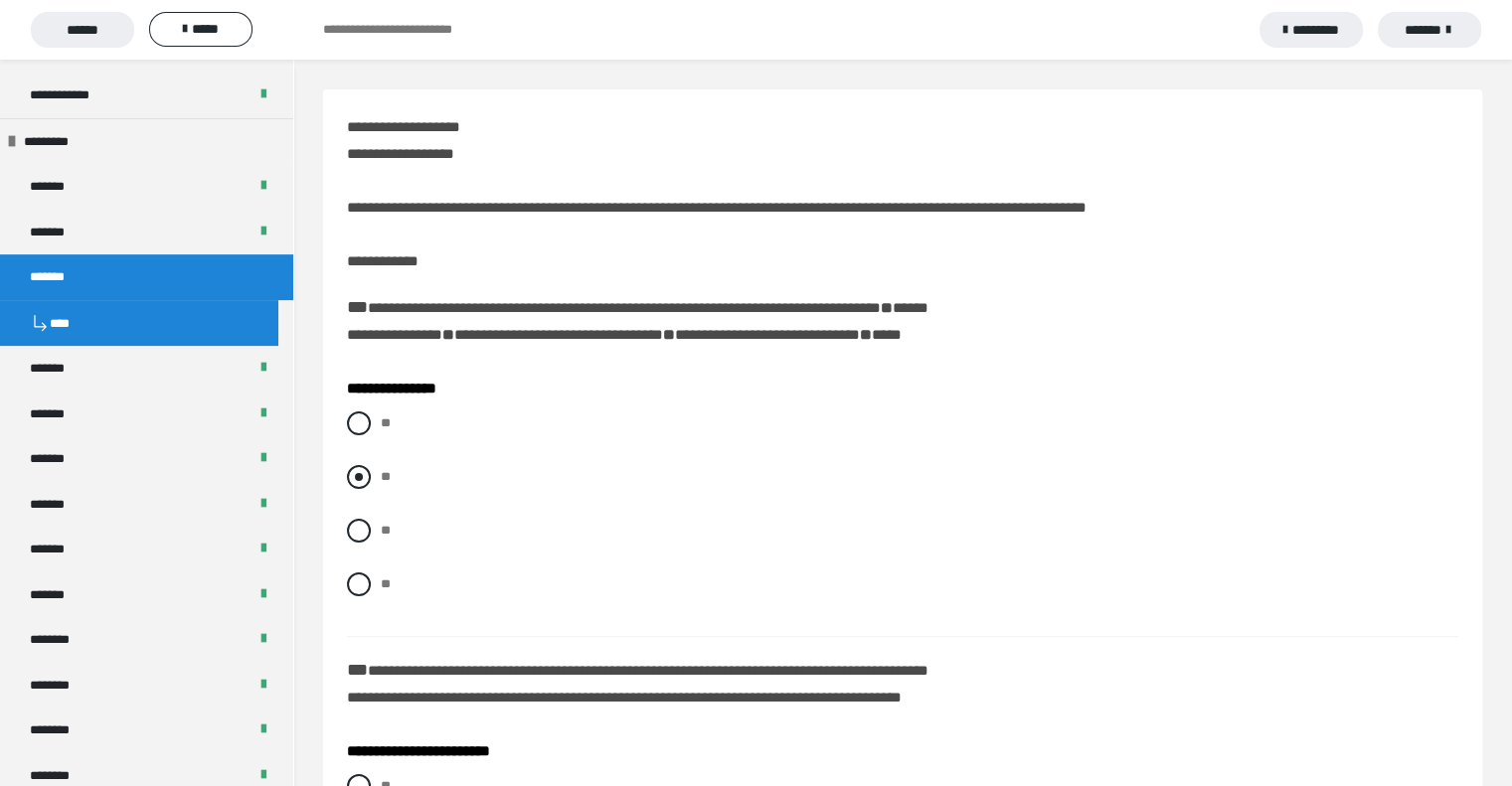 drag, startPoint x: 370, startPoint y: 475, endPoint x: 460, endPoint y: 468, distance: 90.27181 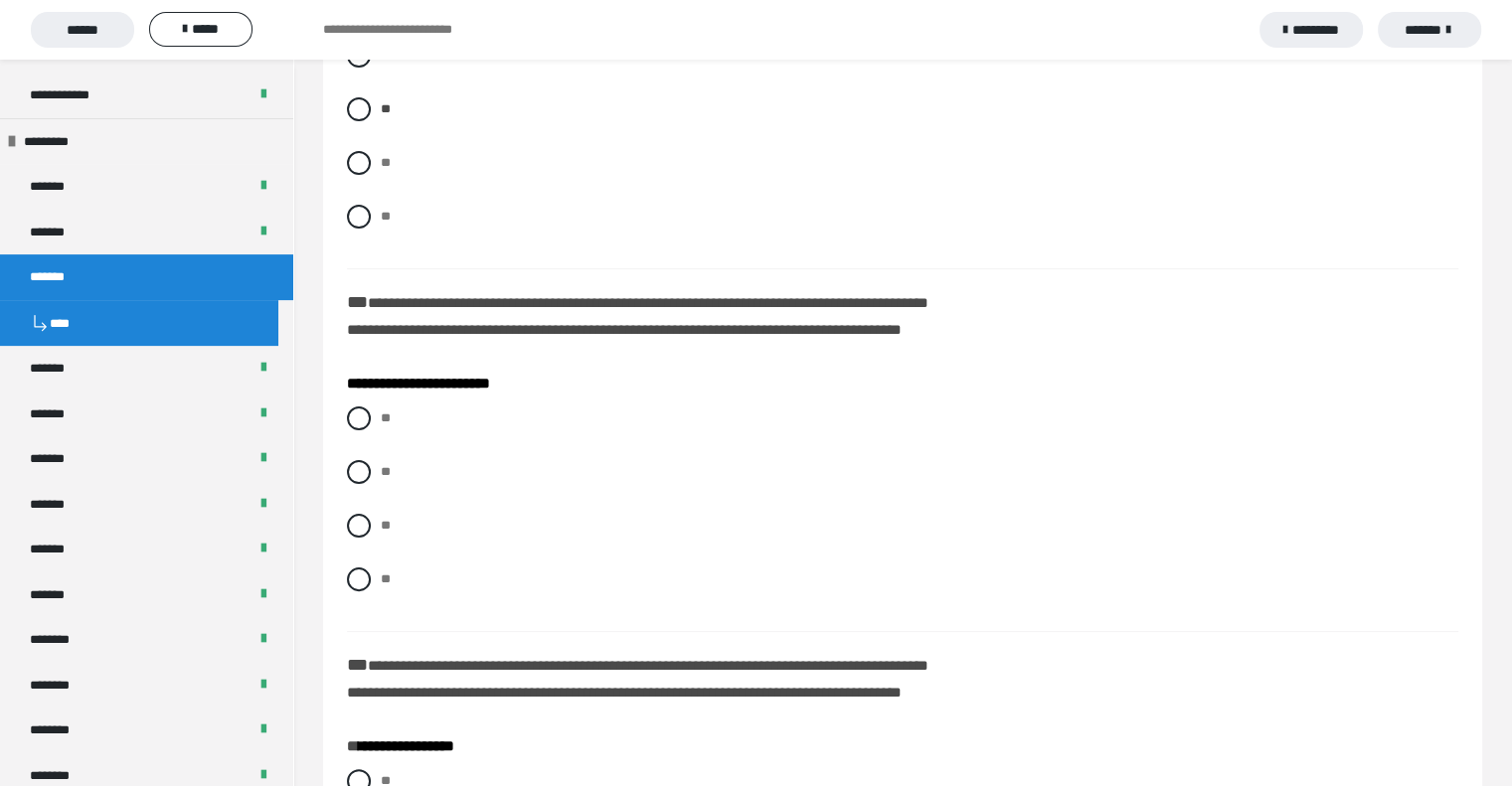 scroll, scrollTop: 397, scrollLeft: 0, axis: vertical 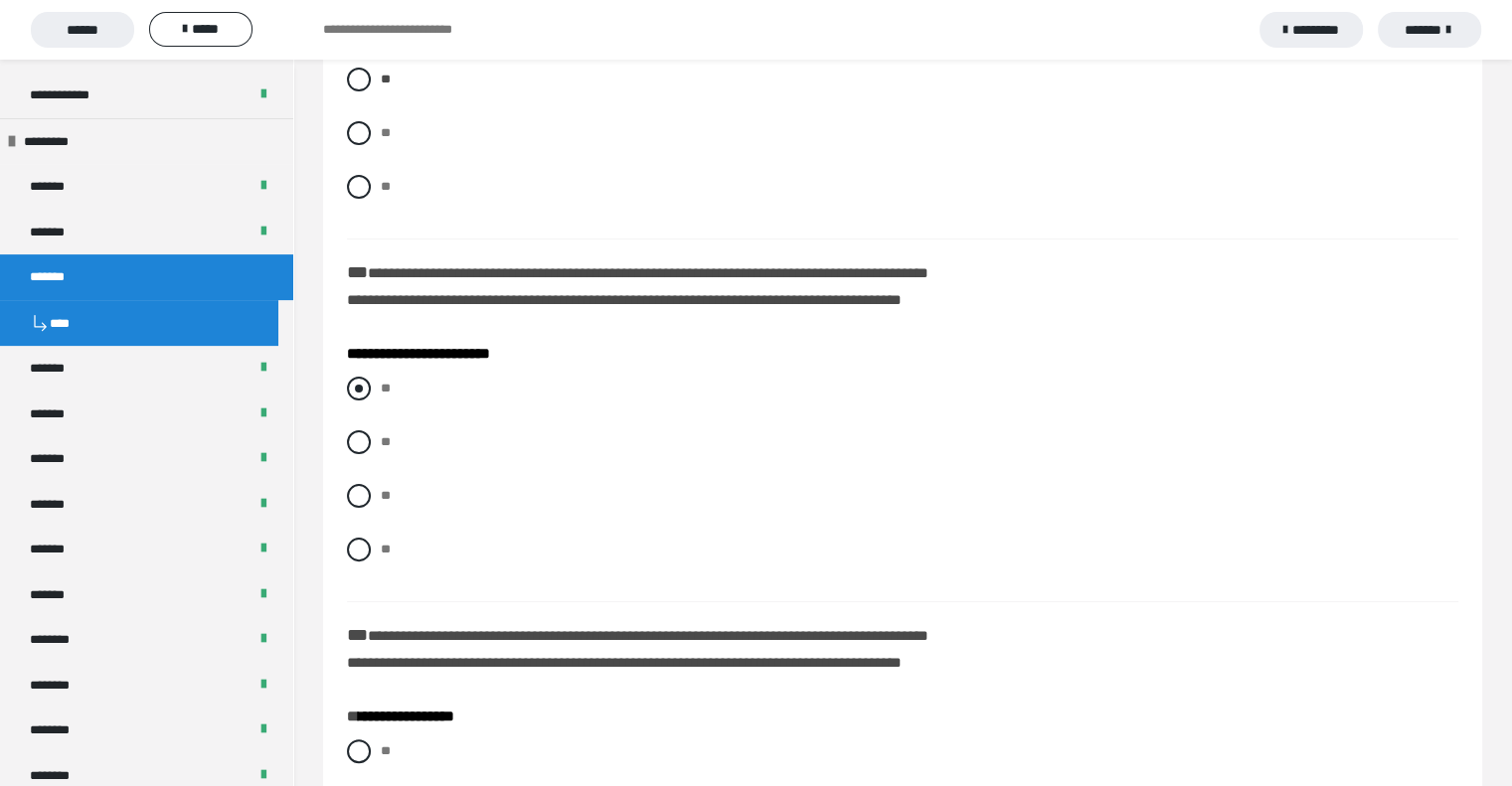 click on "**" at bounding box center [387, 383] 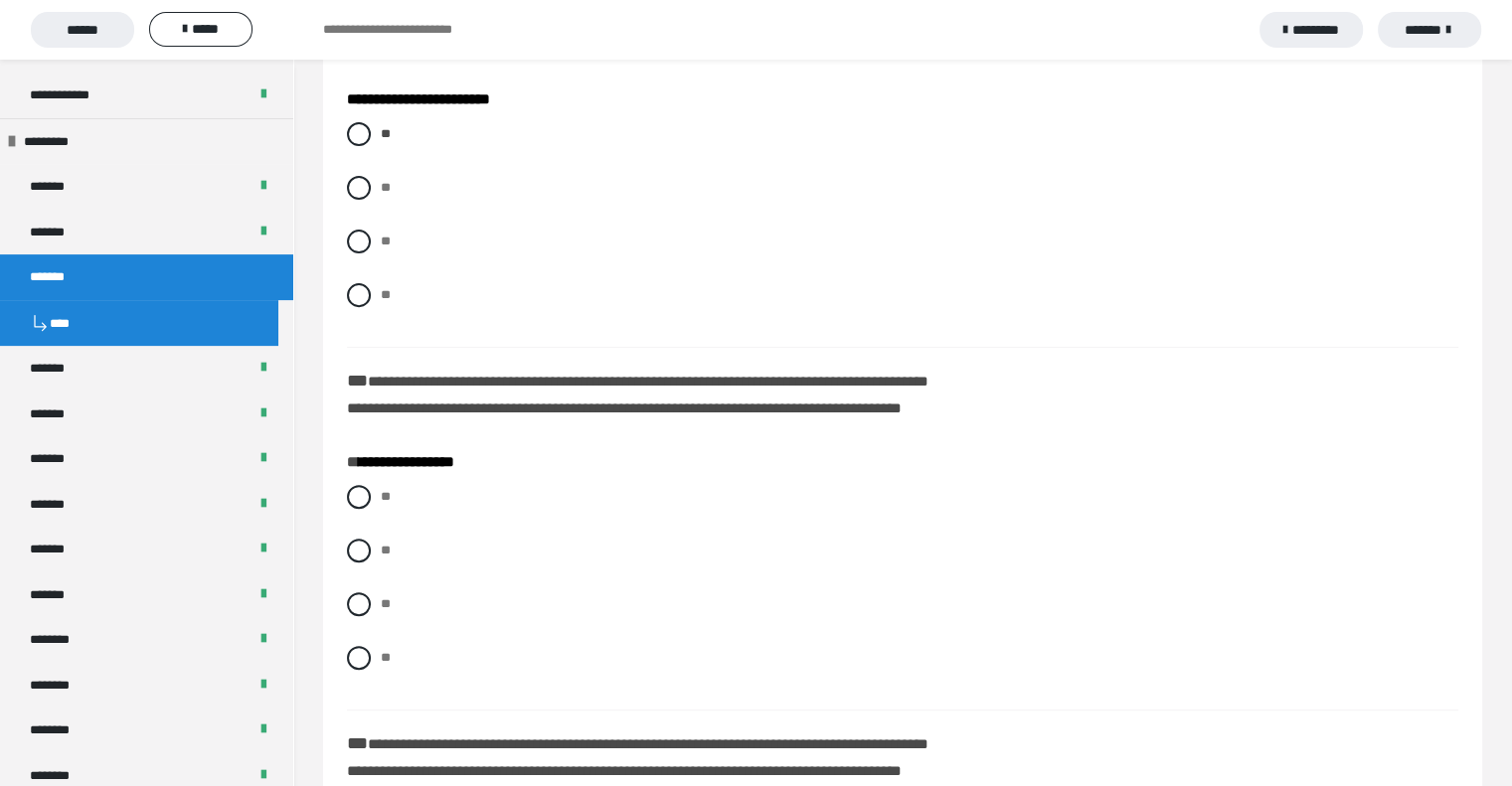 scroll, scrollTop: 696, scrollLeft: 0, axis: vertical 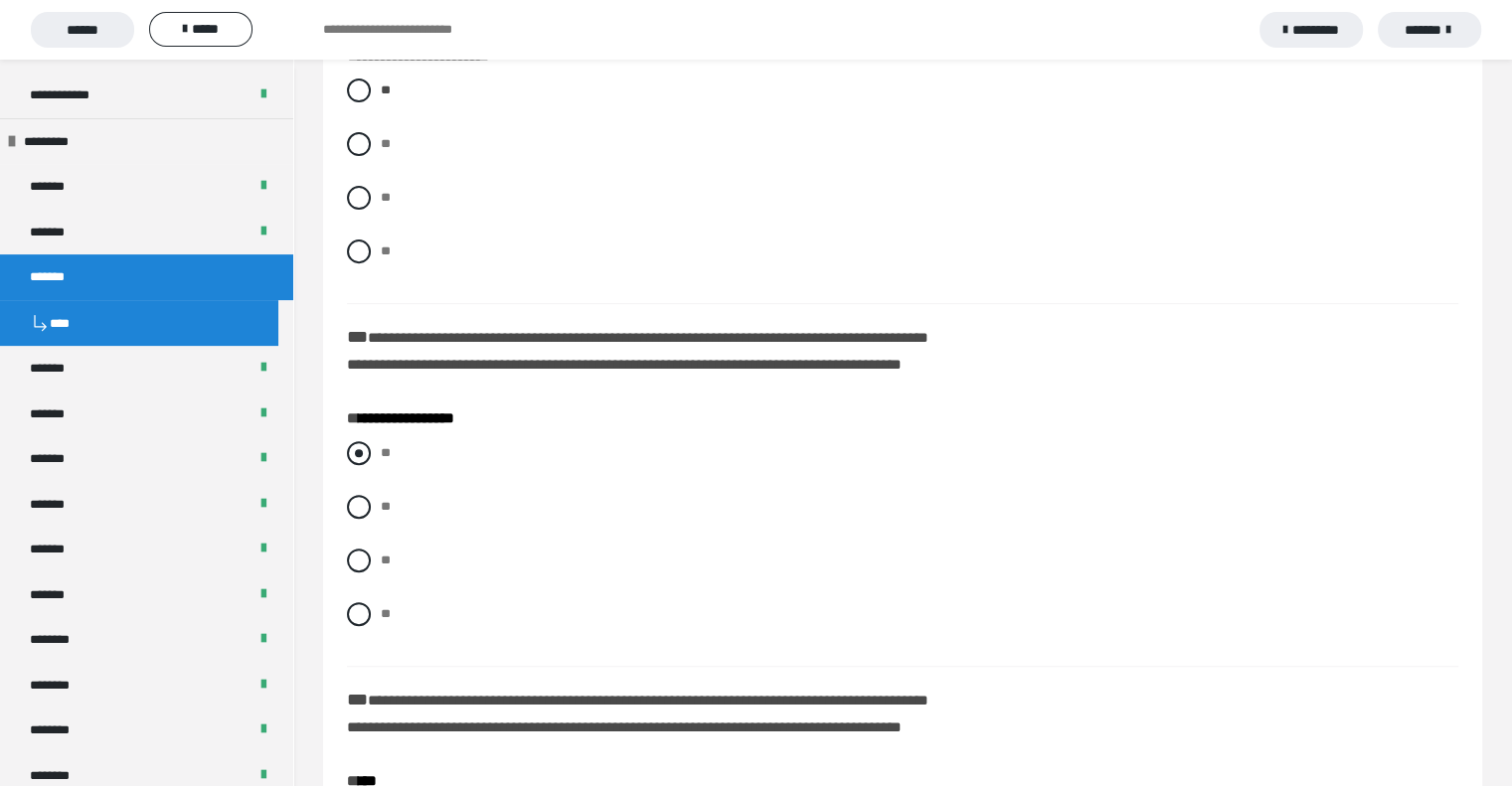 drag, startPoint x: 358, startPoint y: 454, endPoint x: 429, endPoint y: 454, distance: 71 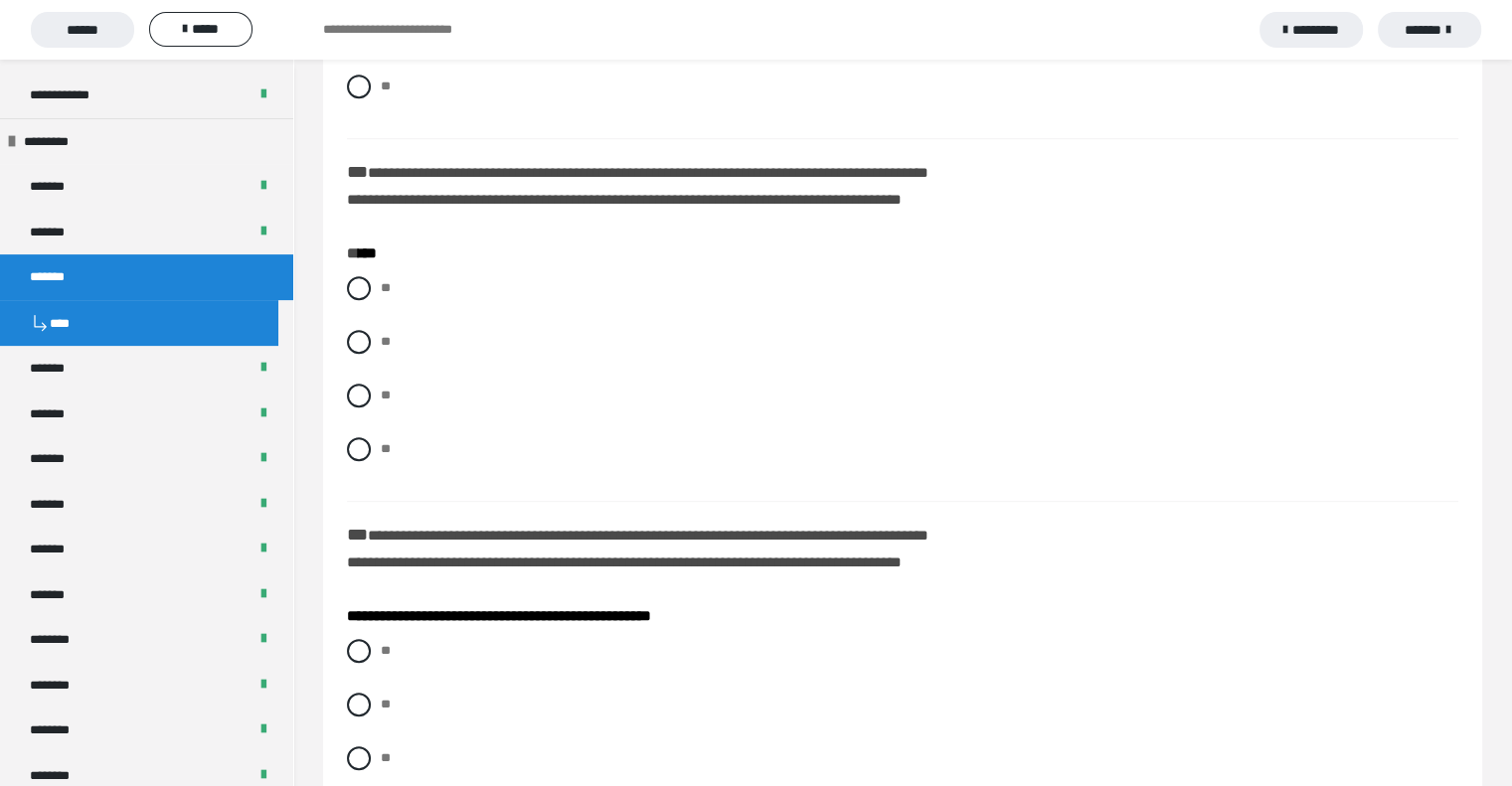scroll, scrollTop: 1292, scrollLeft: 0, axis: vertical 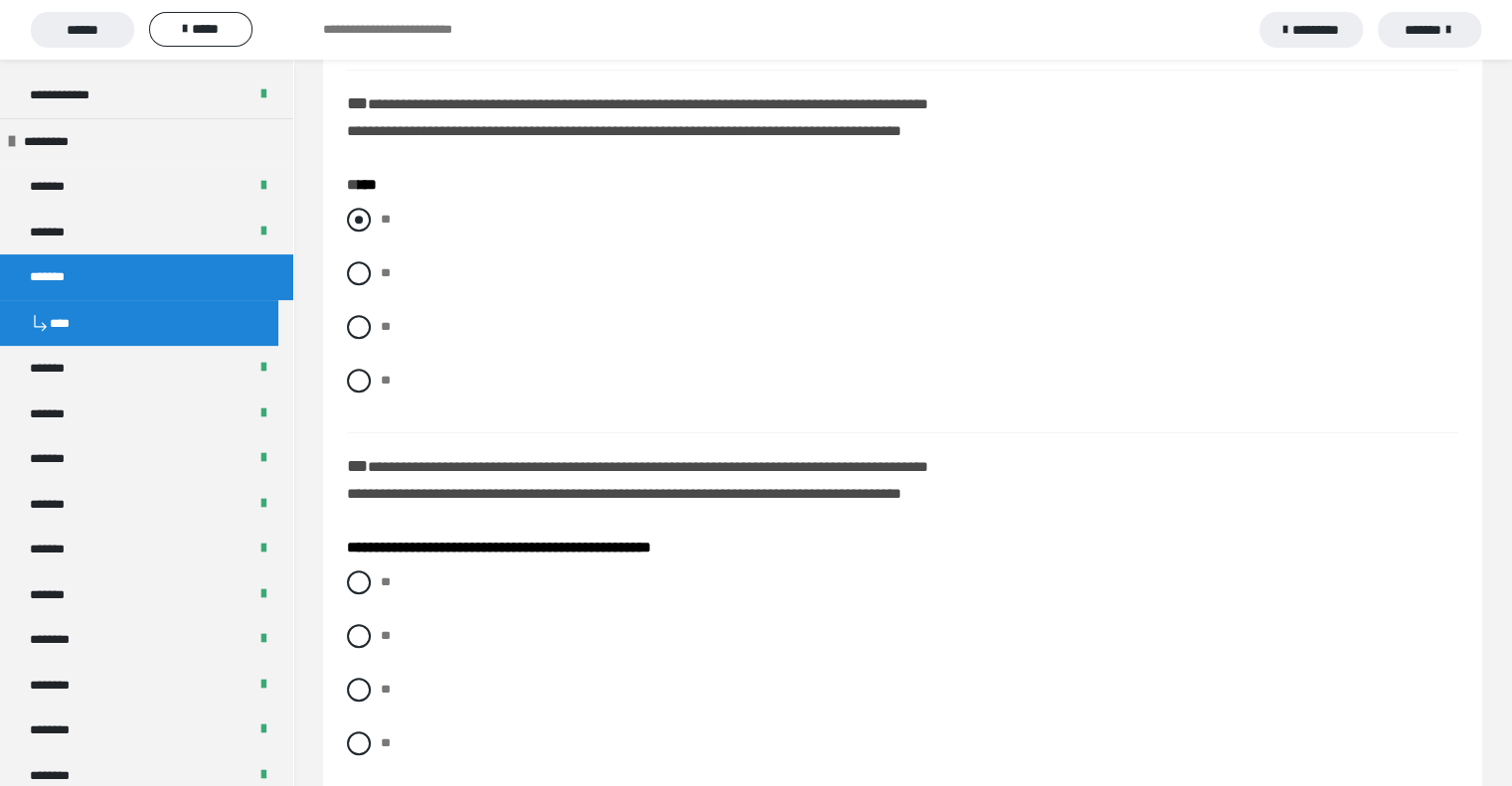 click at bounding box center [359, 220] 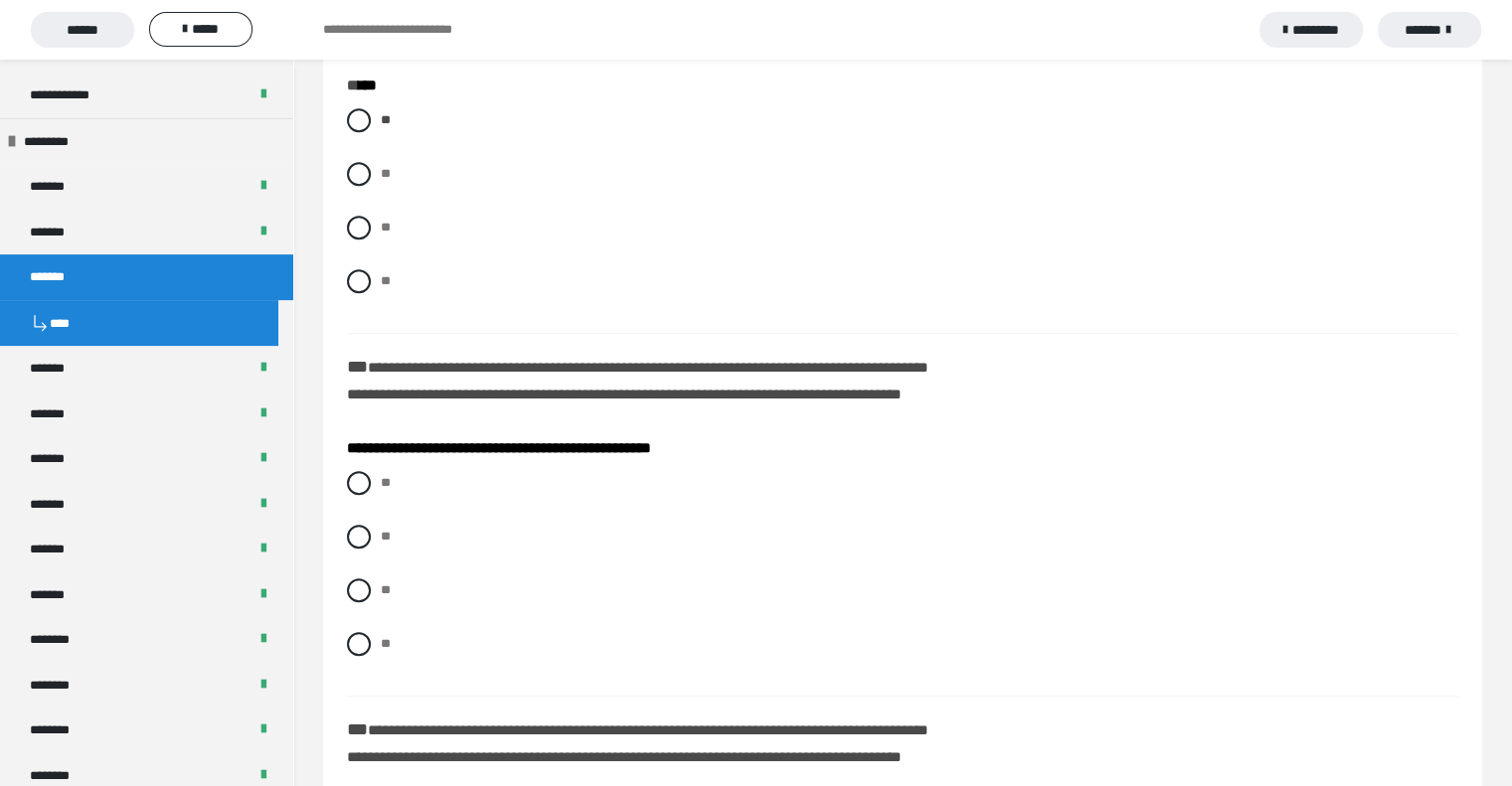 scroll, scrollTop: 1491, scrollLeft: 0, axis: vertical 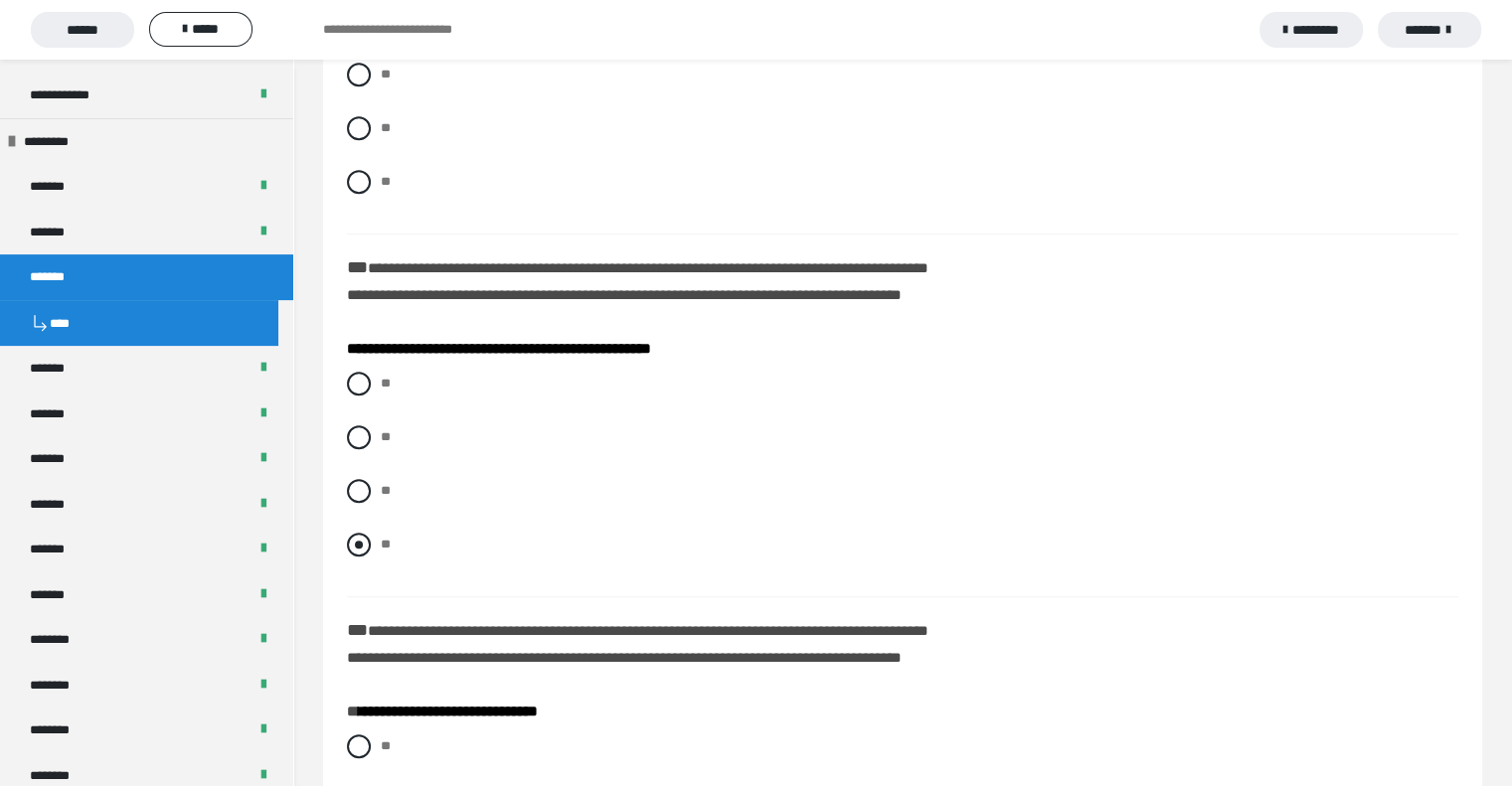 click at bounding box center (359, 545) 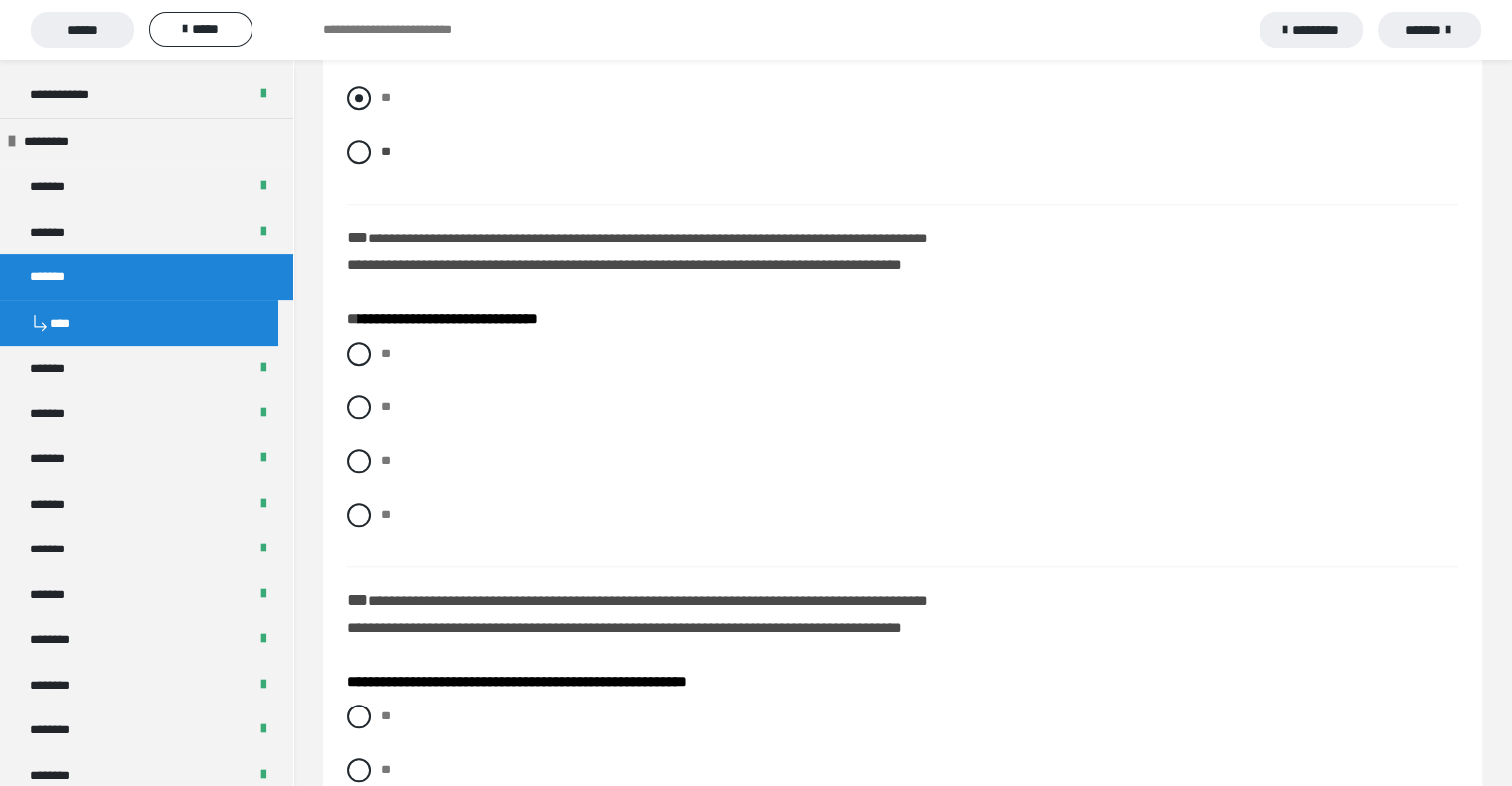 scroll, scrollTop: 1888, scrollLeft: 0, axis: vertical 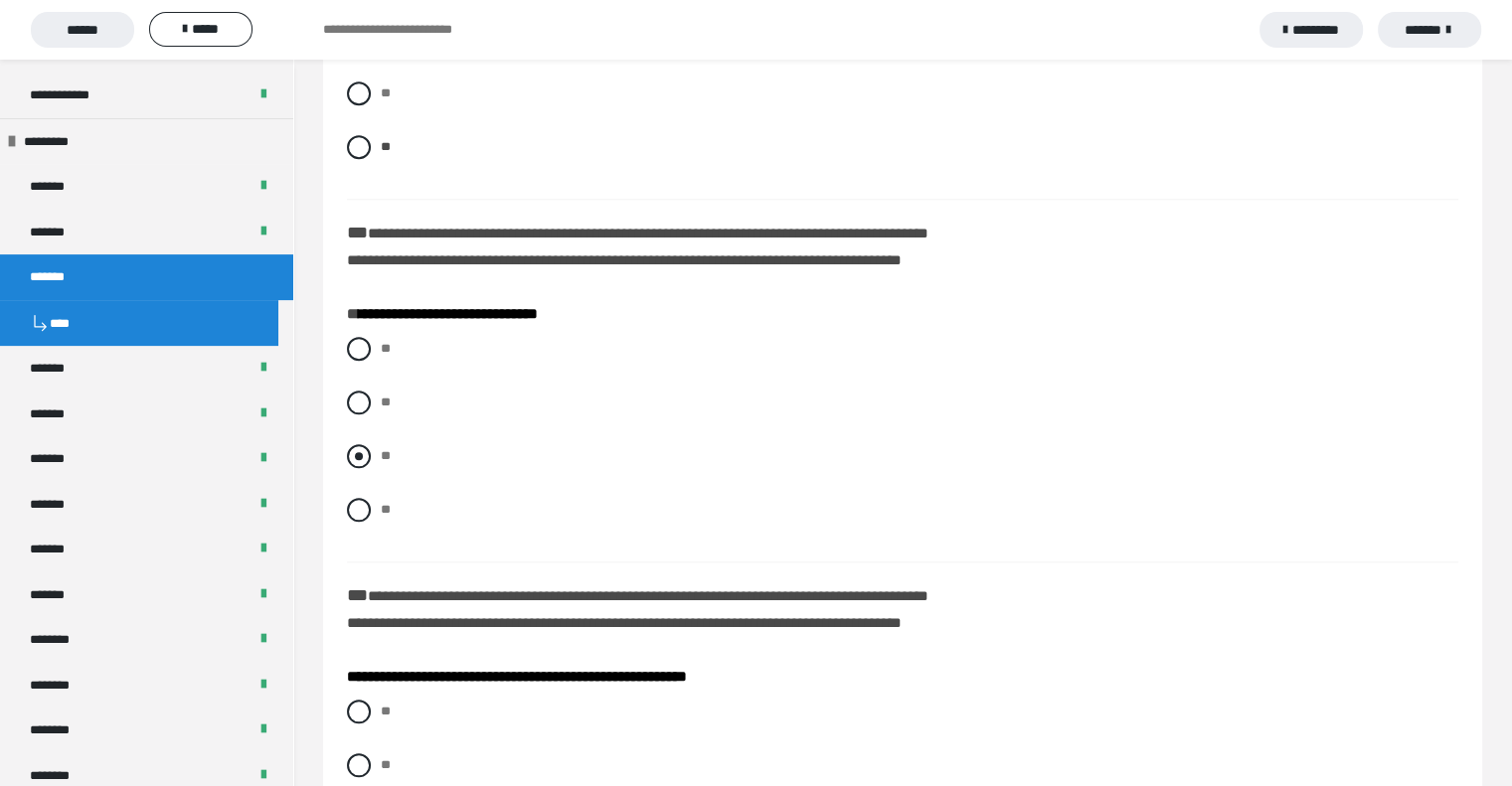 click at bounding box center [359, 456] 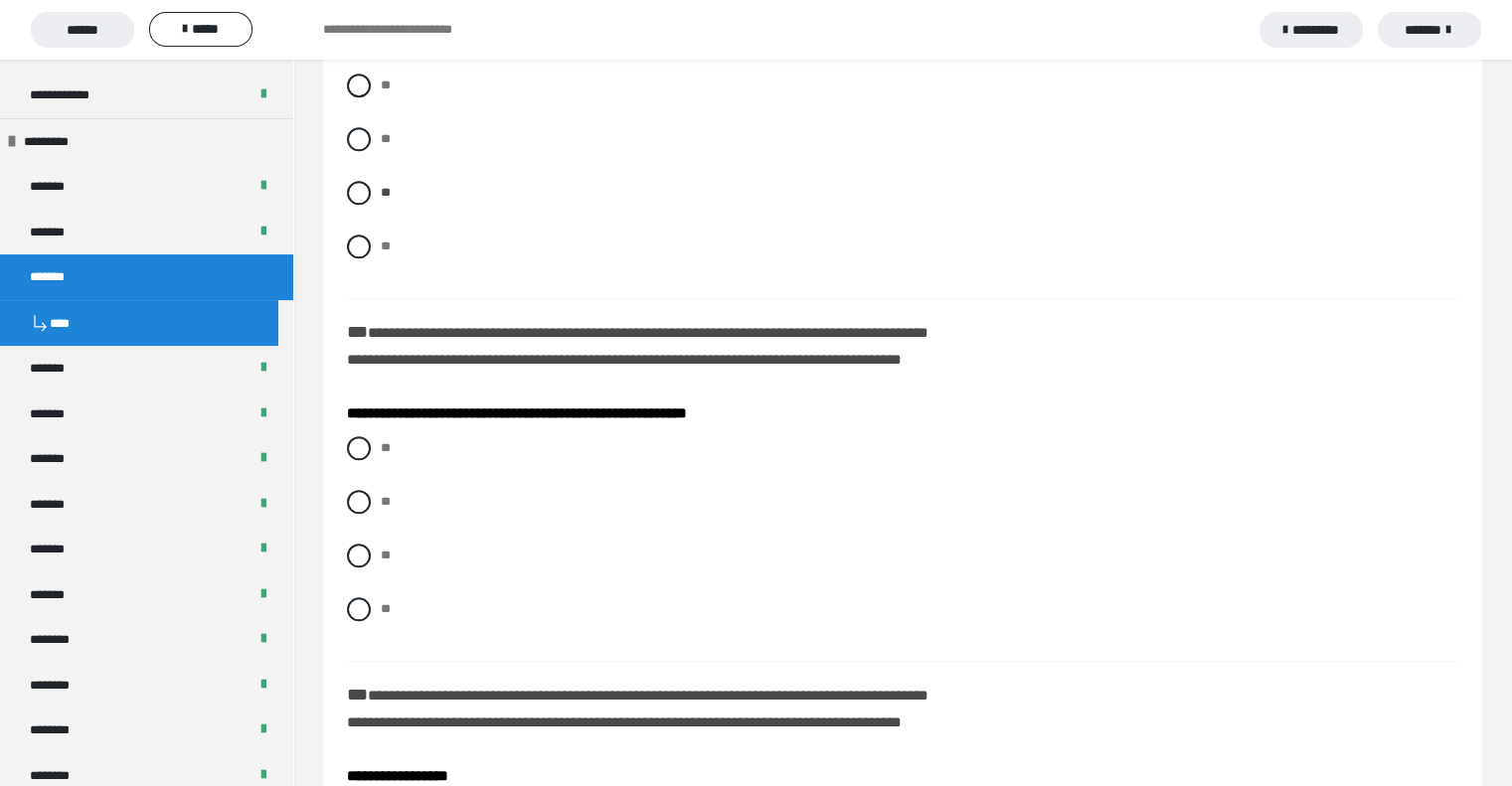 scroll, scrollTop: 2186, scrollLeft: 0, axis: vertical 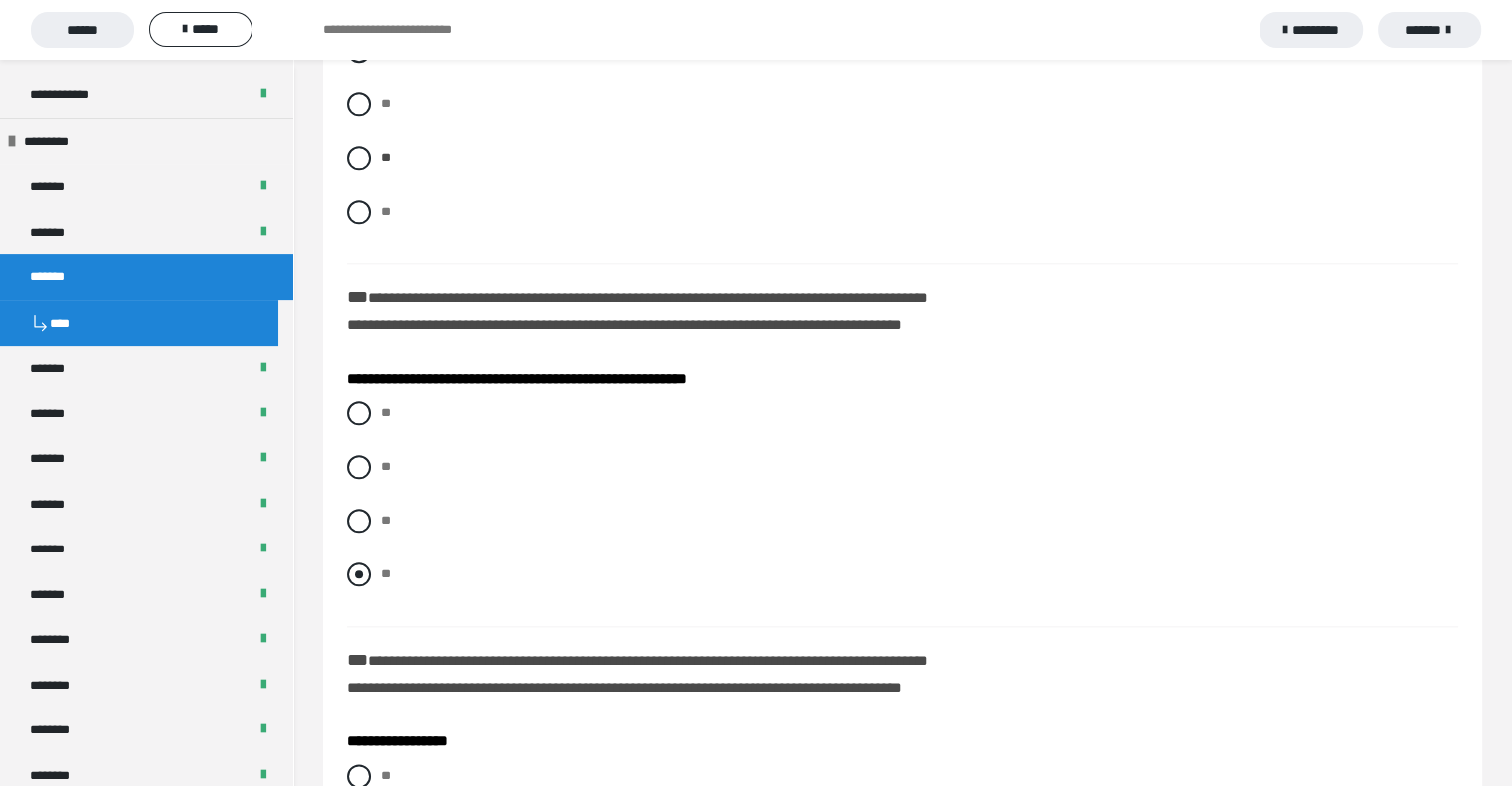 click on "**" at bounding box center (903, 574) 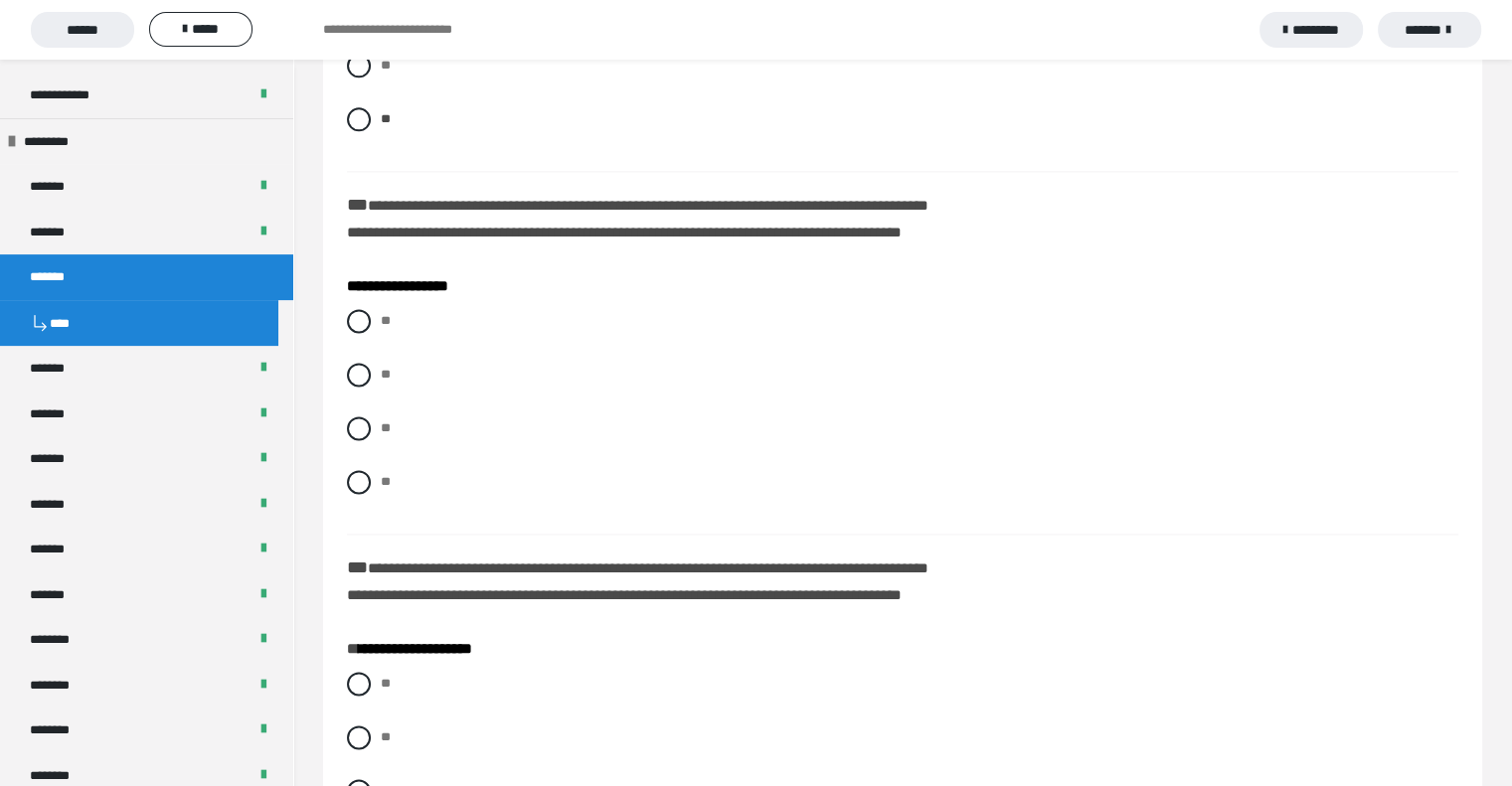 scroll, scrollTop: 2683, scrollLeft: 0, axis: vertical 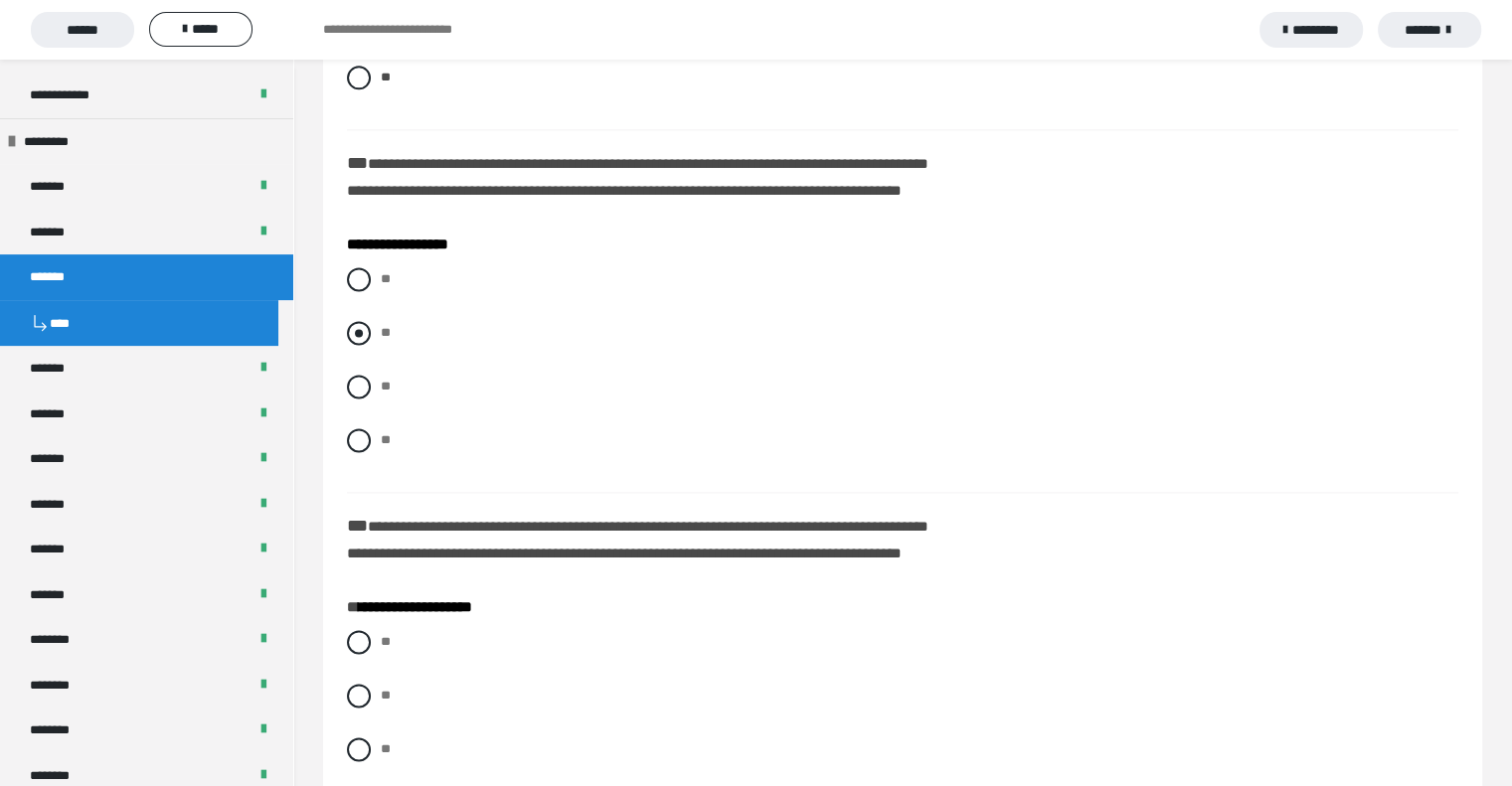 click at bounding box center (359, 333) 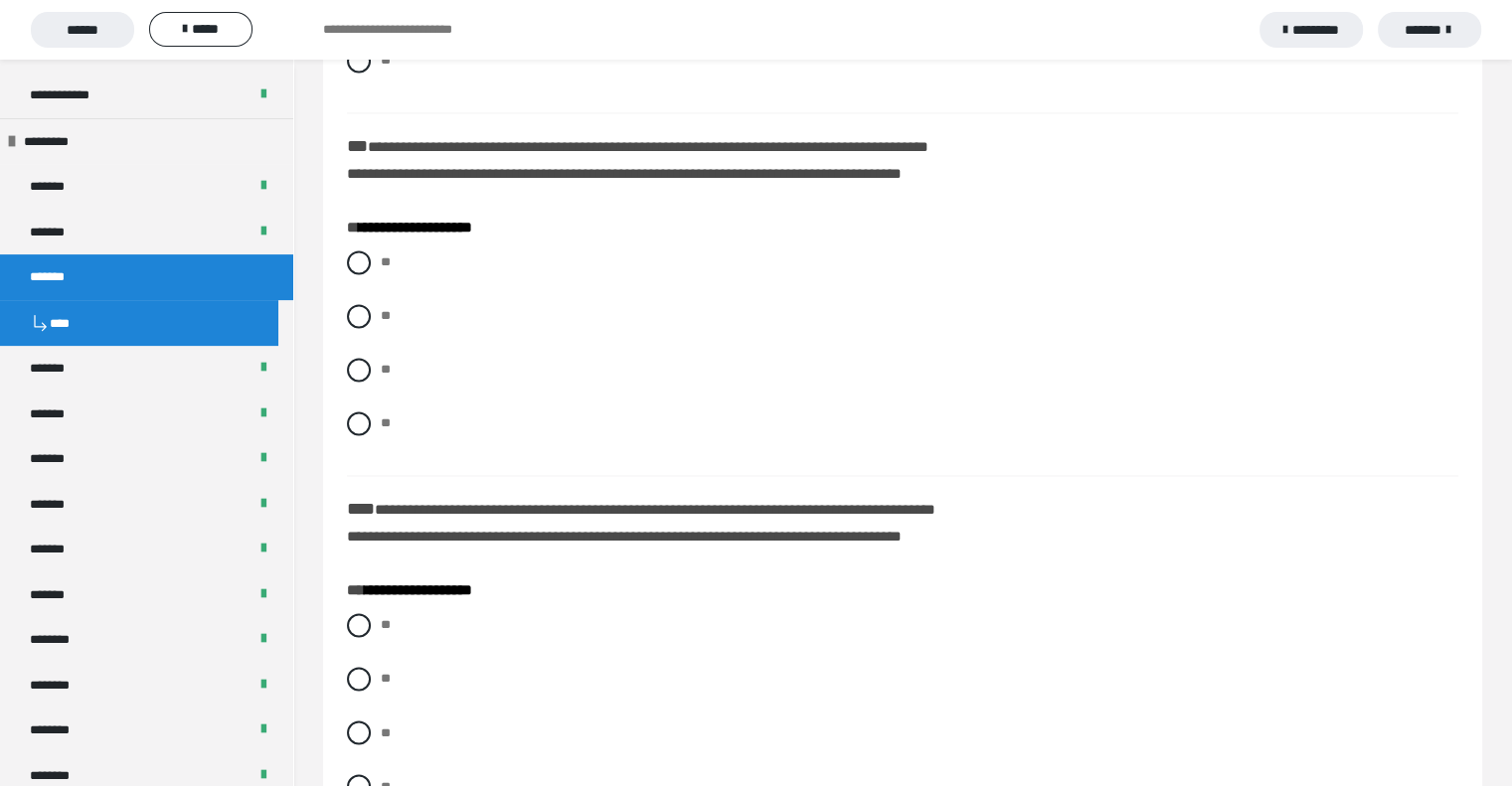 scroll, scrollTop: 3080, scrollLeft: 0, axis: vertical 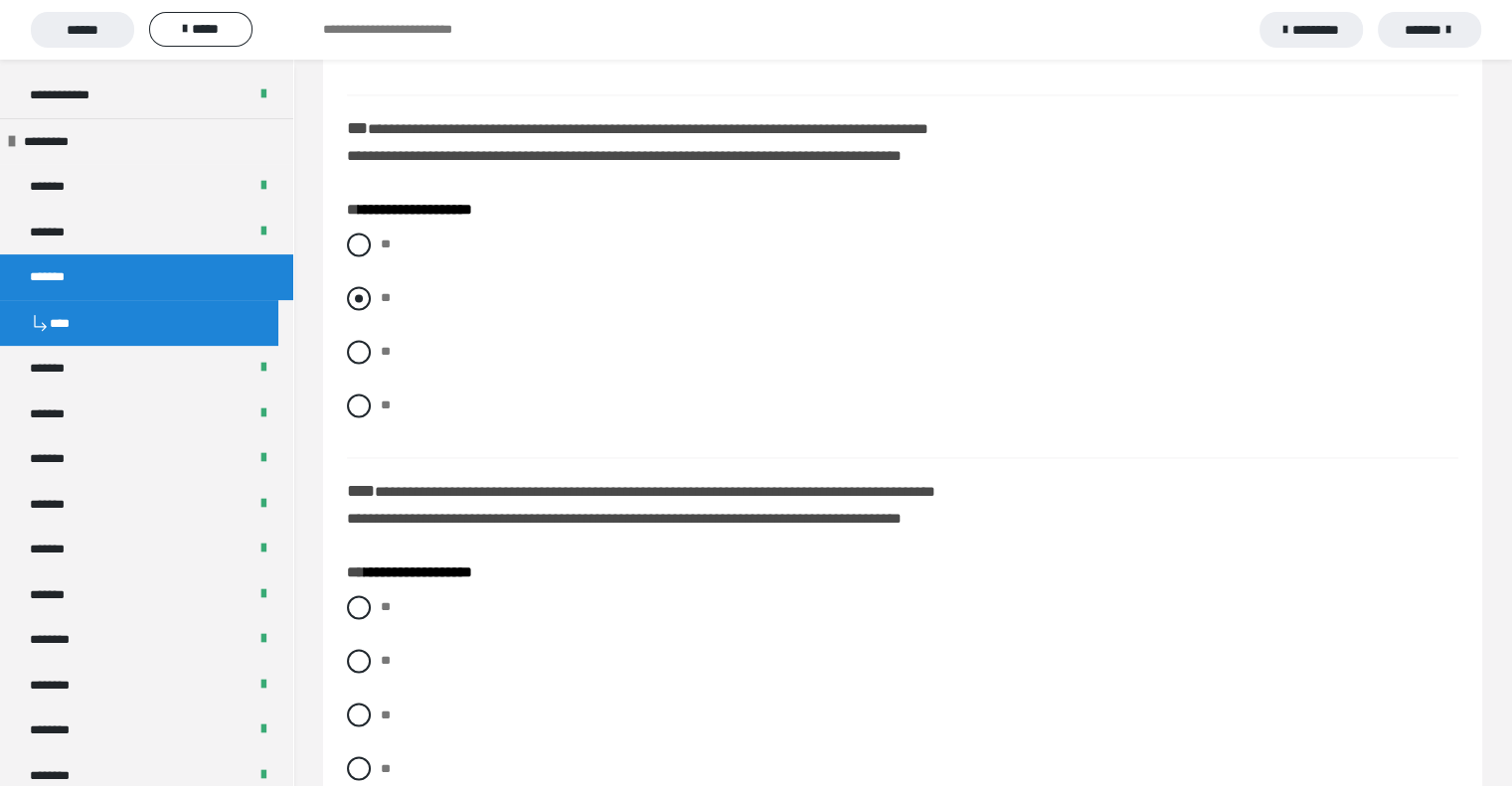 click at bounding box center [359, 298] 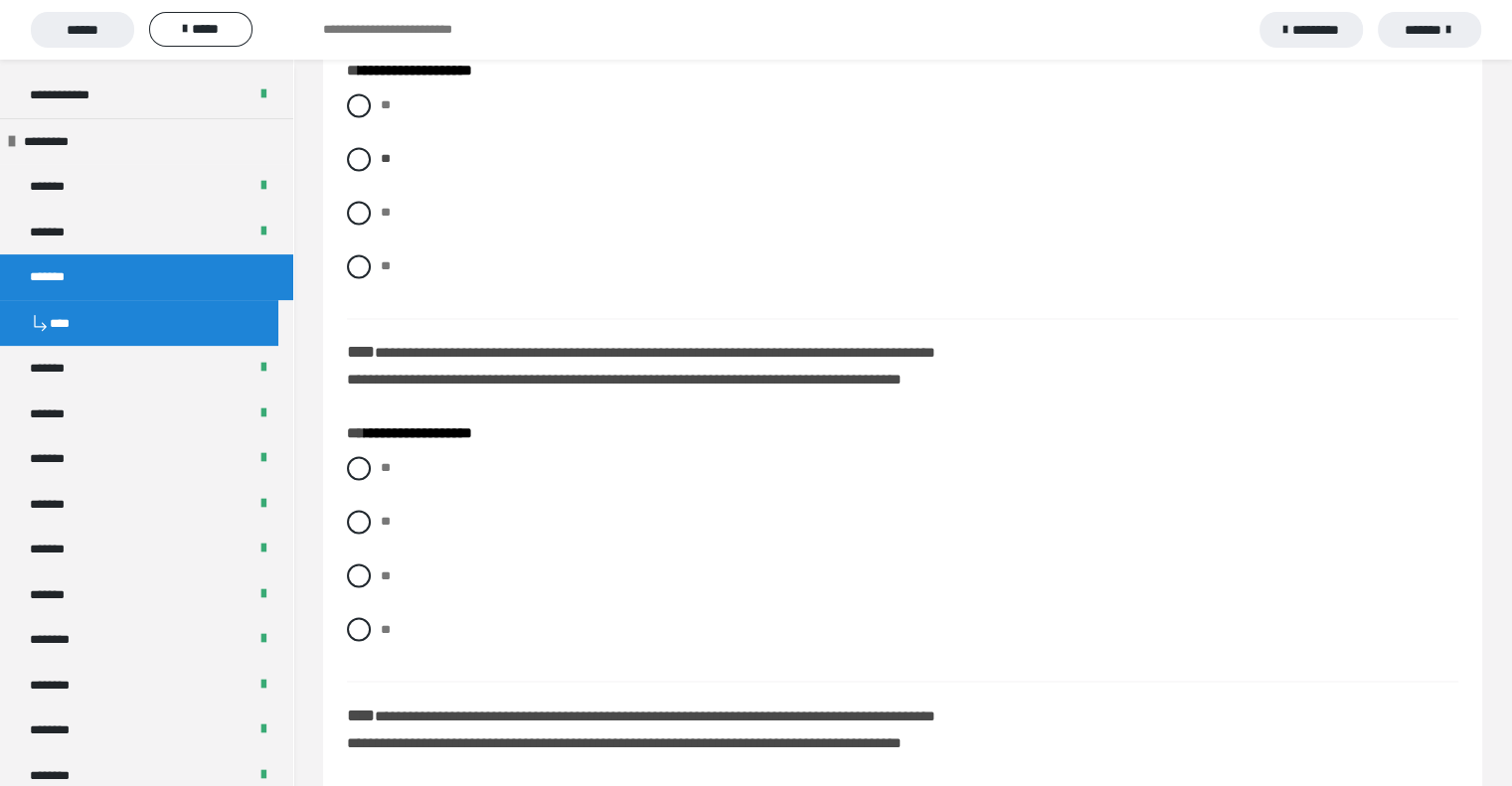 scroll, scrollTop: 3379, scrollLeft: 0, axis: vertical 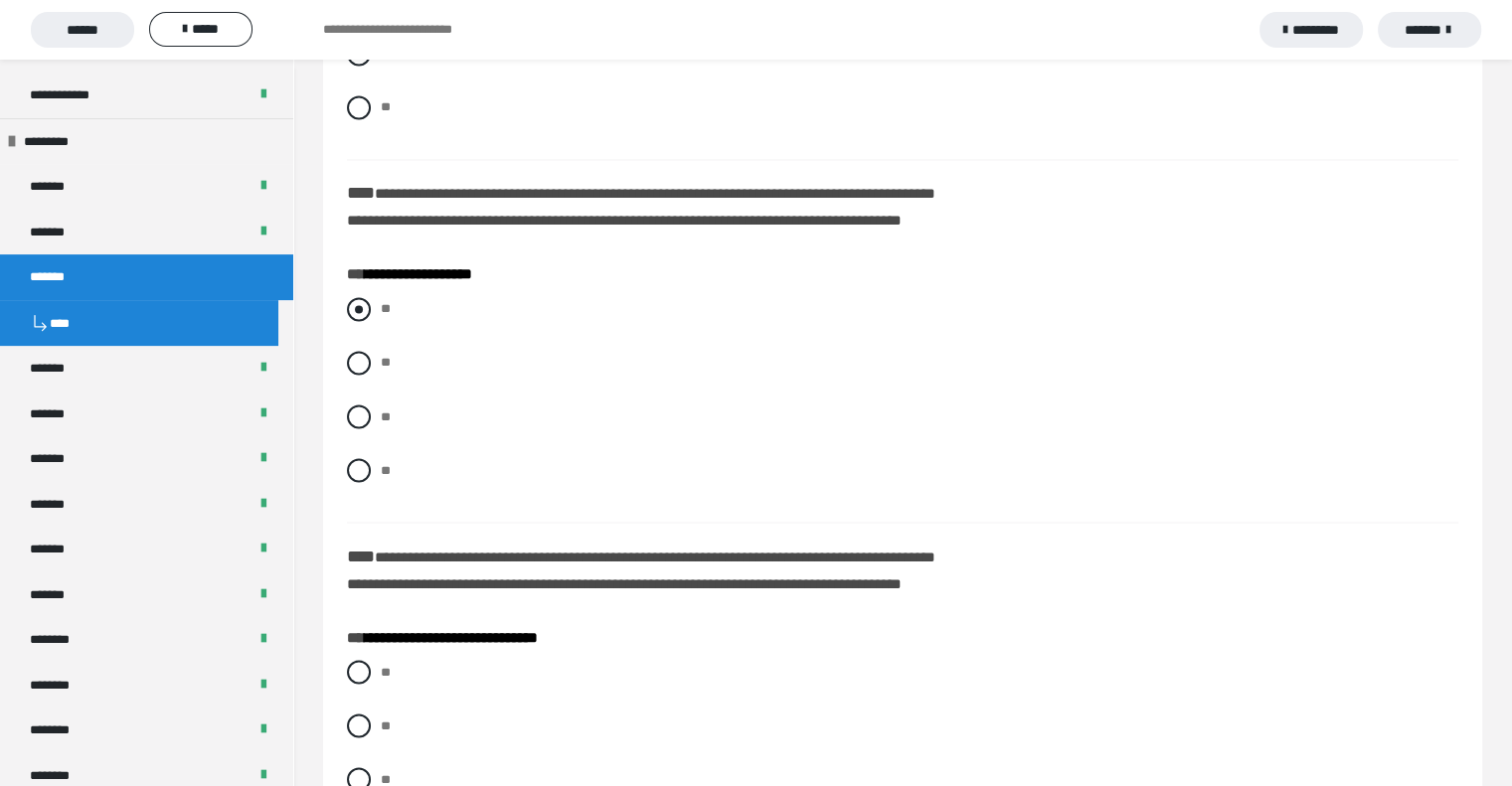 click at bounding box center (359, 309) 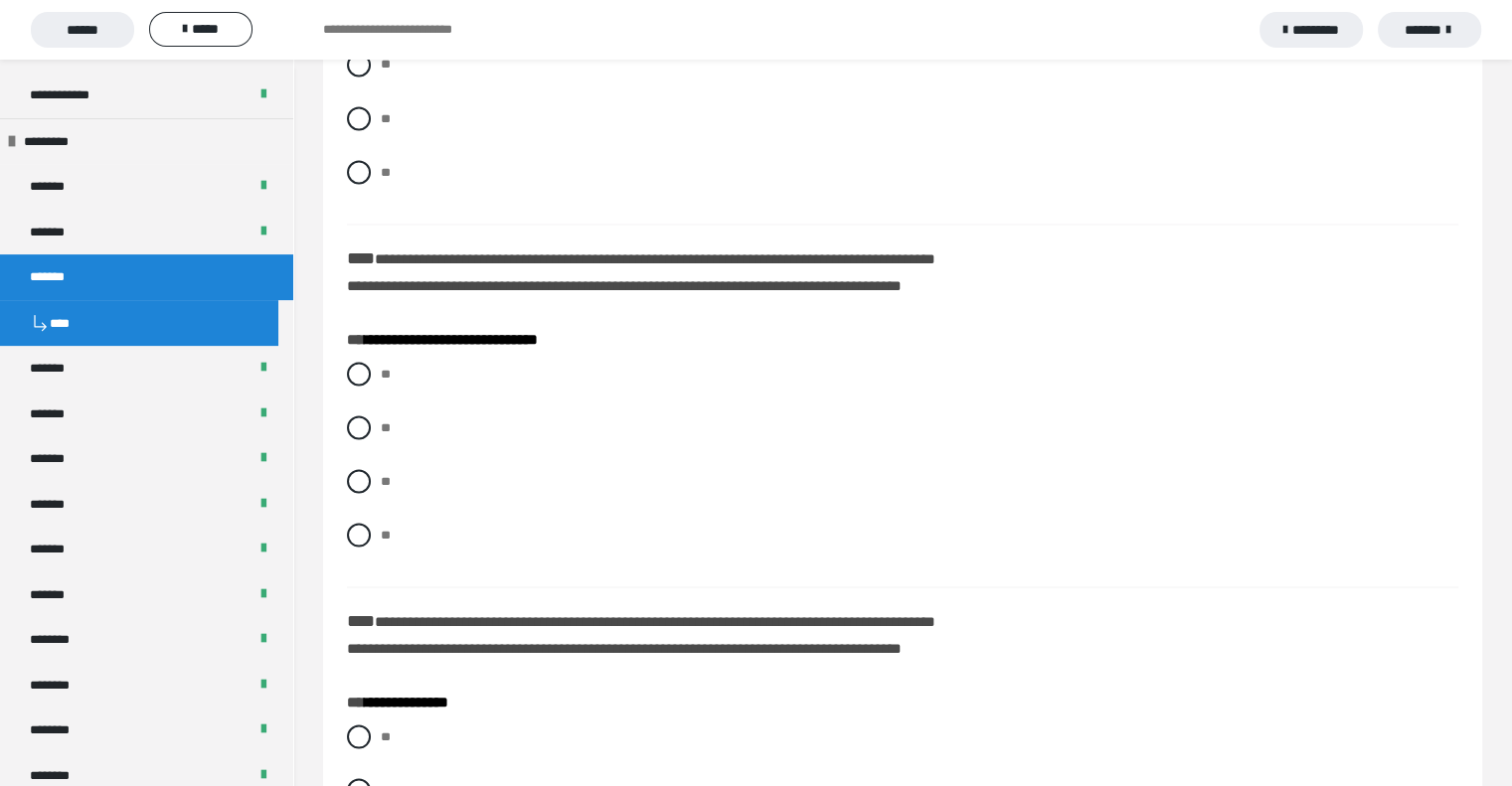 scroll, scrollTop: 3776, scrollLeft: 0, axis: vertical 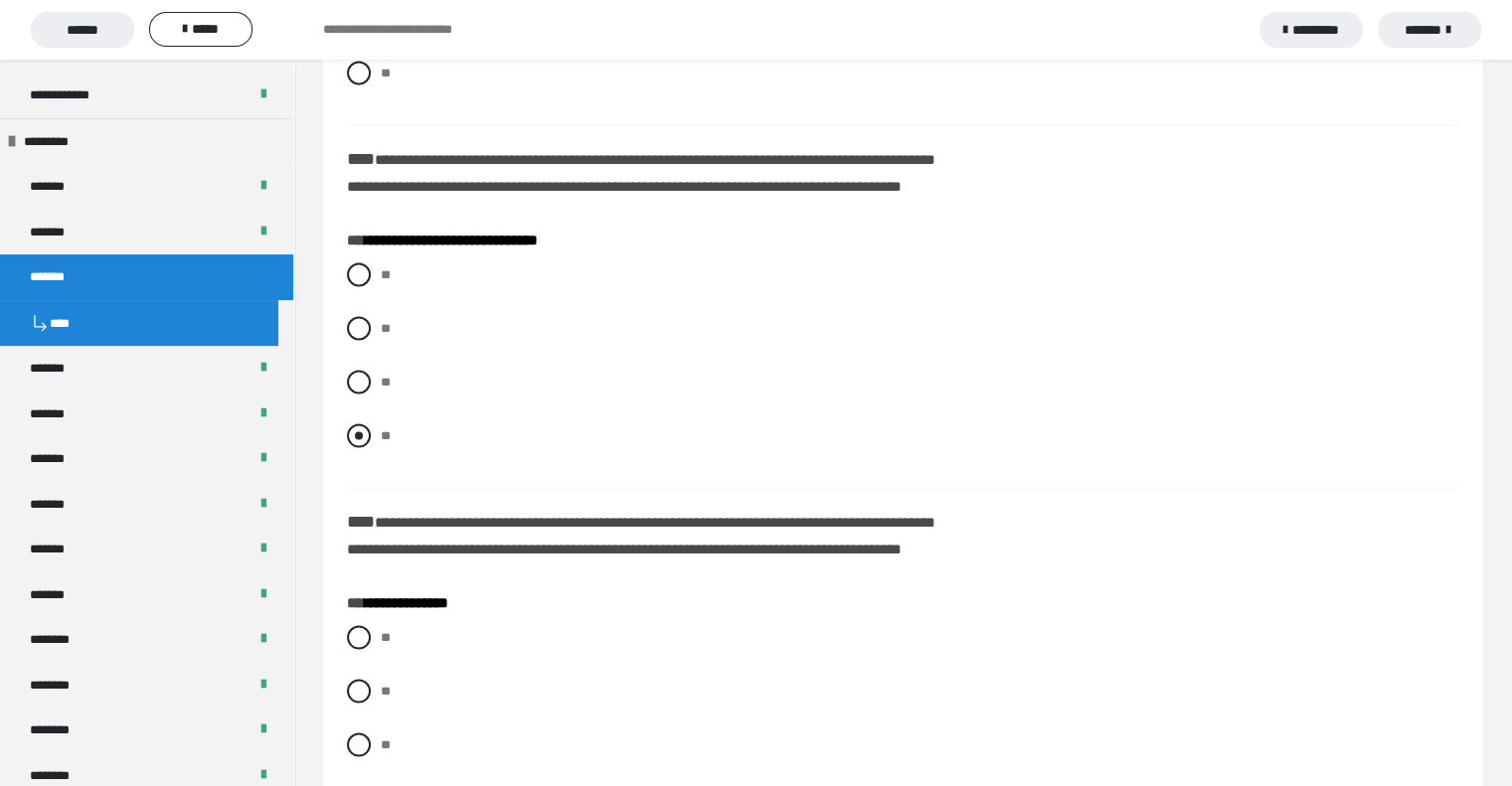 click at bounding box center (359, 435) 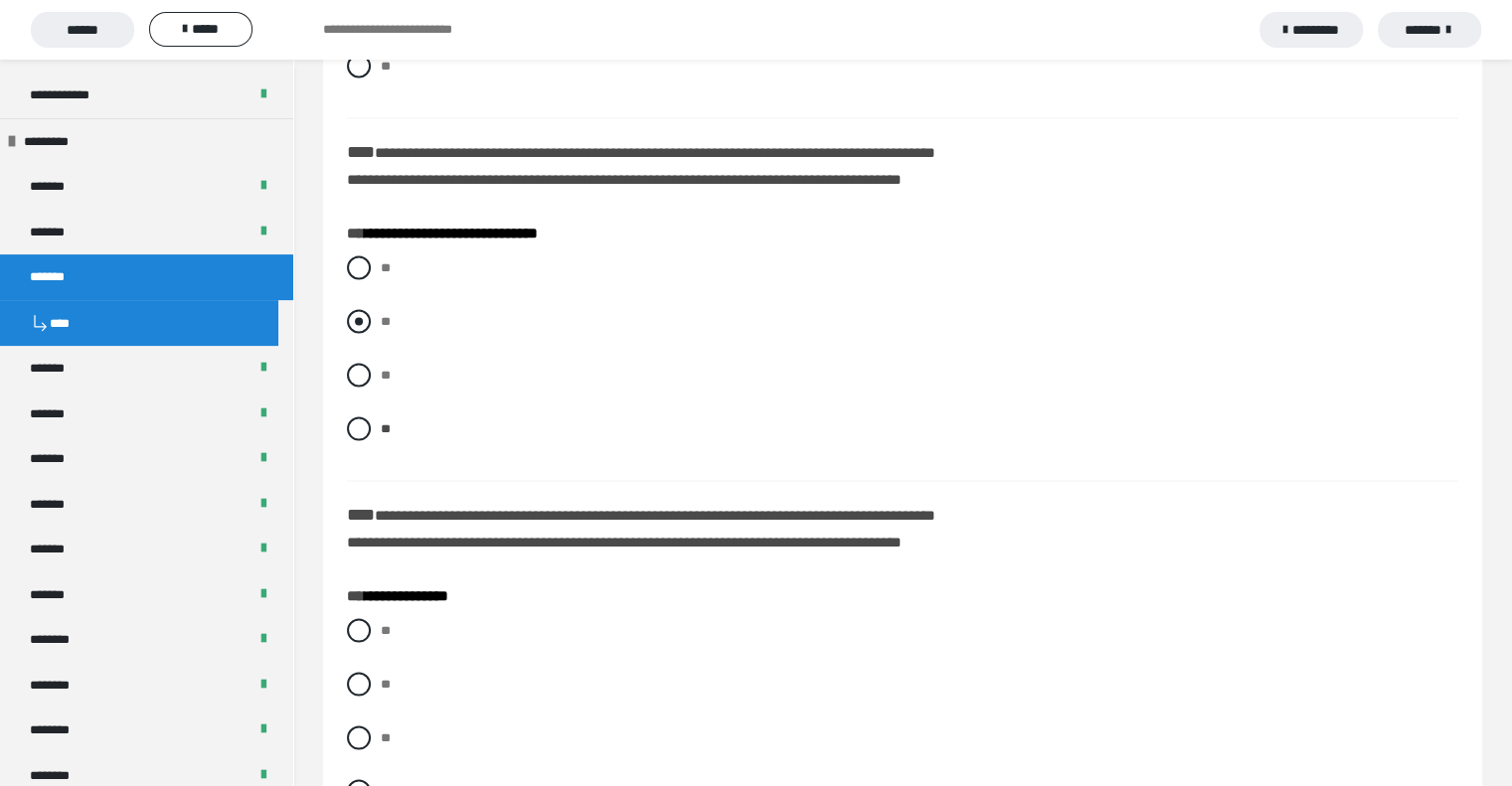 scroll, scrollTop: 3954, scrollLeft: 0, axis: vertical 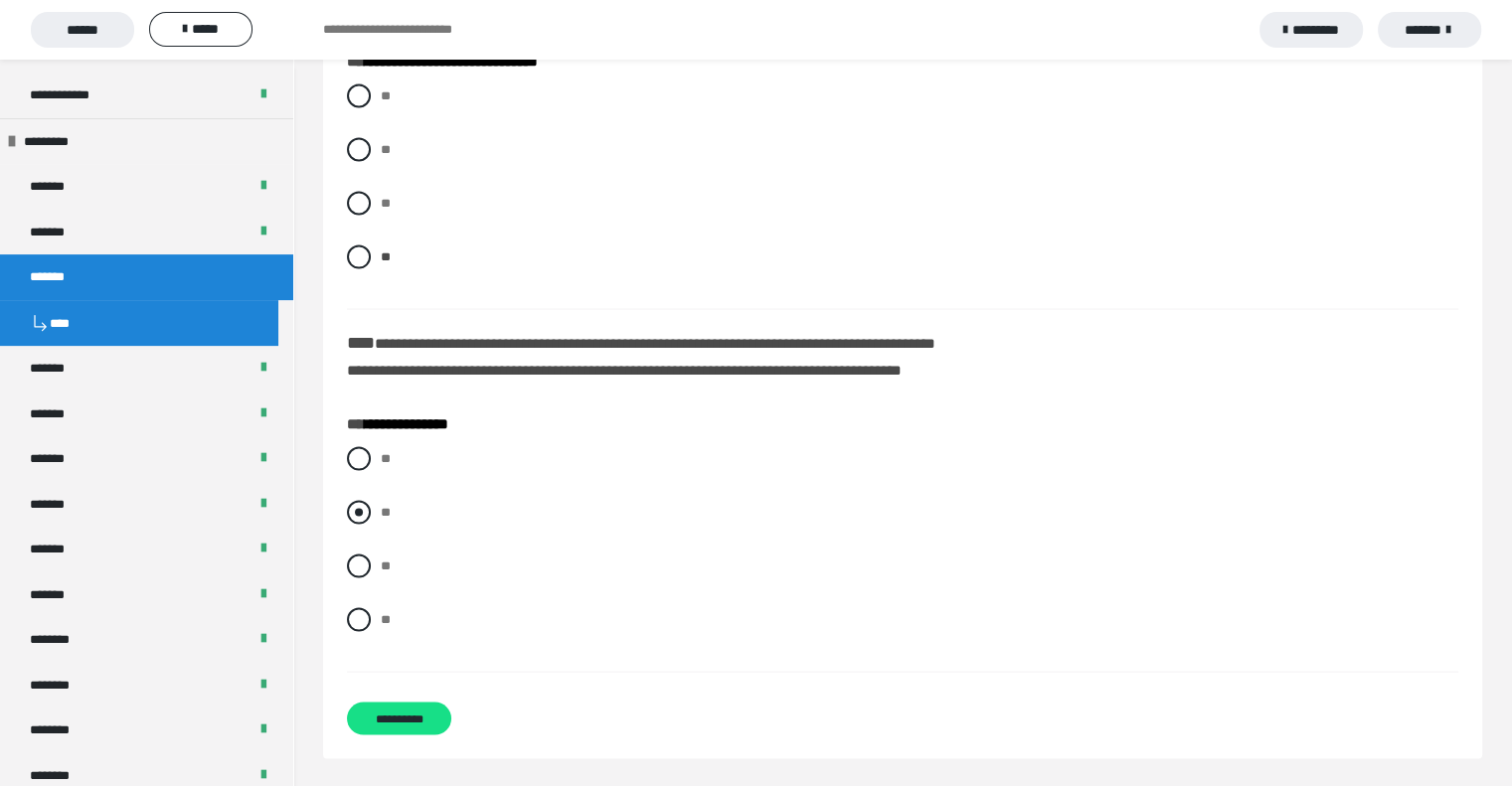 click at bounding box center (359, 513) 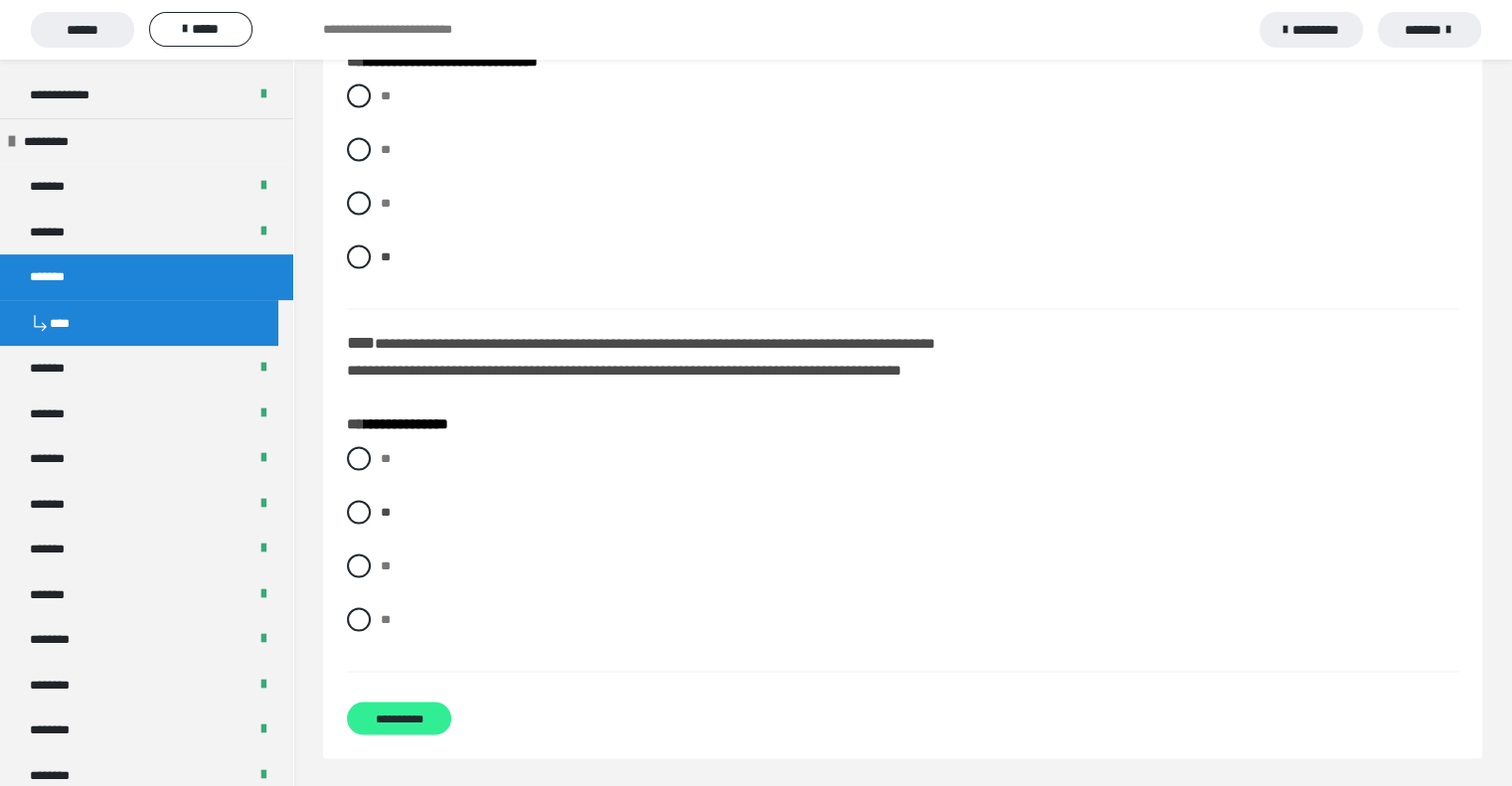 click on "**********" at bounding box center [399, 718] 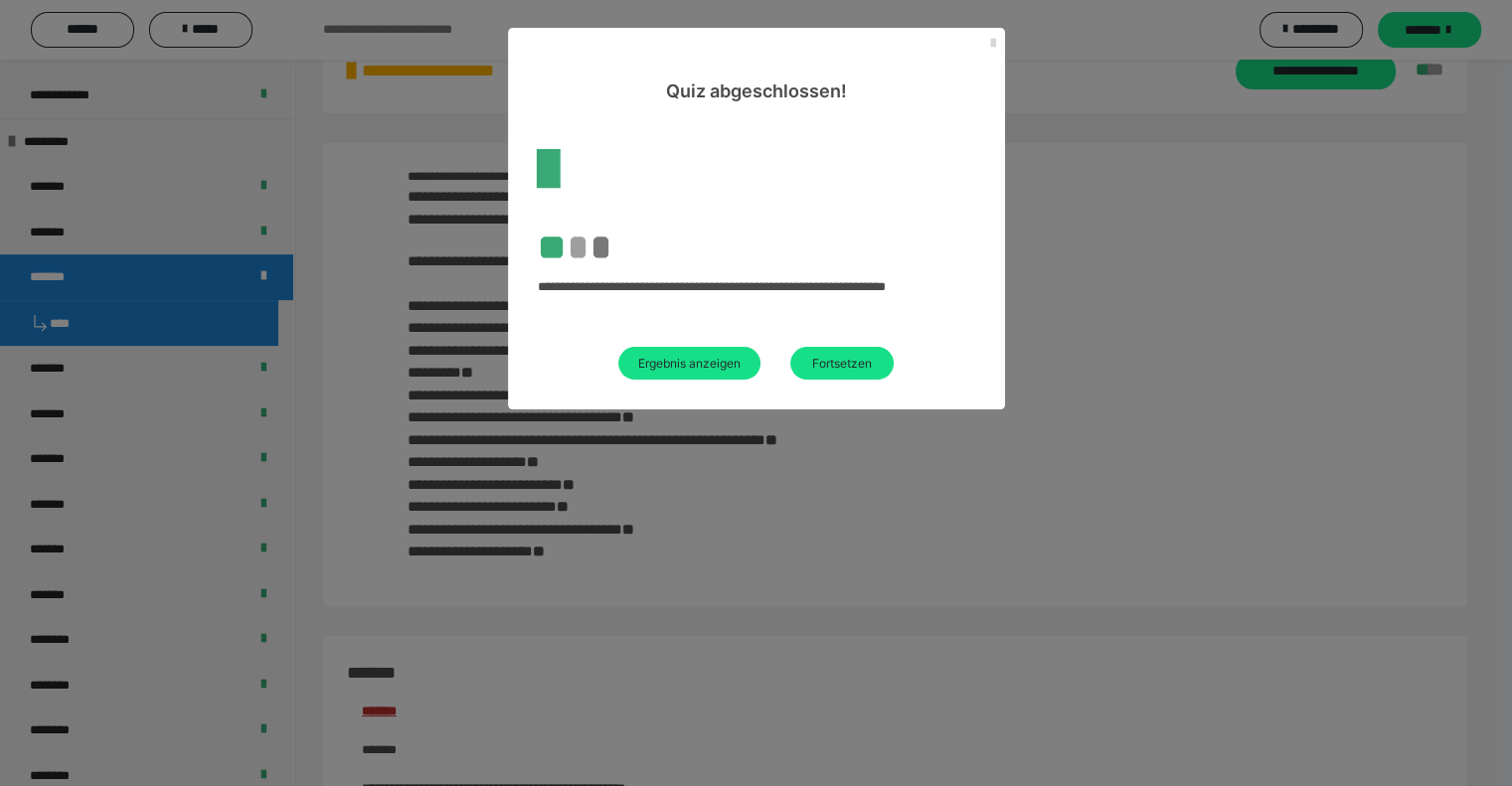 scroll, scrollTop: 3468, scrollLeft: 0, axis: vertical 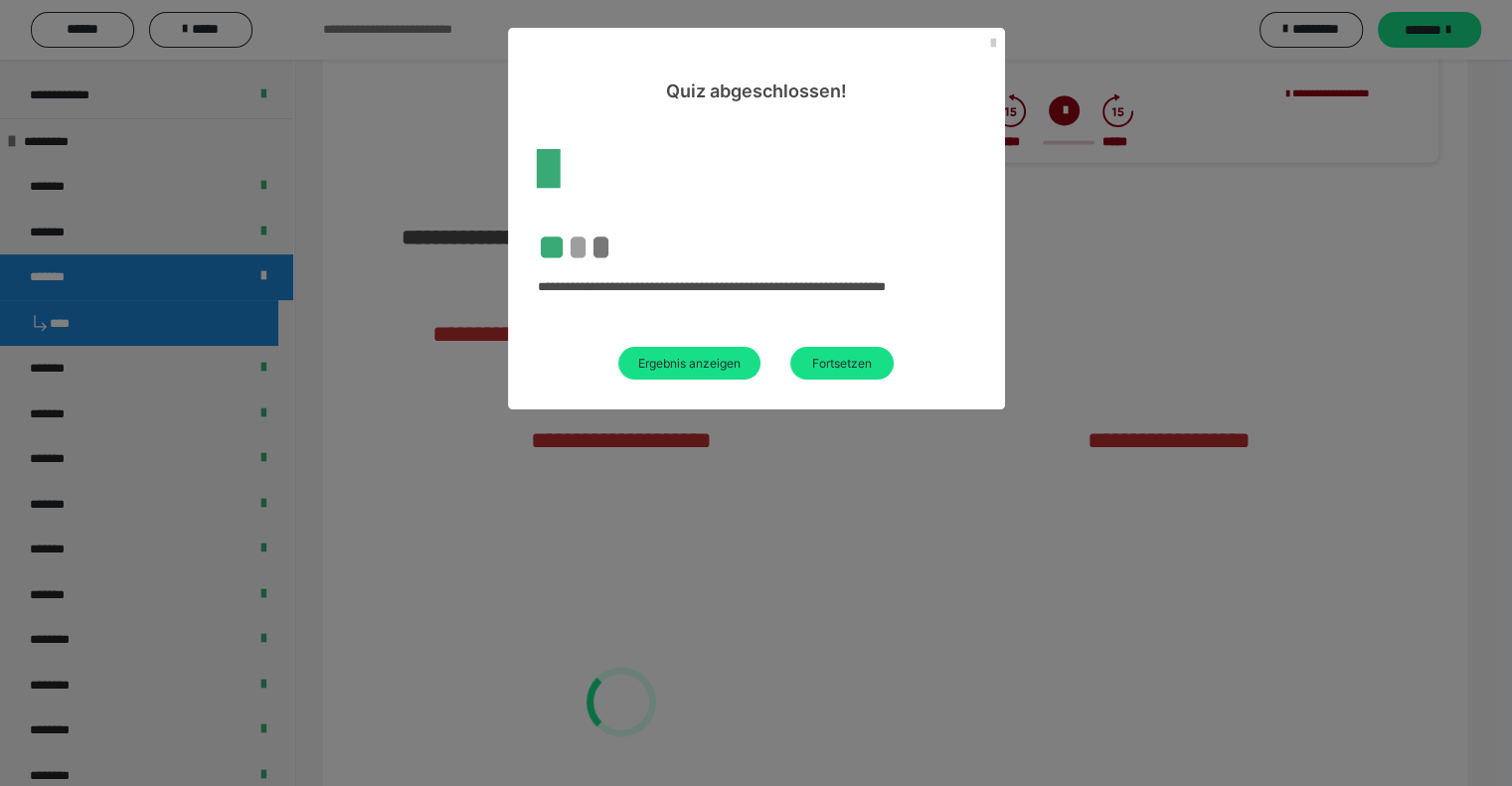 drag, startPoint x: 991, startPoint y: 43, endPoint x: 1006, endPoint y: 66, distance: 27.45906 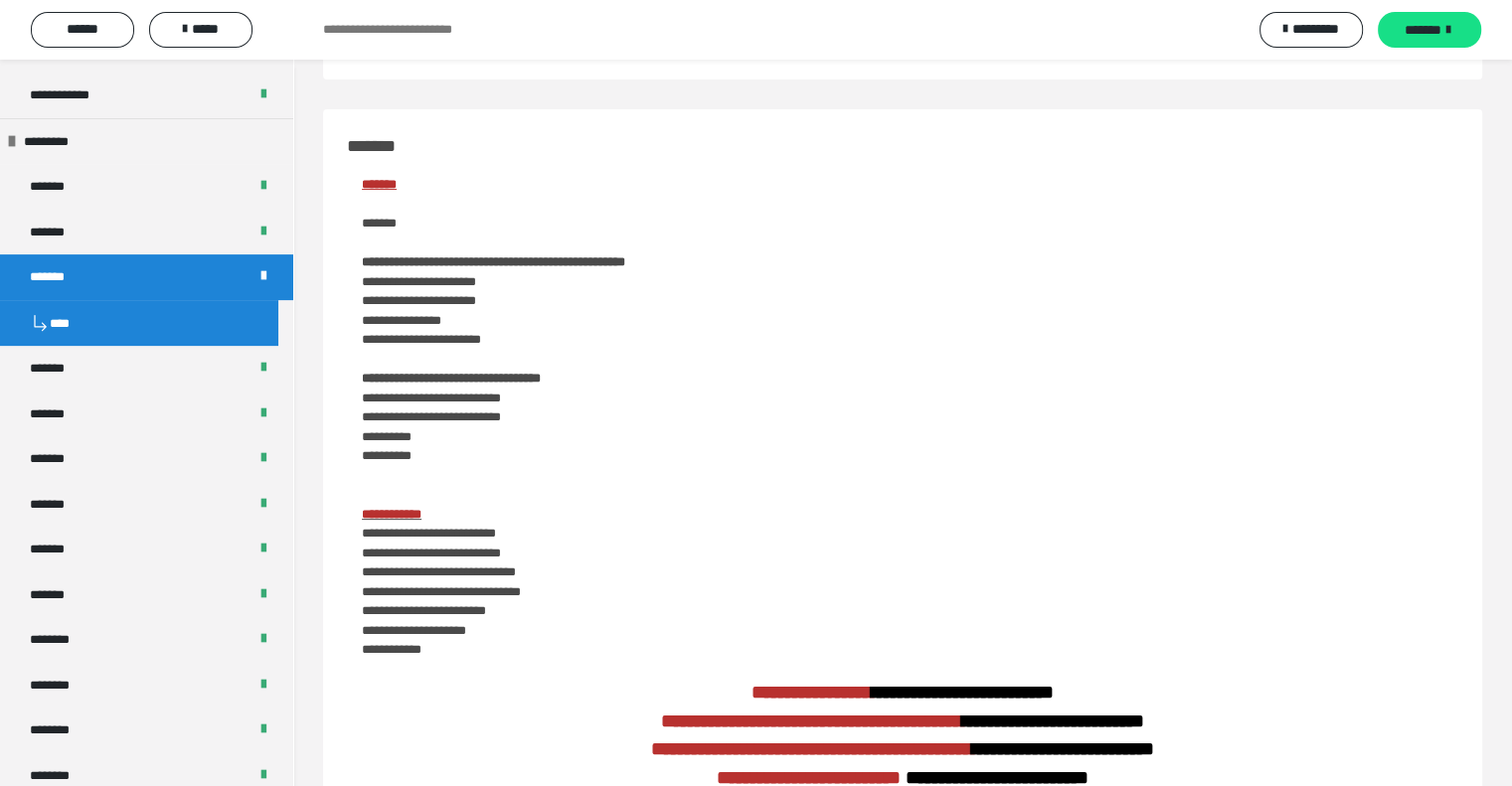 scroll, scrollTop: 0, scrollLeft: 0, axis: both 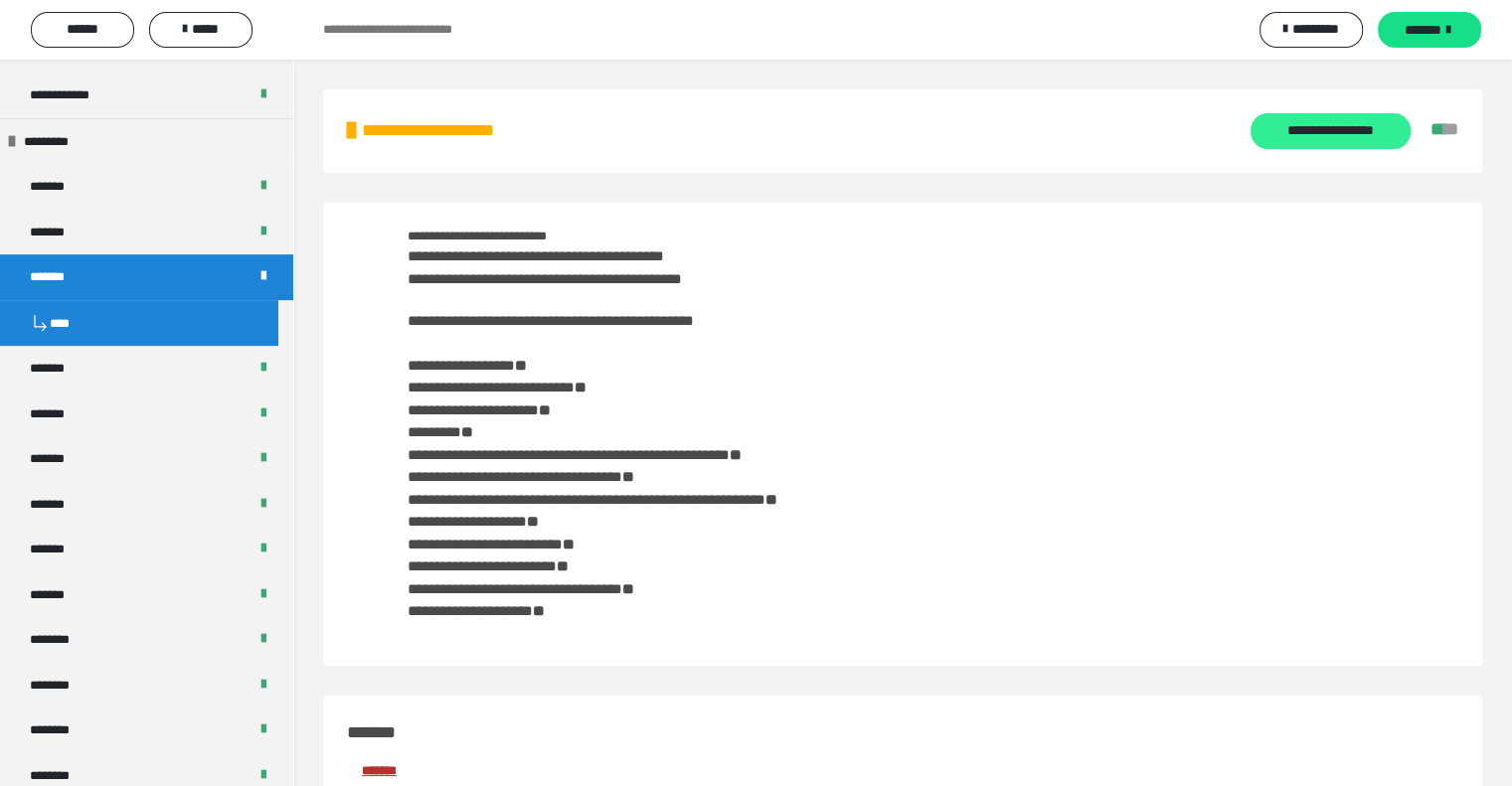 click on "**********" at bounding box center [1330, 131] 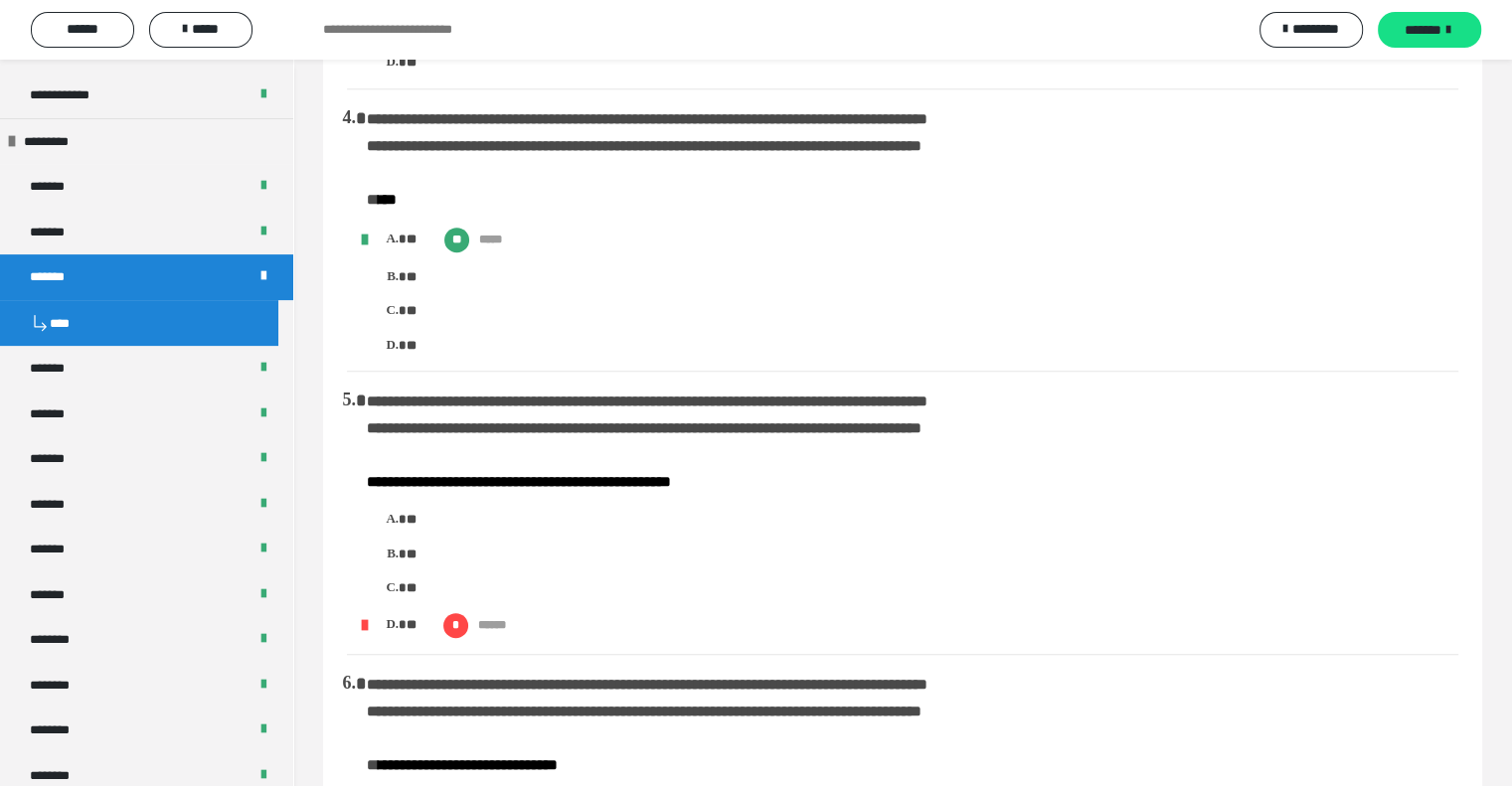 scroll, scrollTop: 994, scrollLeft: 0, axis: vertical 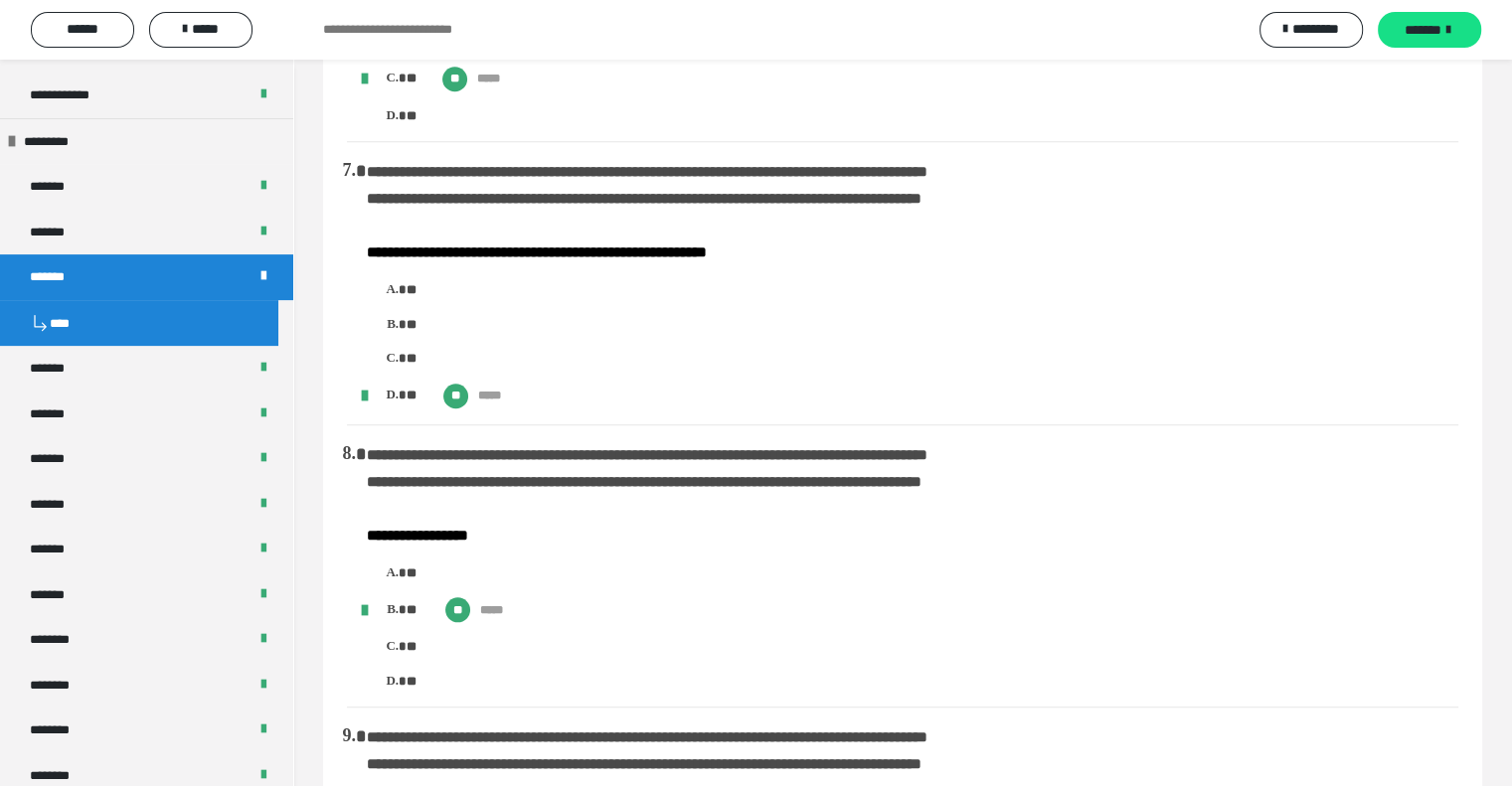 drag, startPoint x: 651, startPoint y: 399, endPoint x: 1233, endPoint y: 313, distance: 588.31964 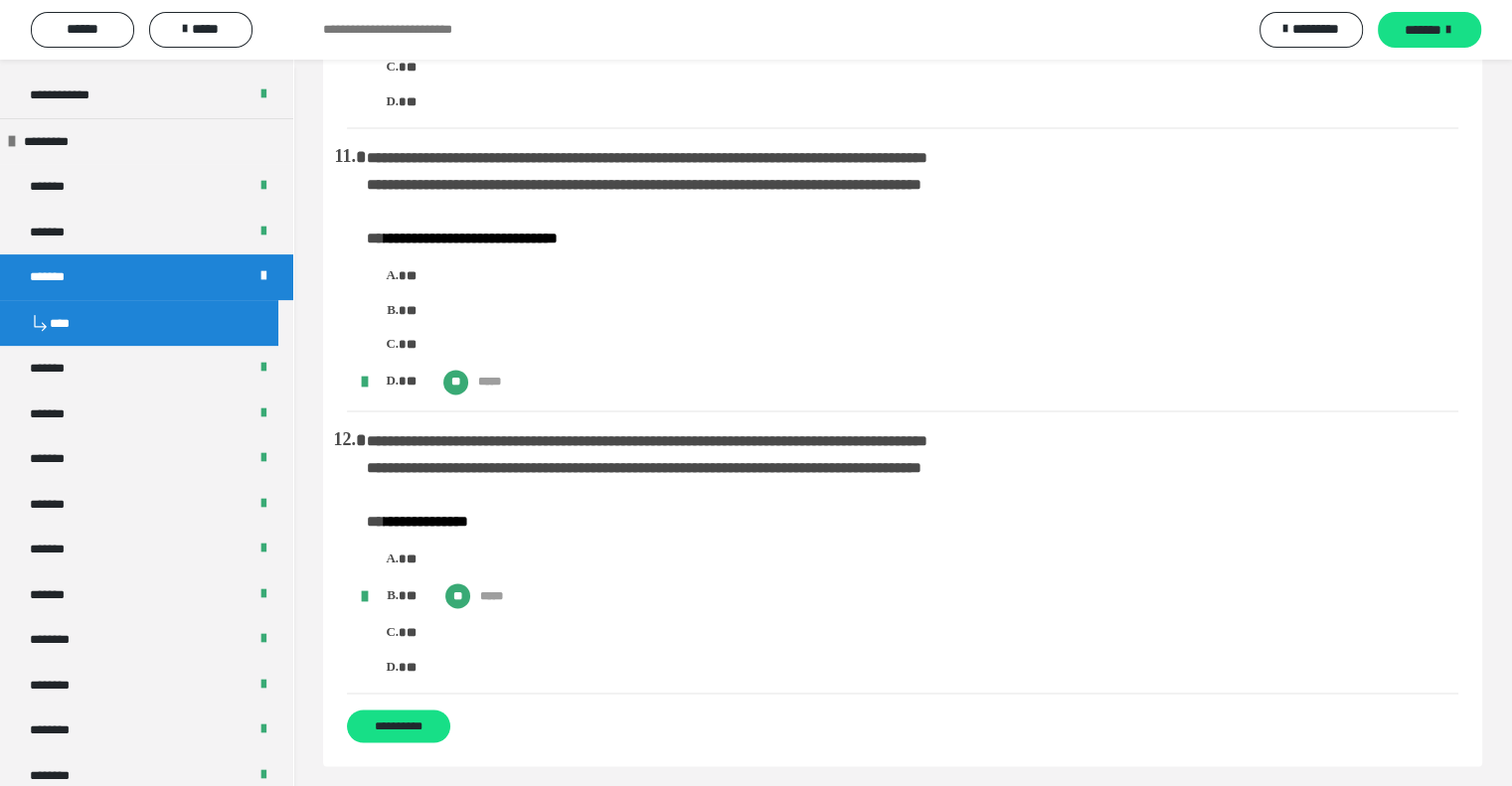 scroll, scrollTop: 3180, scrollLeft: 0, axis: vertical 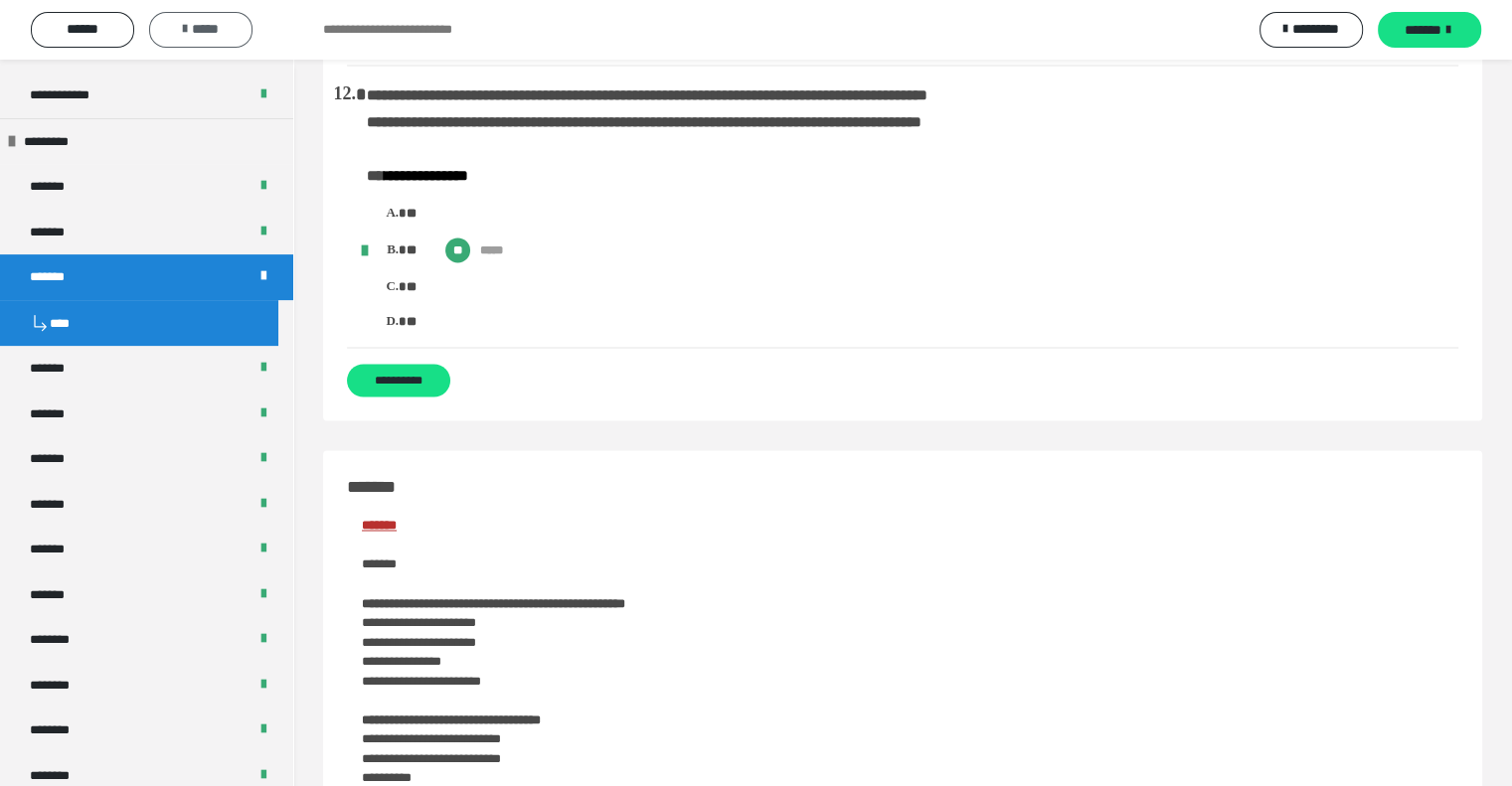 click on "*****" at bounding box center [201, 29] 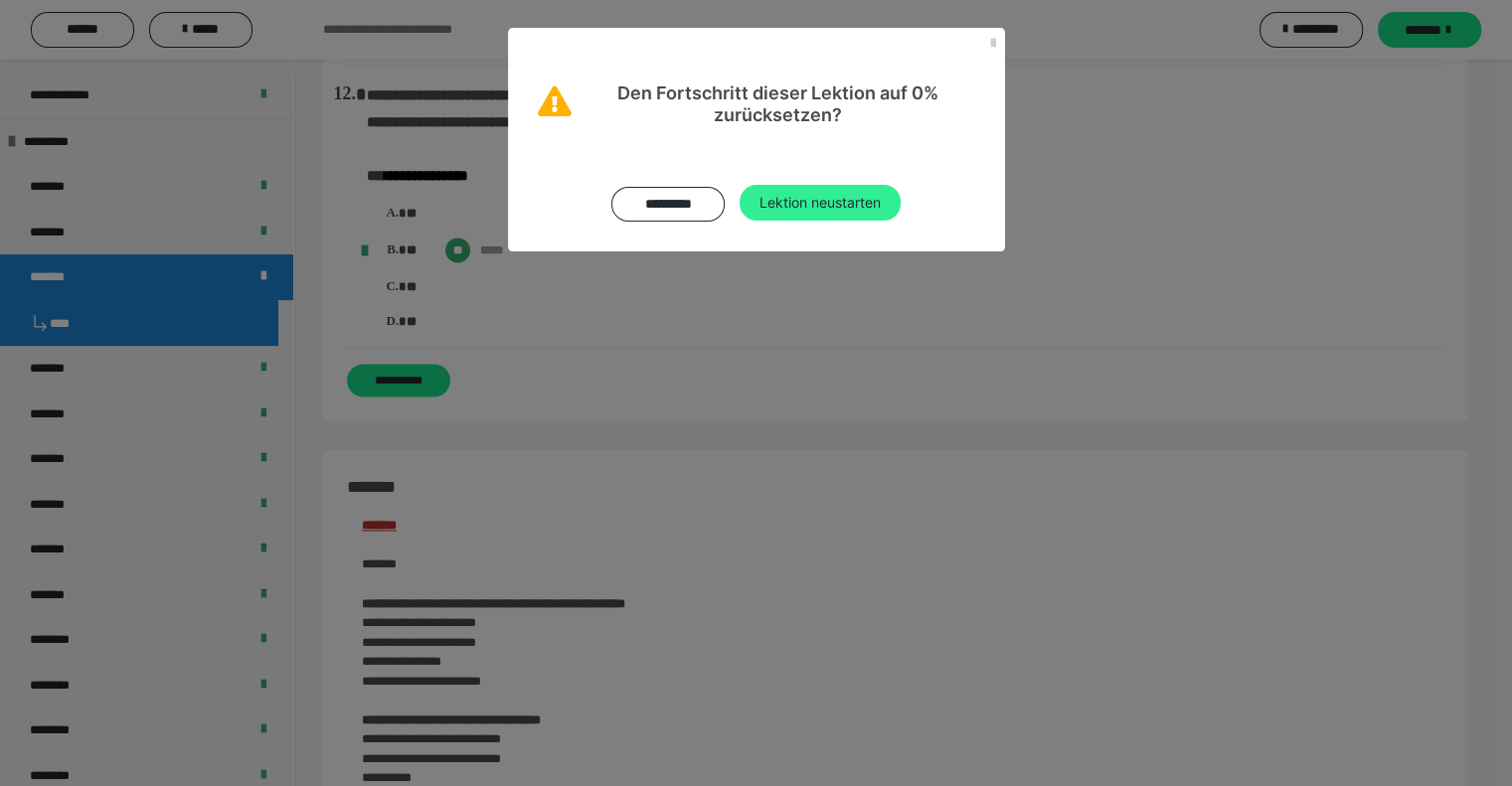click on "Lektion neustarten" at bounding box center (820, 203) 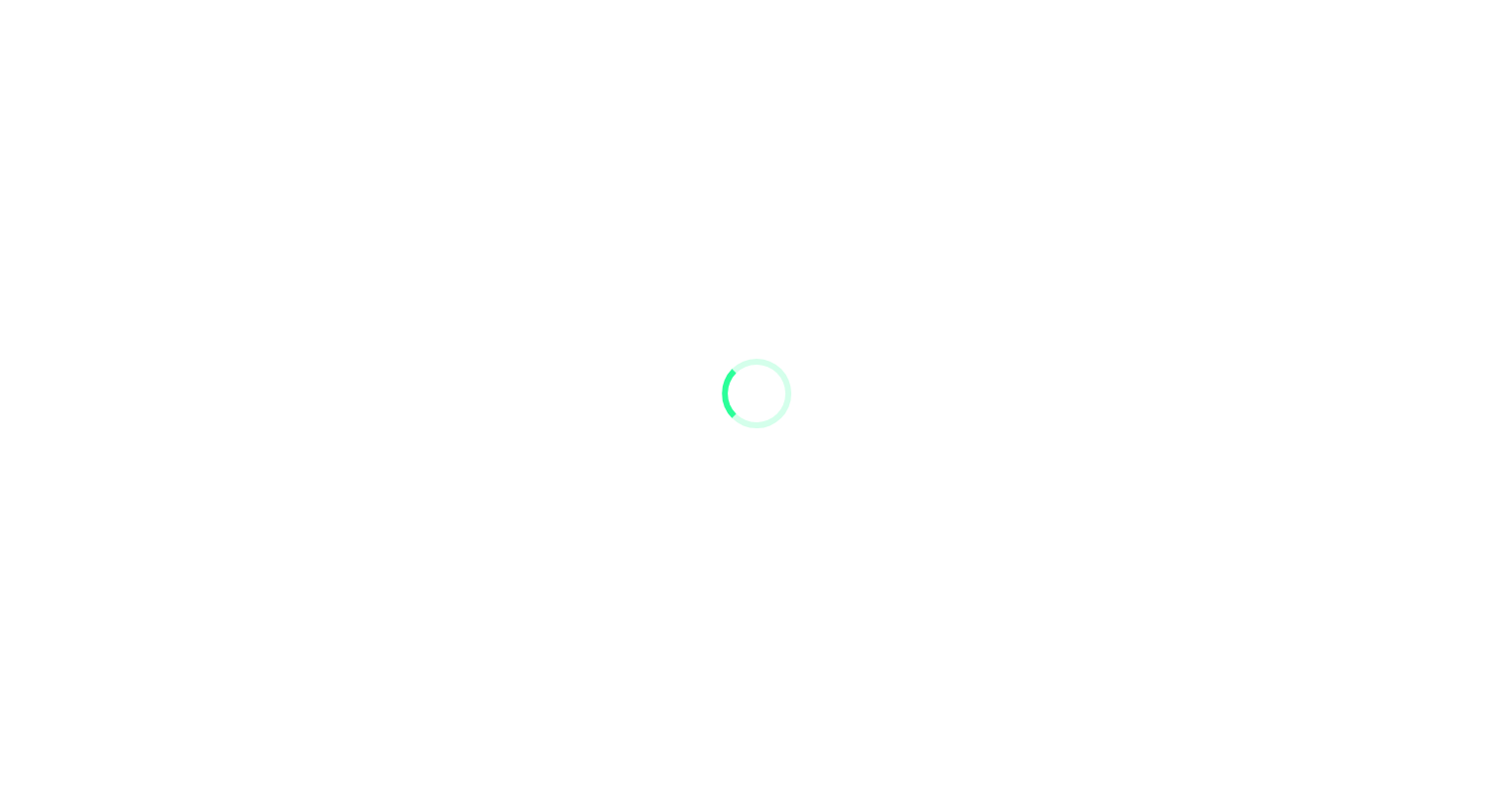 scroll, scrollTop: 0, scrollLeft: 0, axis: both 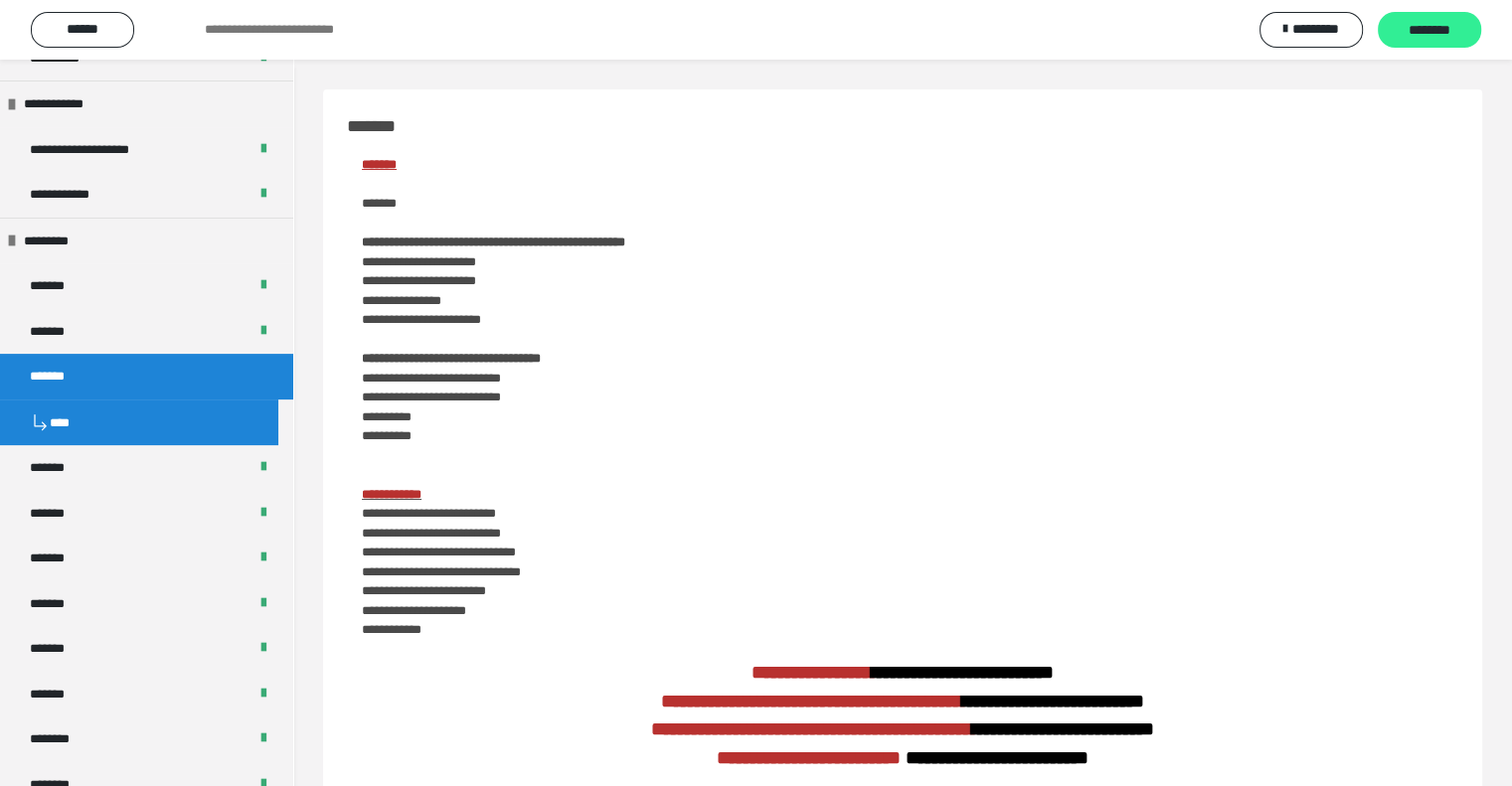 click on "********" at bounding box center [1429, 31] 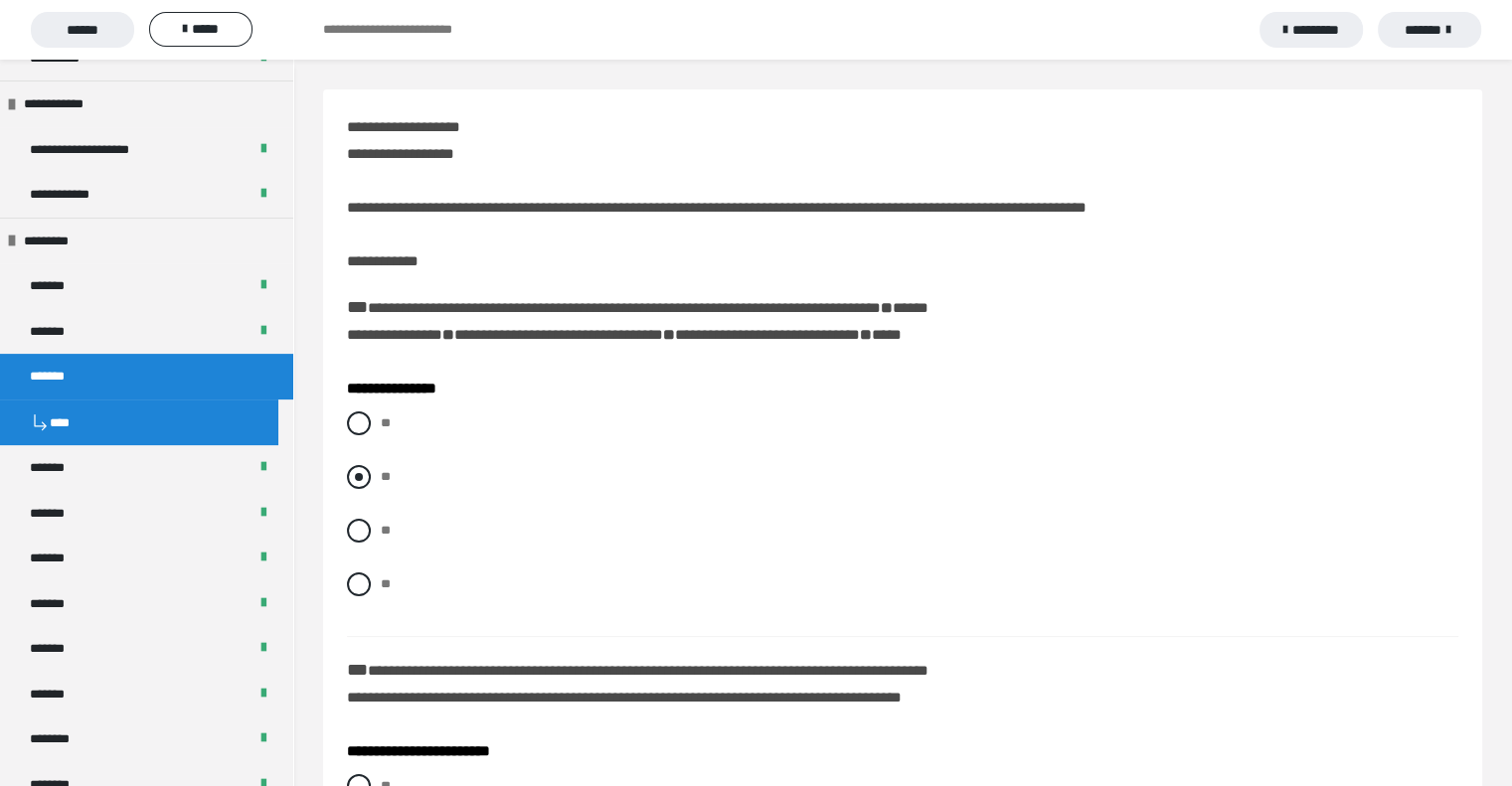 click at bounding box center [359, 477] 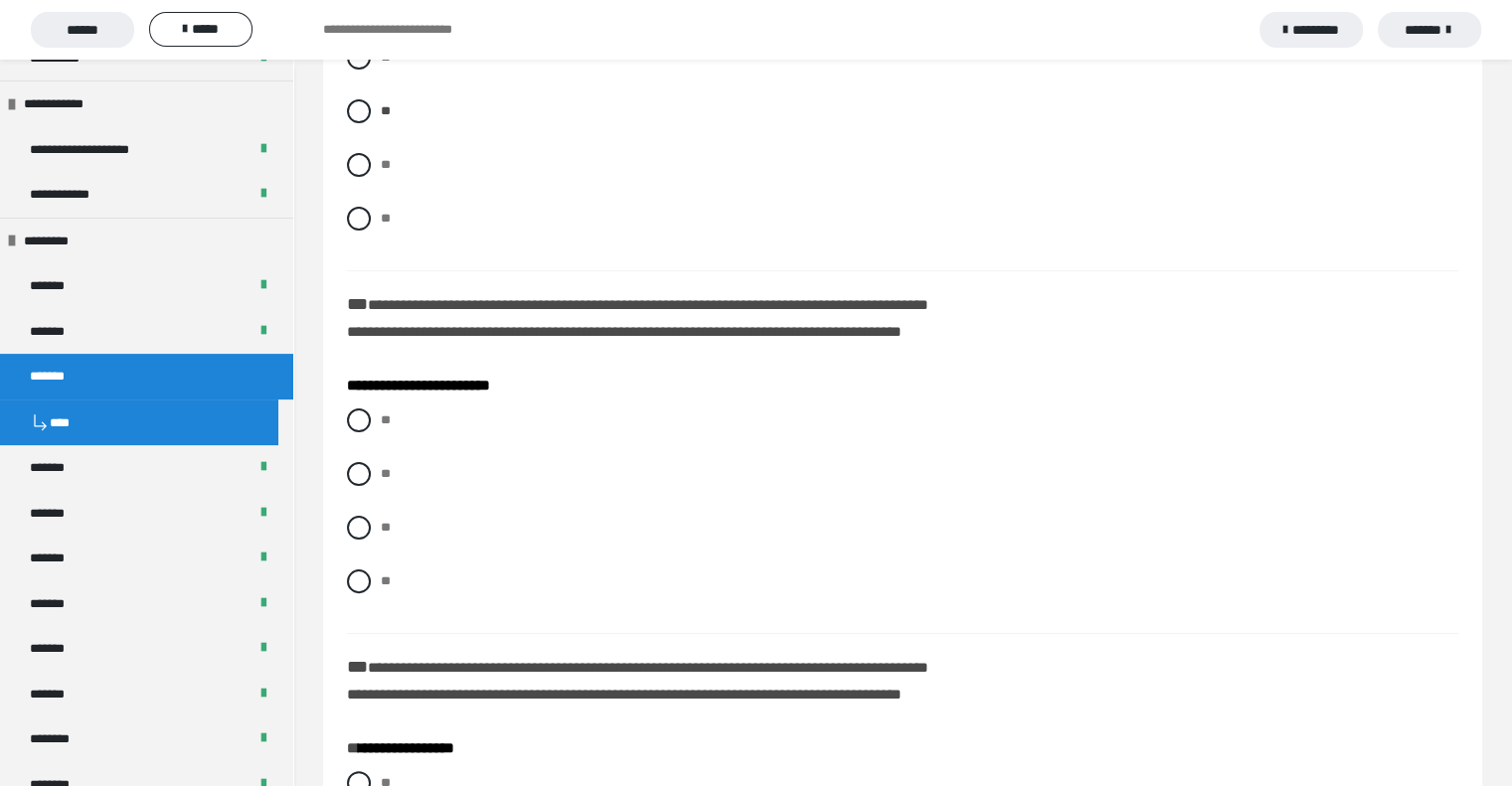 scroll, scrollTop: 497, scrollLeft: 0, axis: vertical 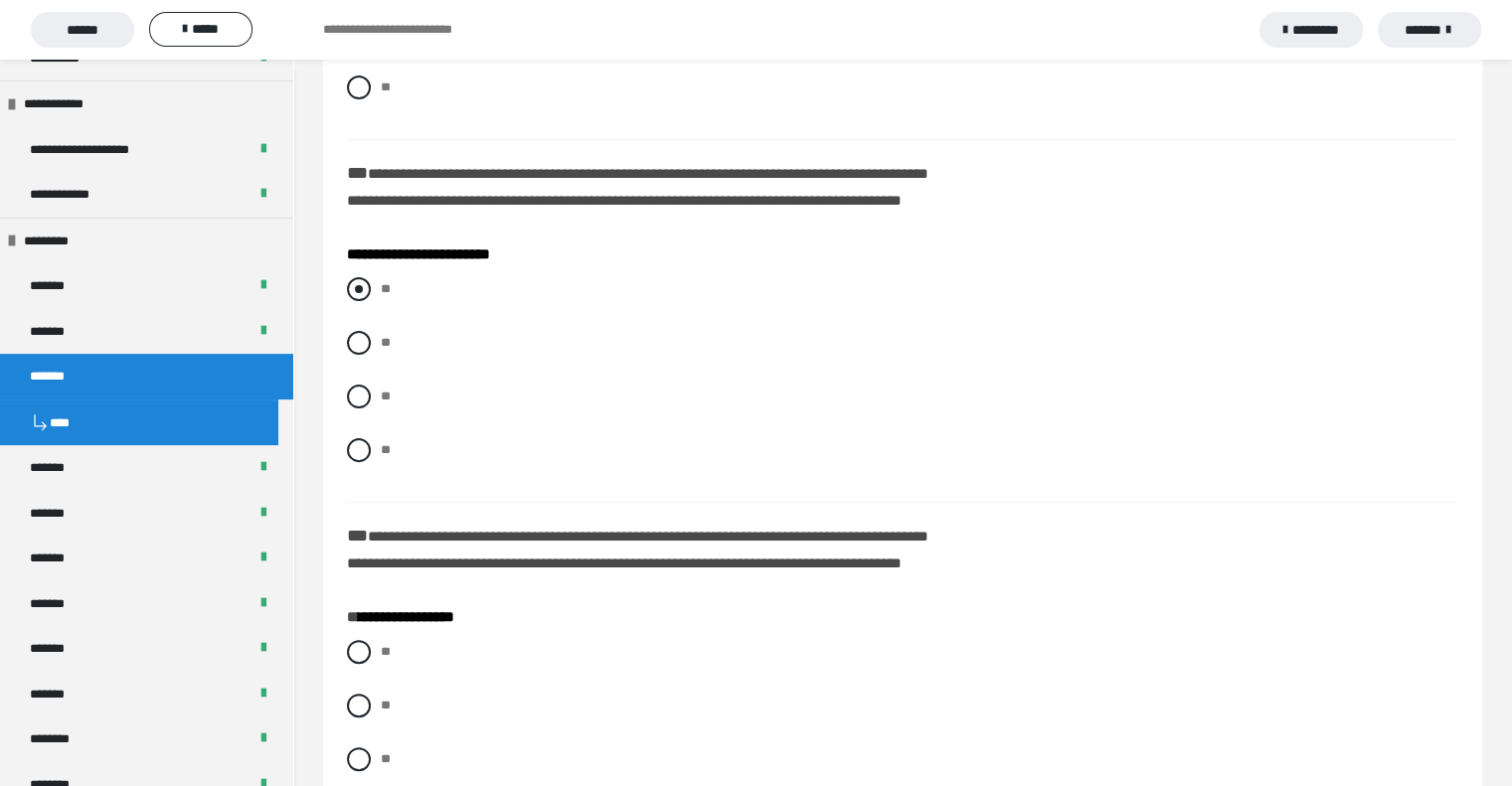 click at bounding box center (359, 289) 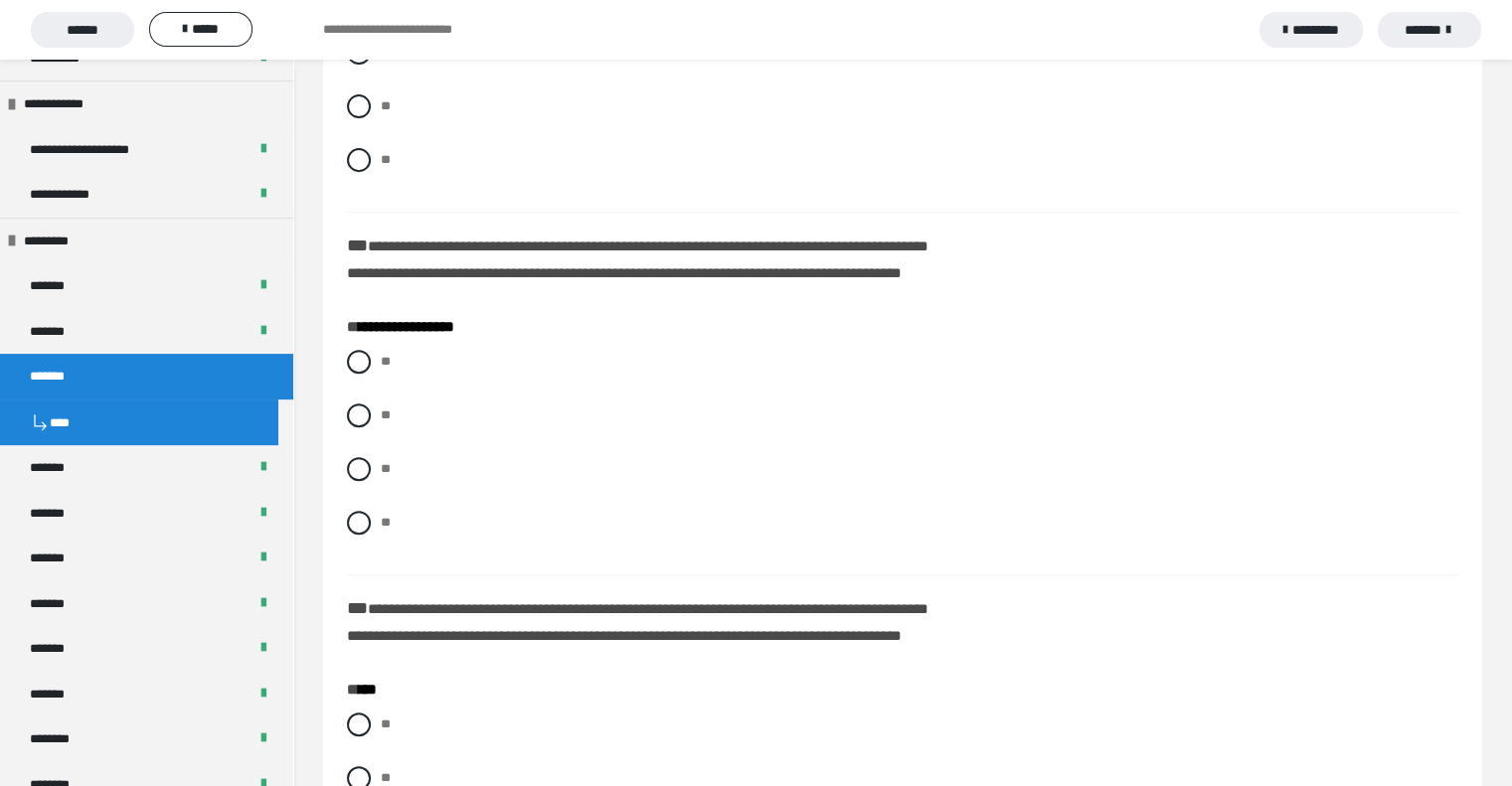 scroll, scrollTop: 795, scrollLeft: 0, axis: vertical 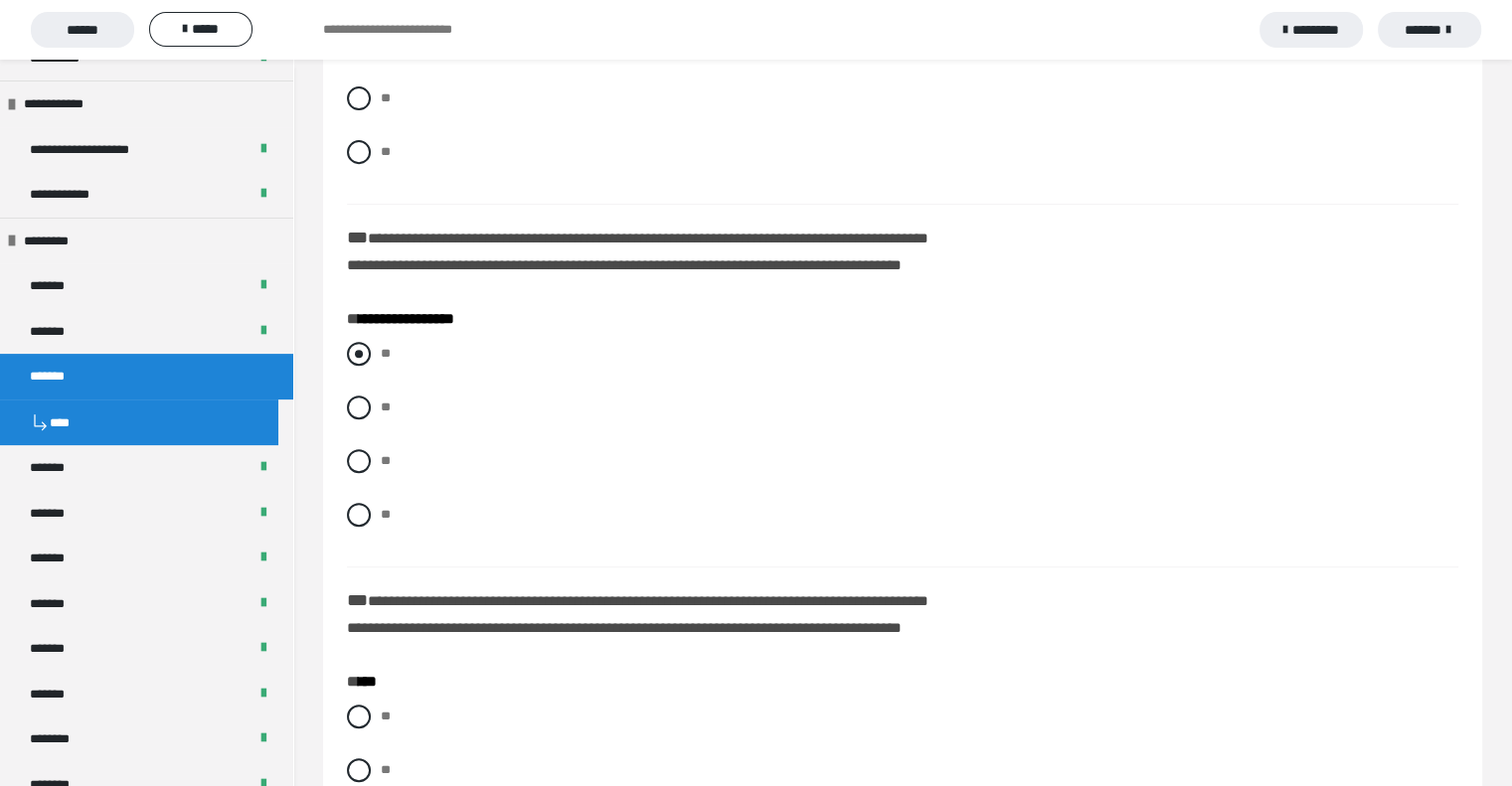 click at bounding box center (359, 354) 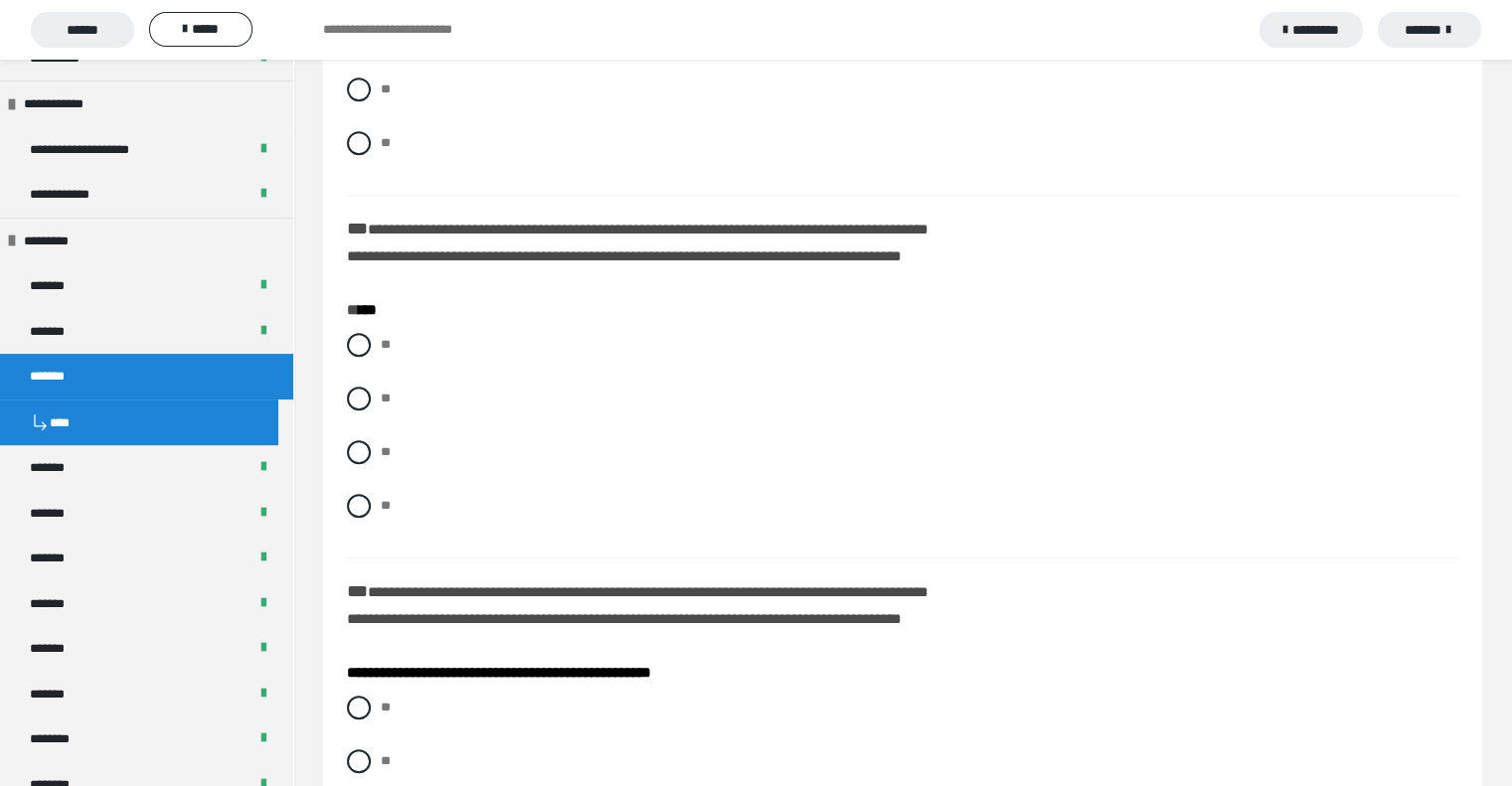 scroll, scrollTop: 1192, scrollLeft: 0, axis: vertical 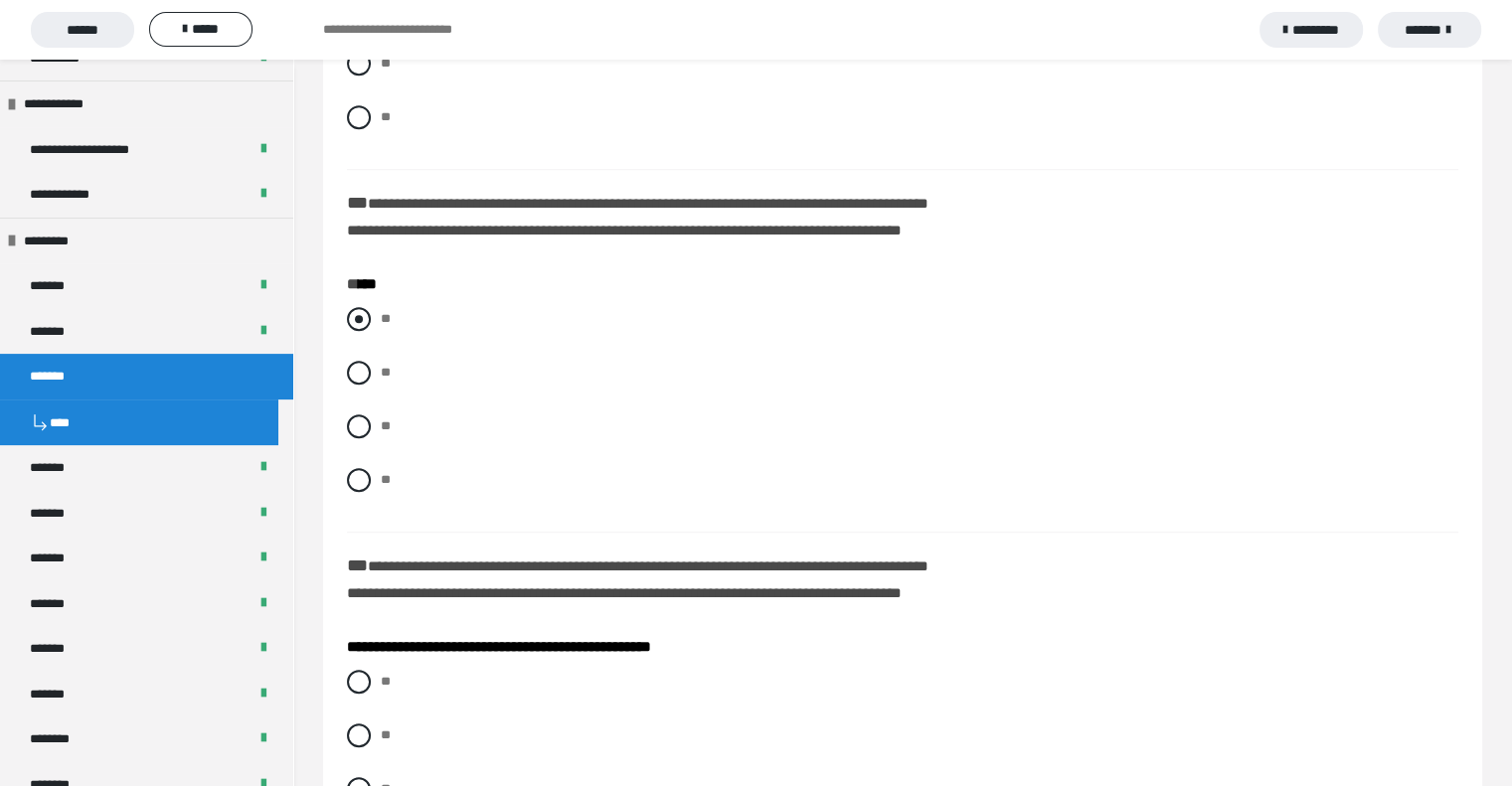 click at bounding box center (359, 319) 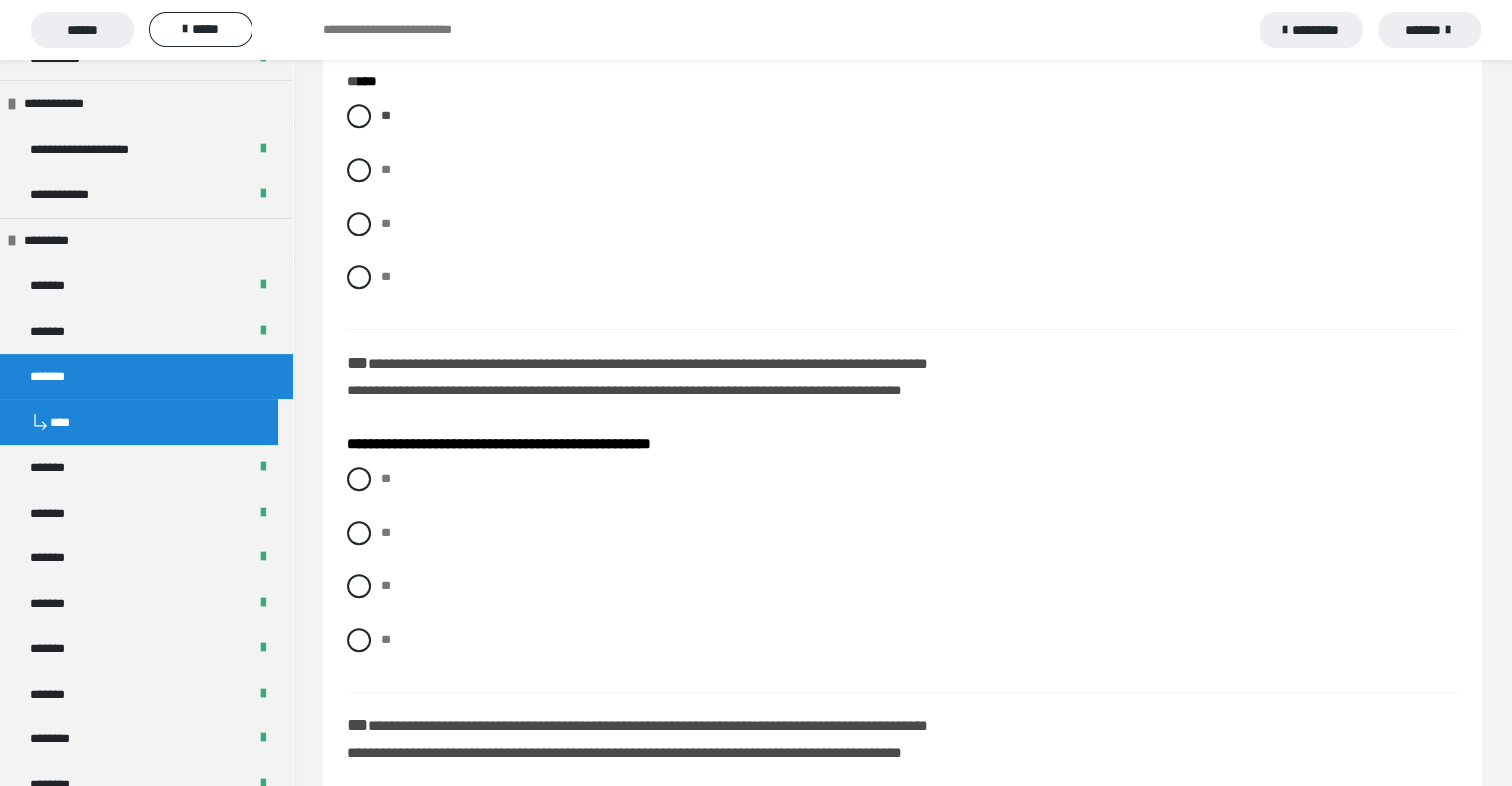 scroll, scrollTop: 1491, scrollLeft: 0, axis: vertical 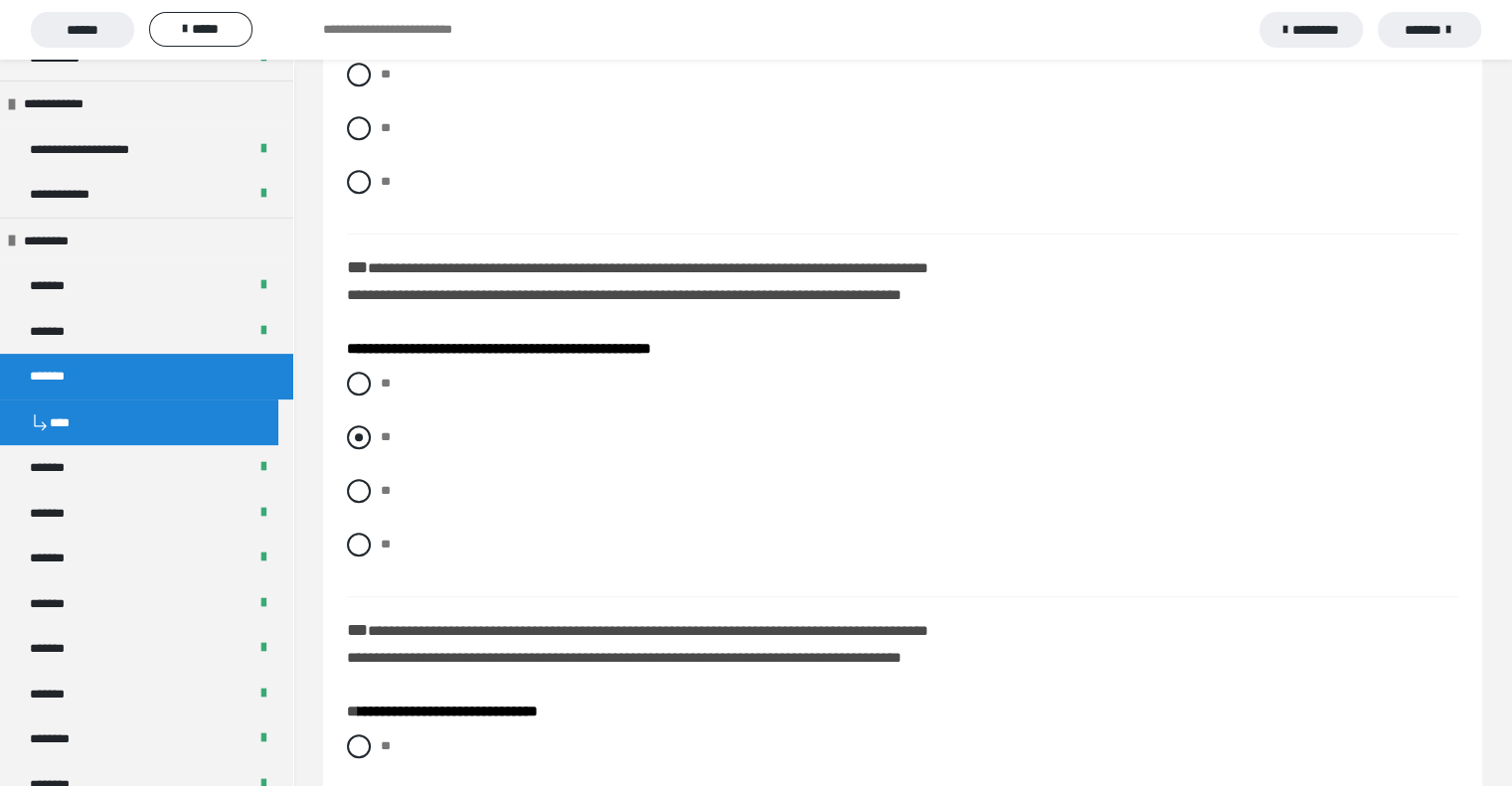 click at bounding box center [359, 437] 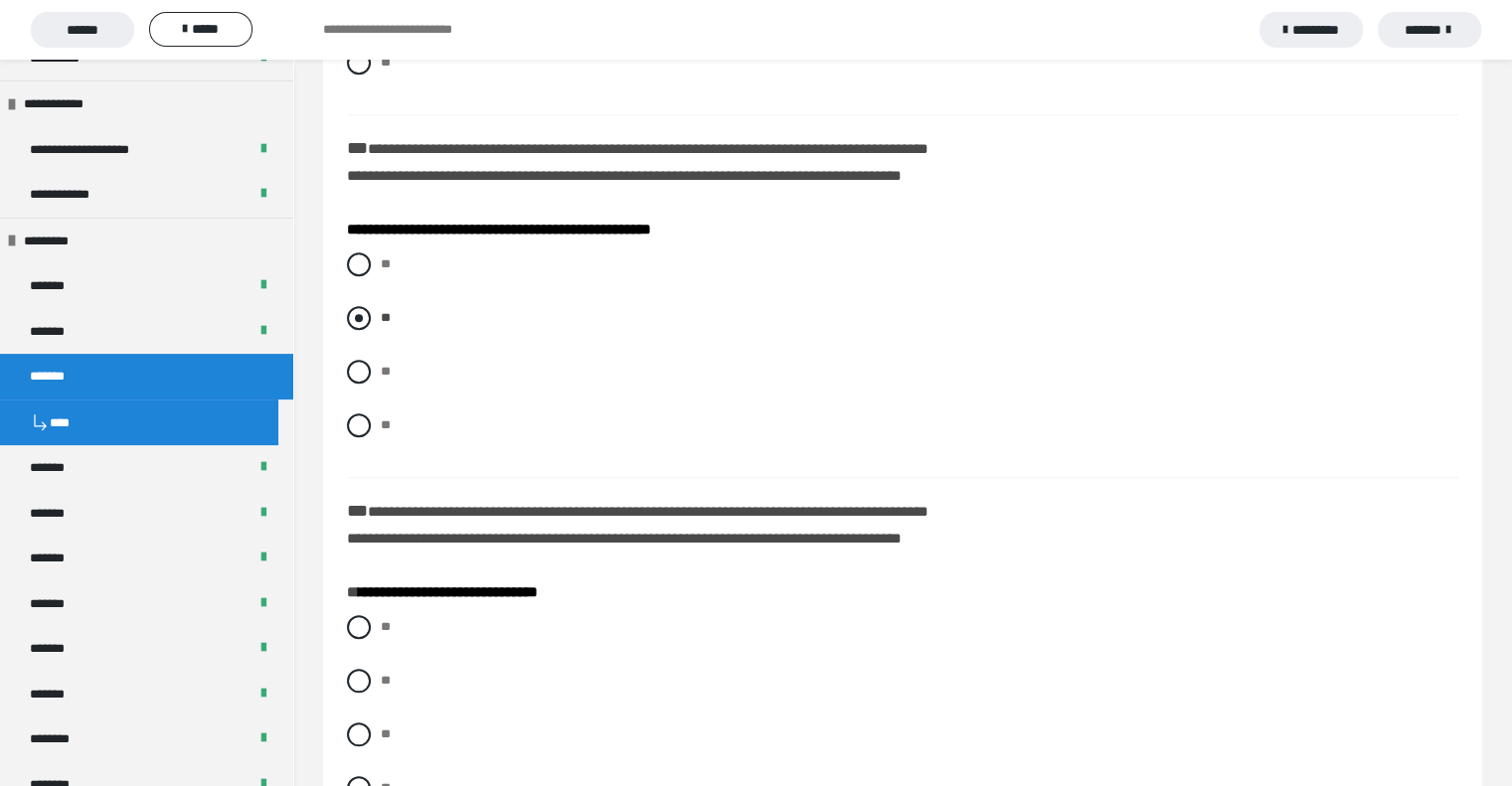 scroll, scrollTop: 1789, scrollLeft: 0, axis: vertical 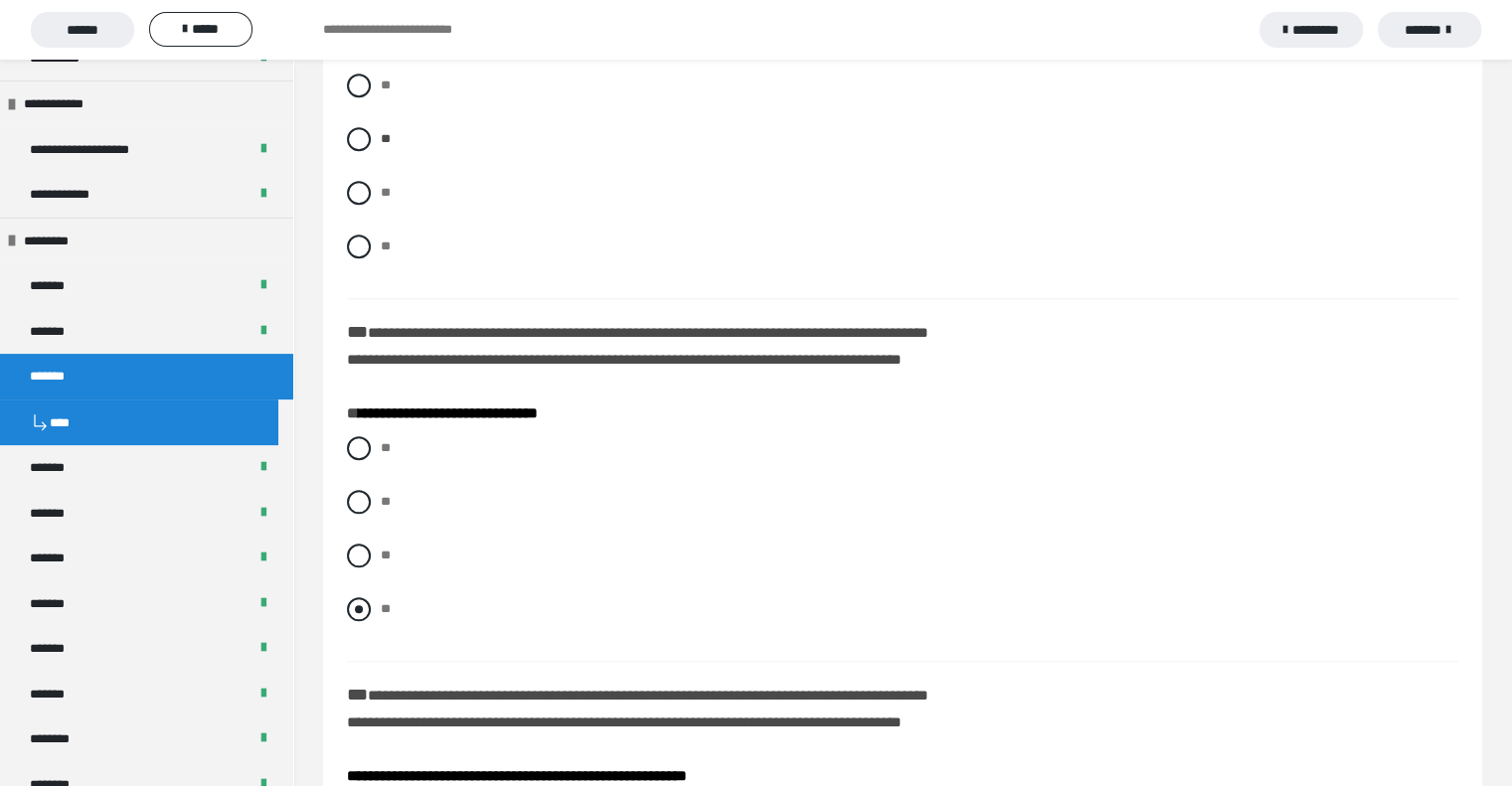 click at bounding box center [359, 609] 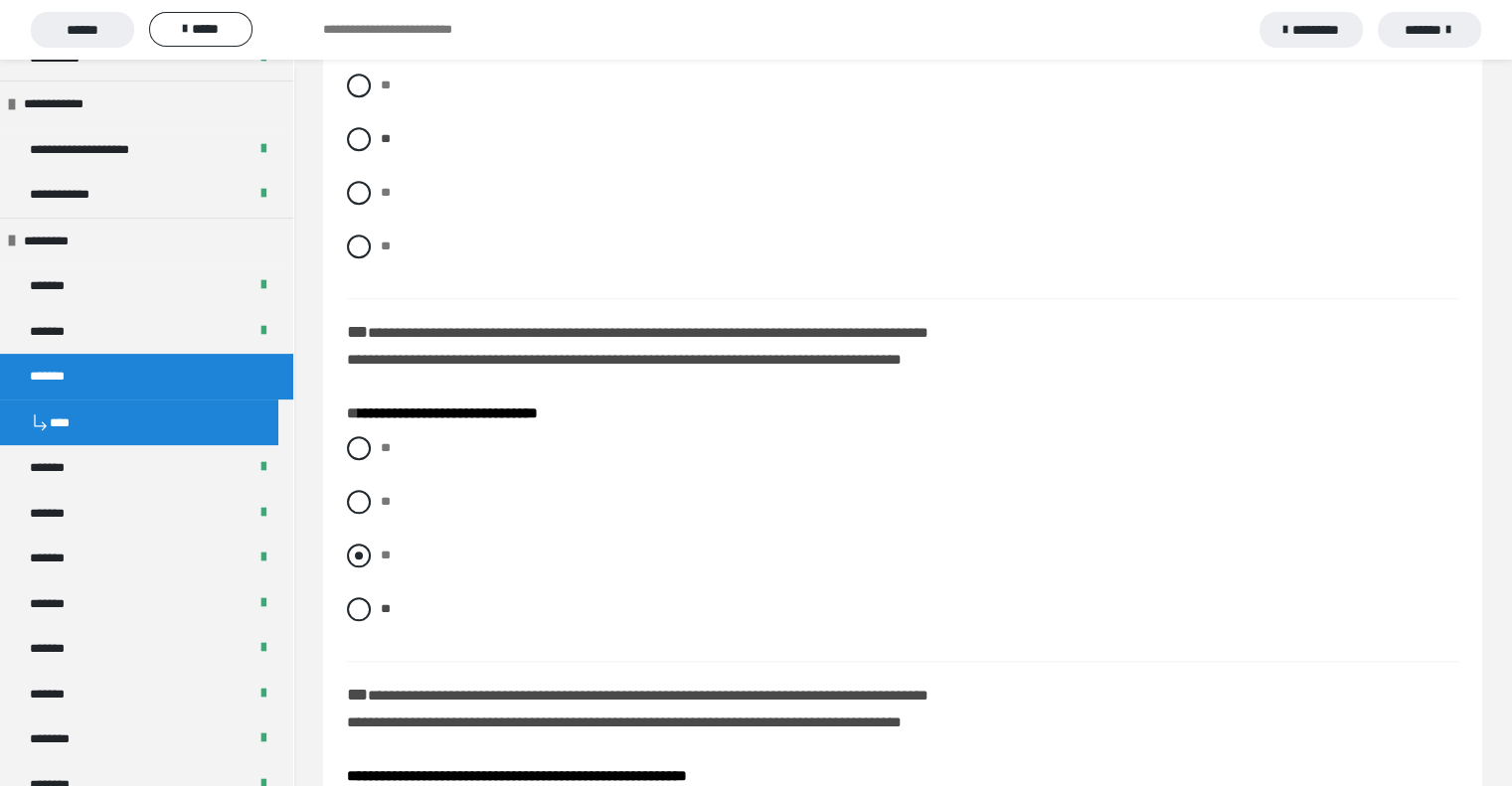click at bounding box center [359, 555] 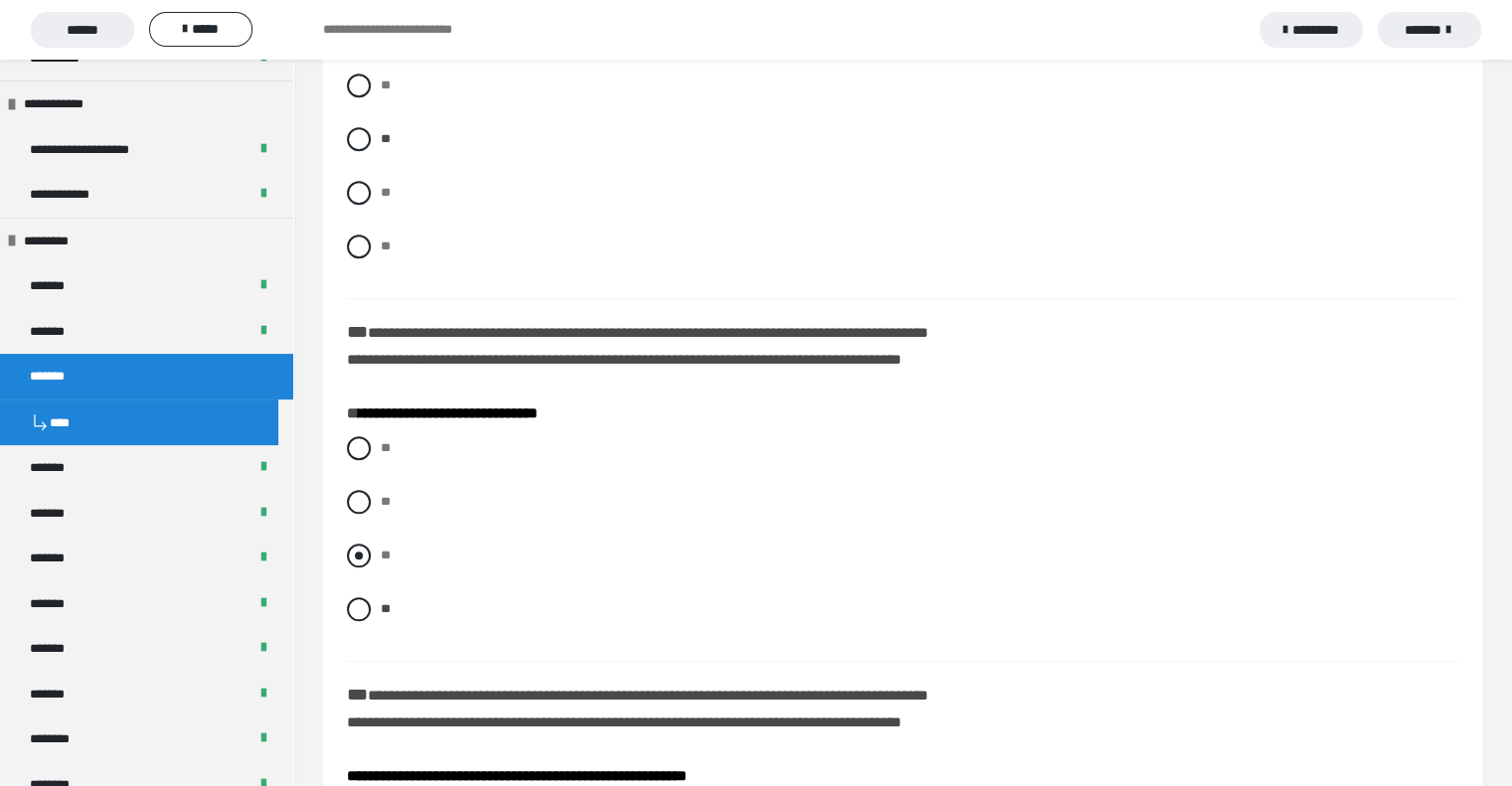 radio on "****" 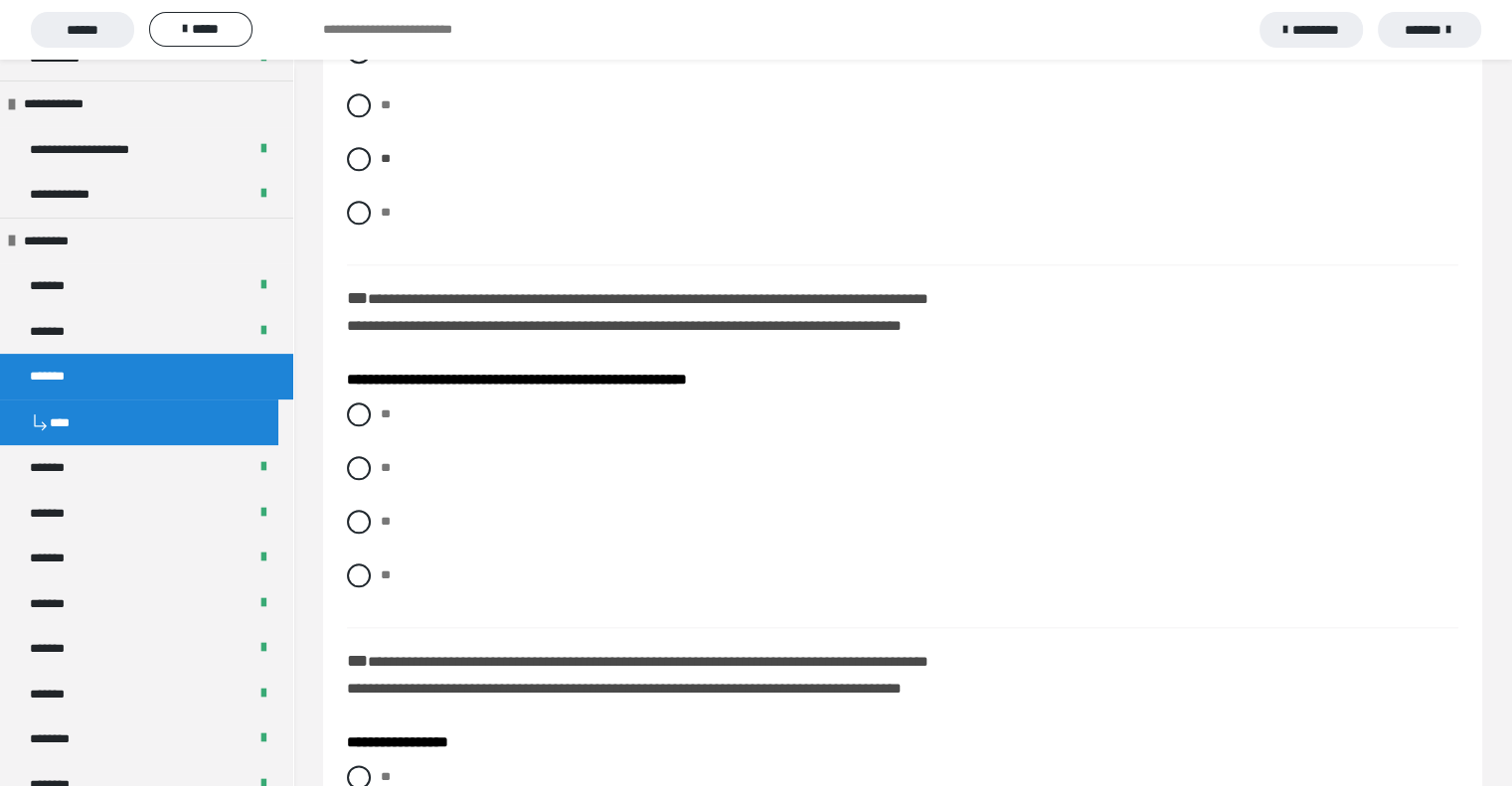 scroll, scrollTop: 2186, scrollLeft: 0, axis: vertical 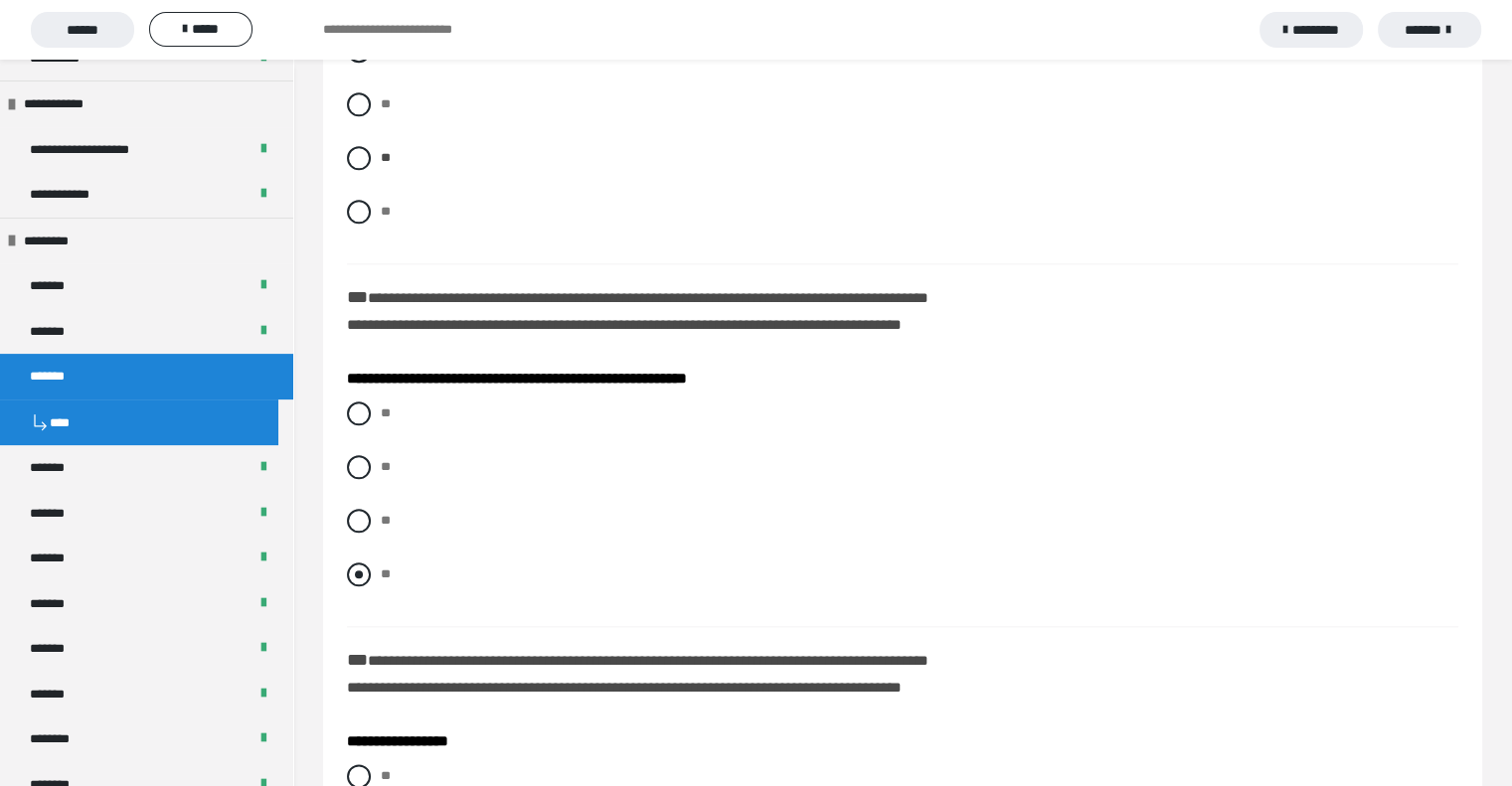 click on "**" at bounding box center (903, 574) 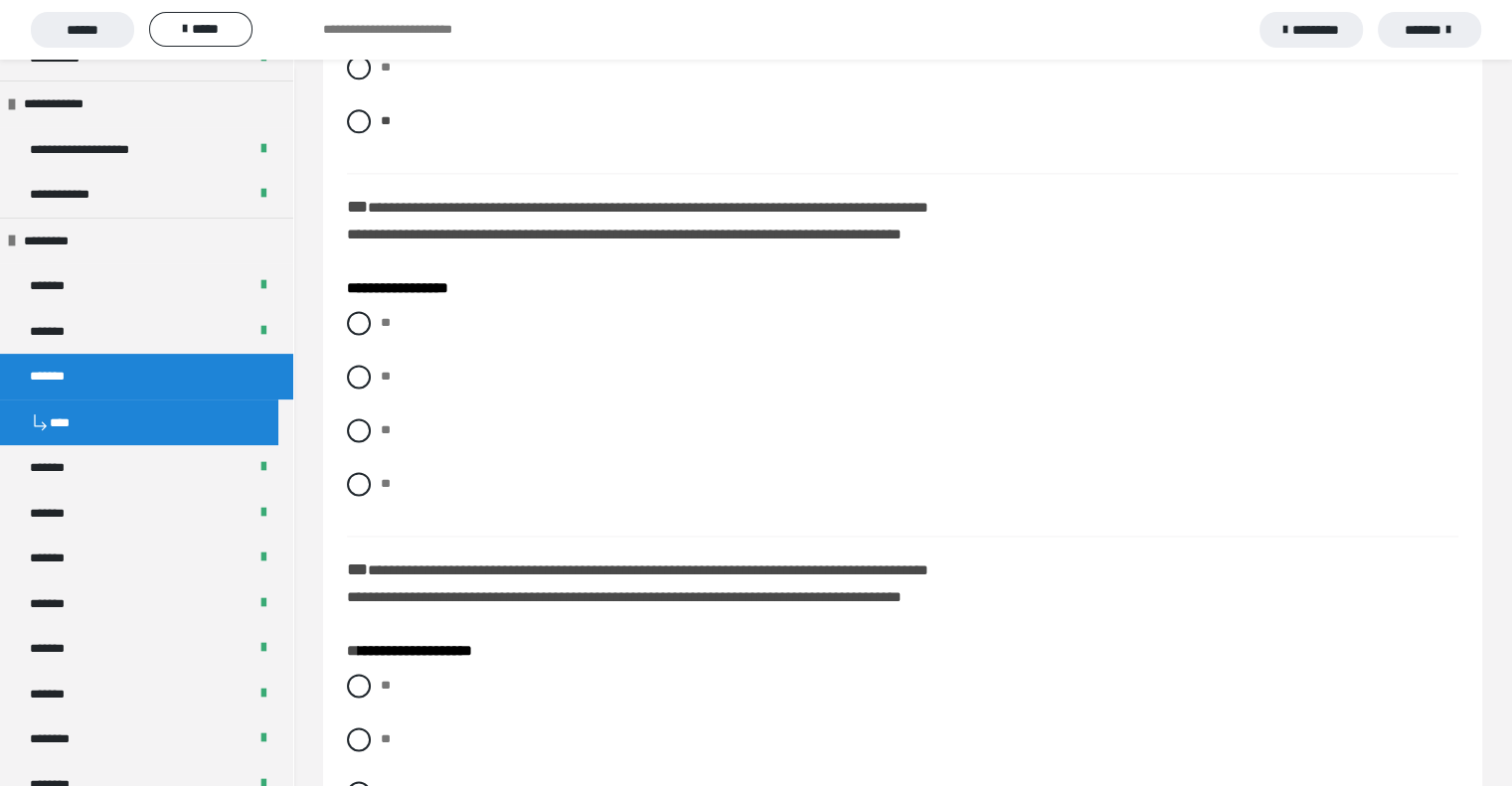 scroll, scrollTop: 2683, scrollLeft: 0, axis: vertical 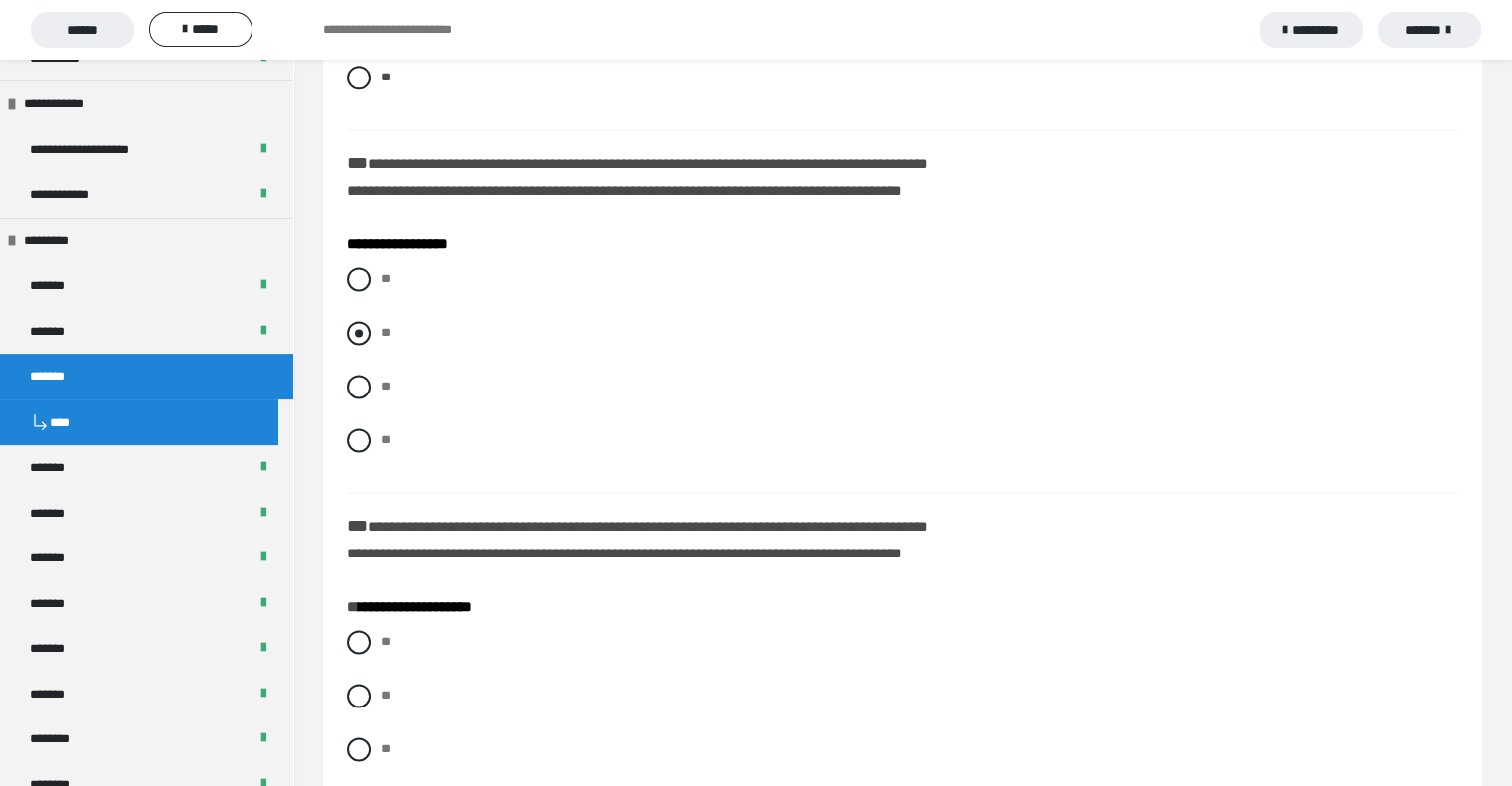 click at bounding box center (359, 333) 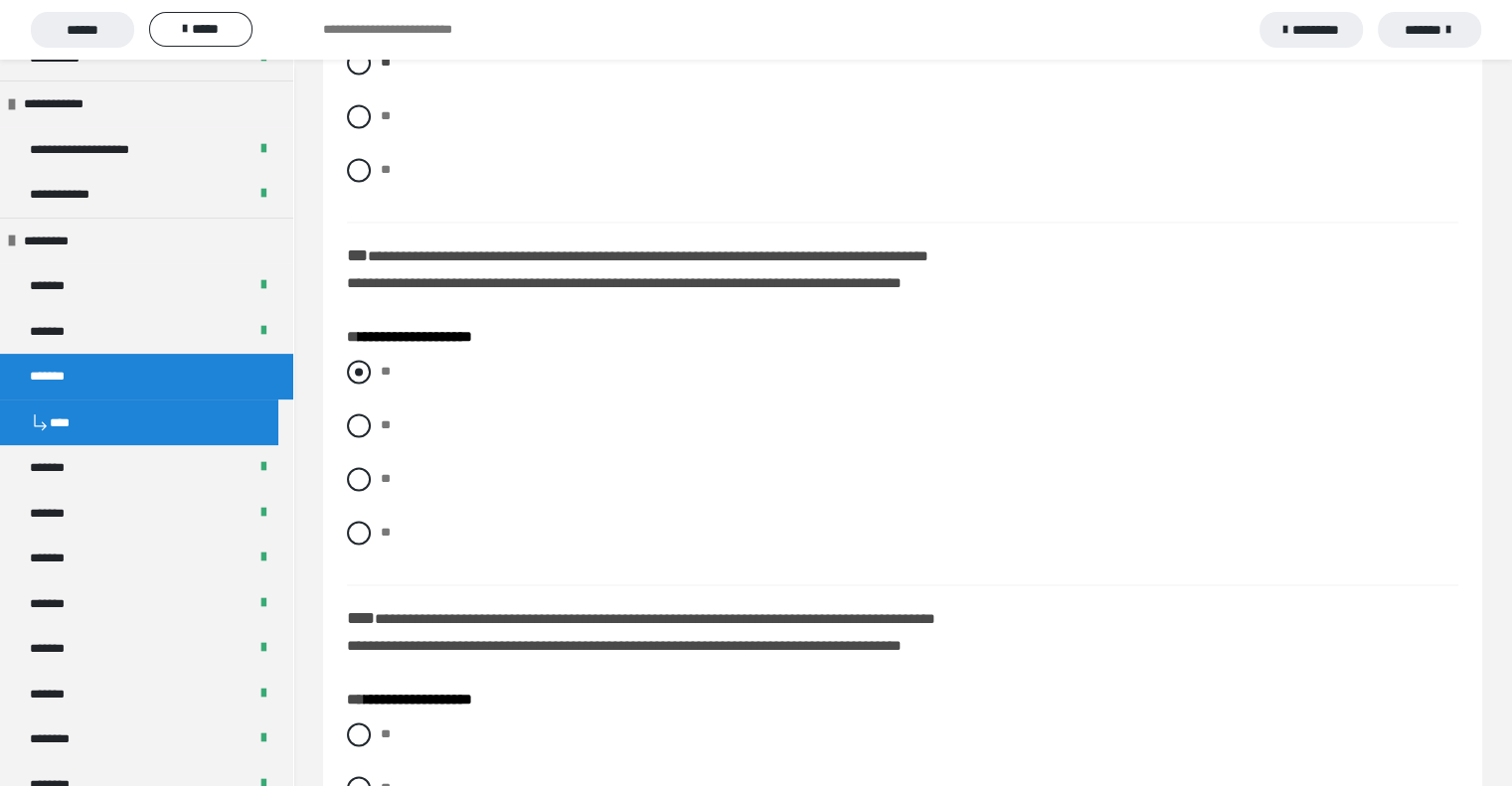 scroll, scrollTop: 3080, scrollLeft: 0, axis: vertical 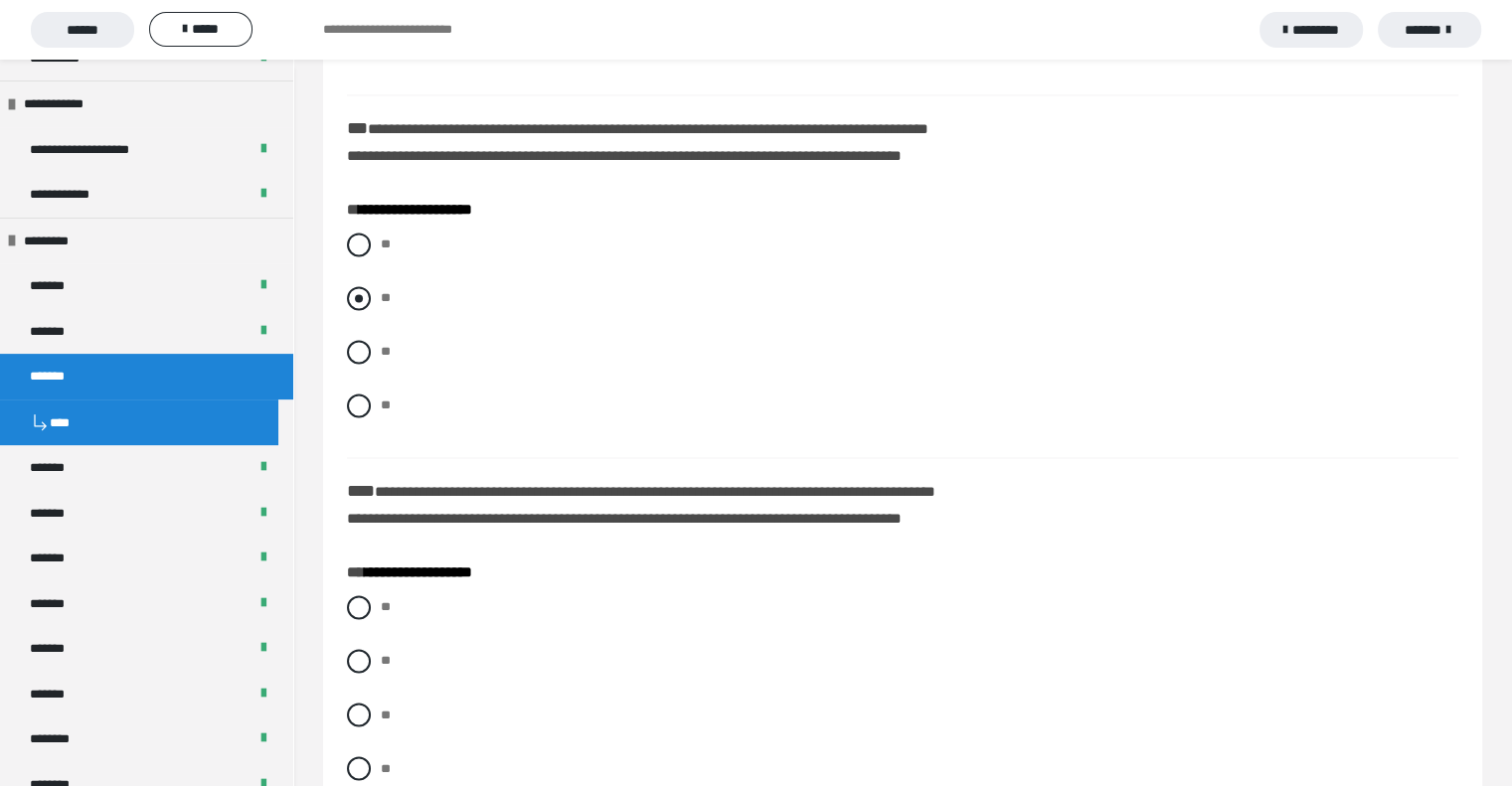 click on "**" at bounding box center [903, 298] 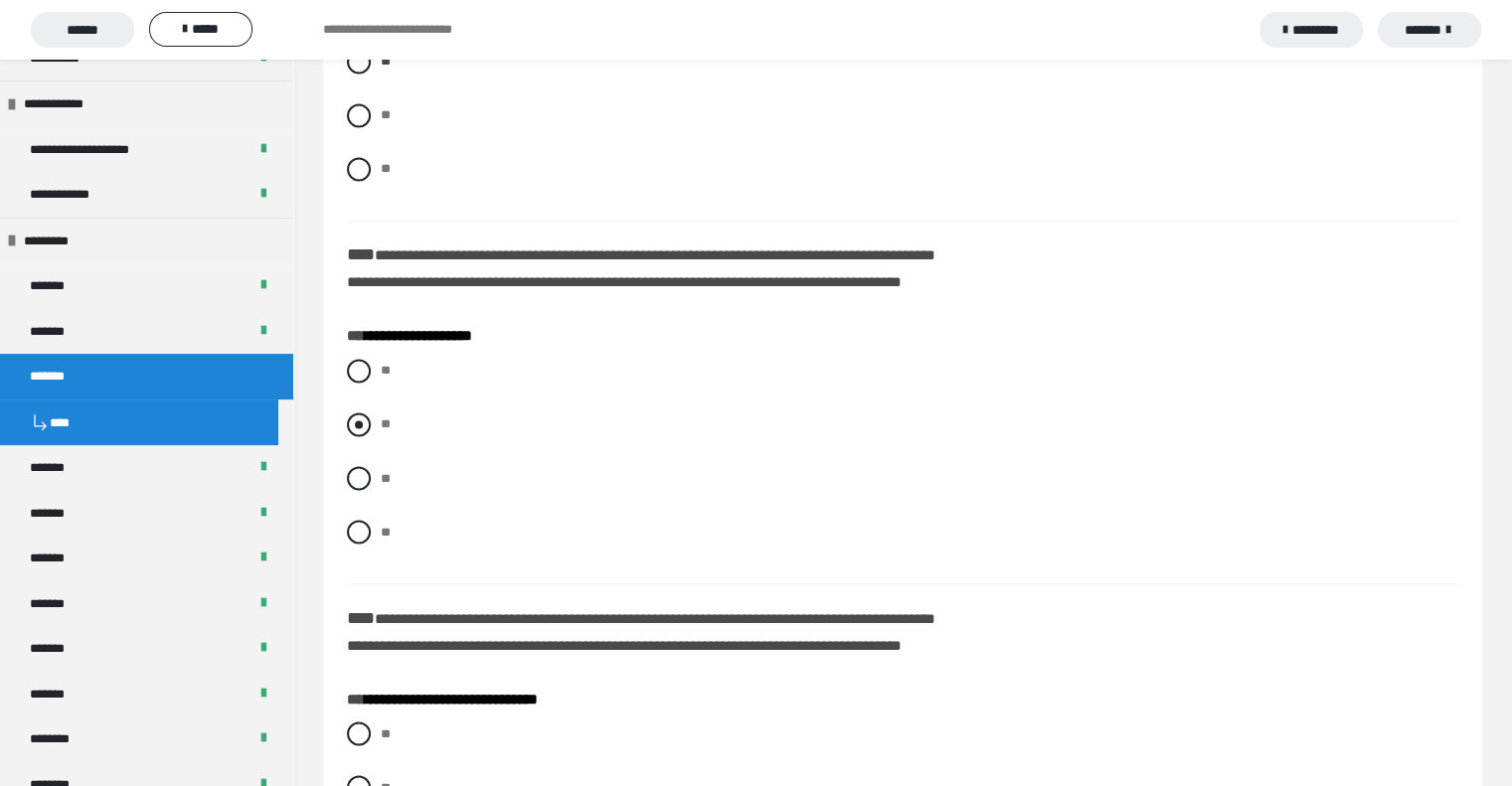scroll, scrollTop: 3379, scrollLeft: 0, axis: vertical 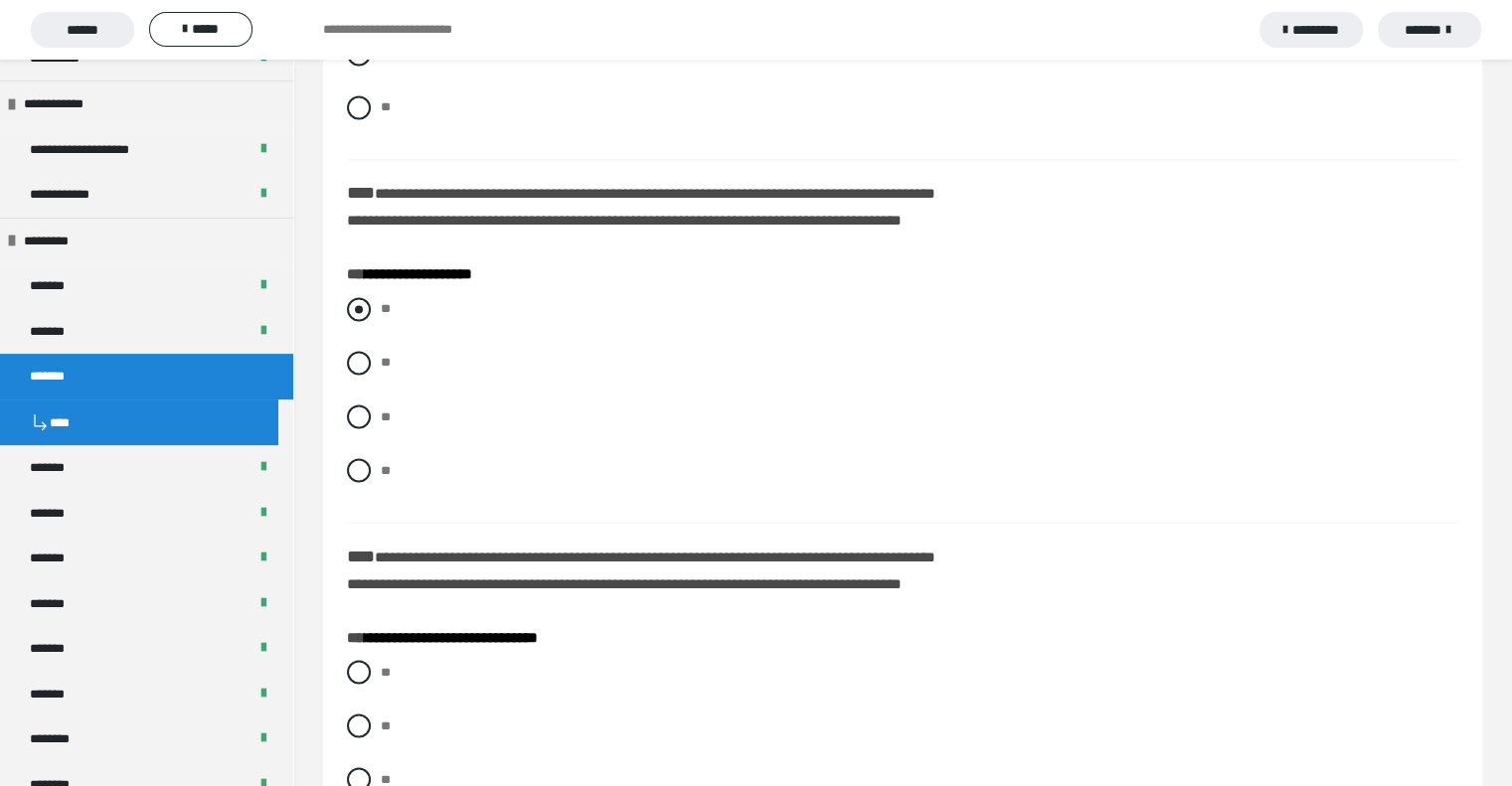 click at bounding box center (359, 309) 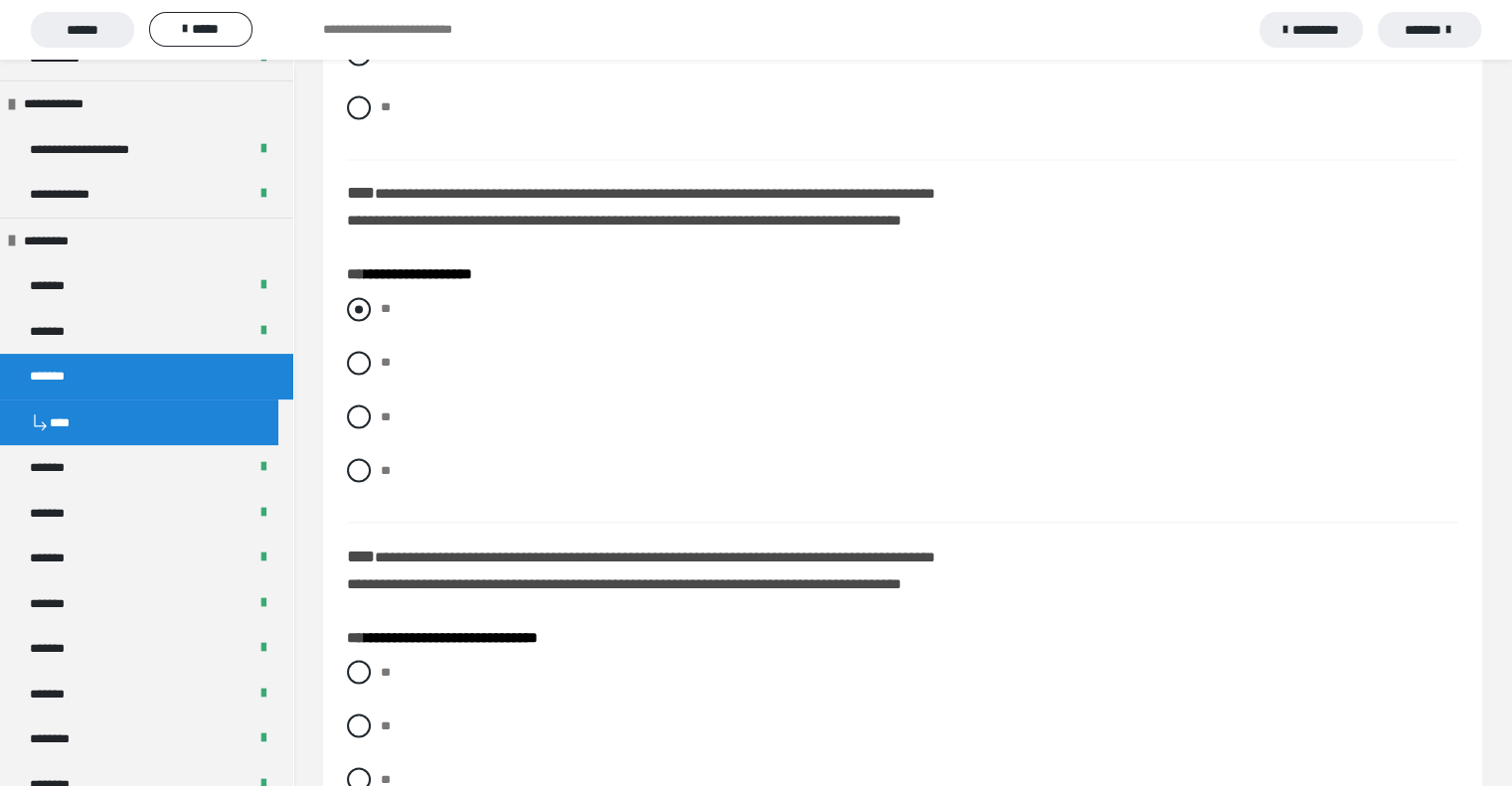 radio on "****" 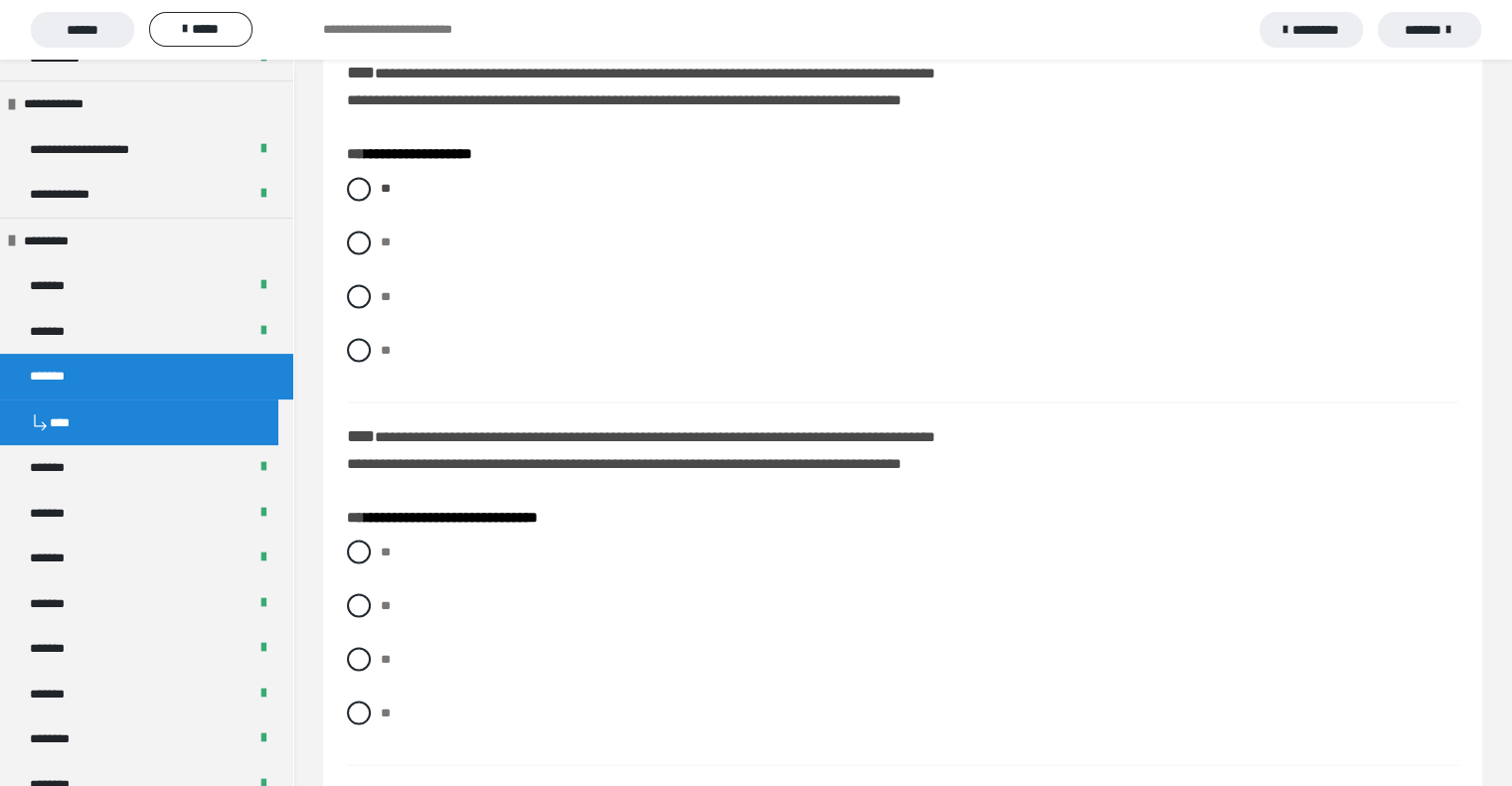scroll, scrollTop: 3677, scrollLeft: 0, axis: vertical 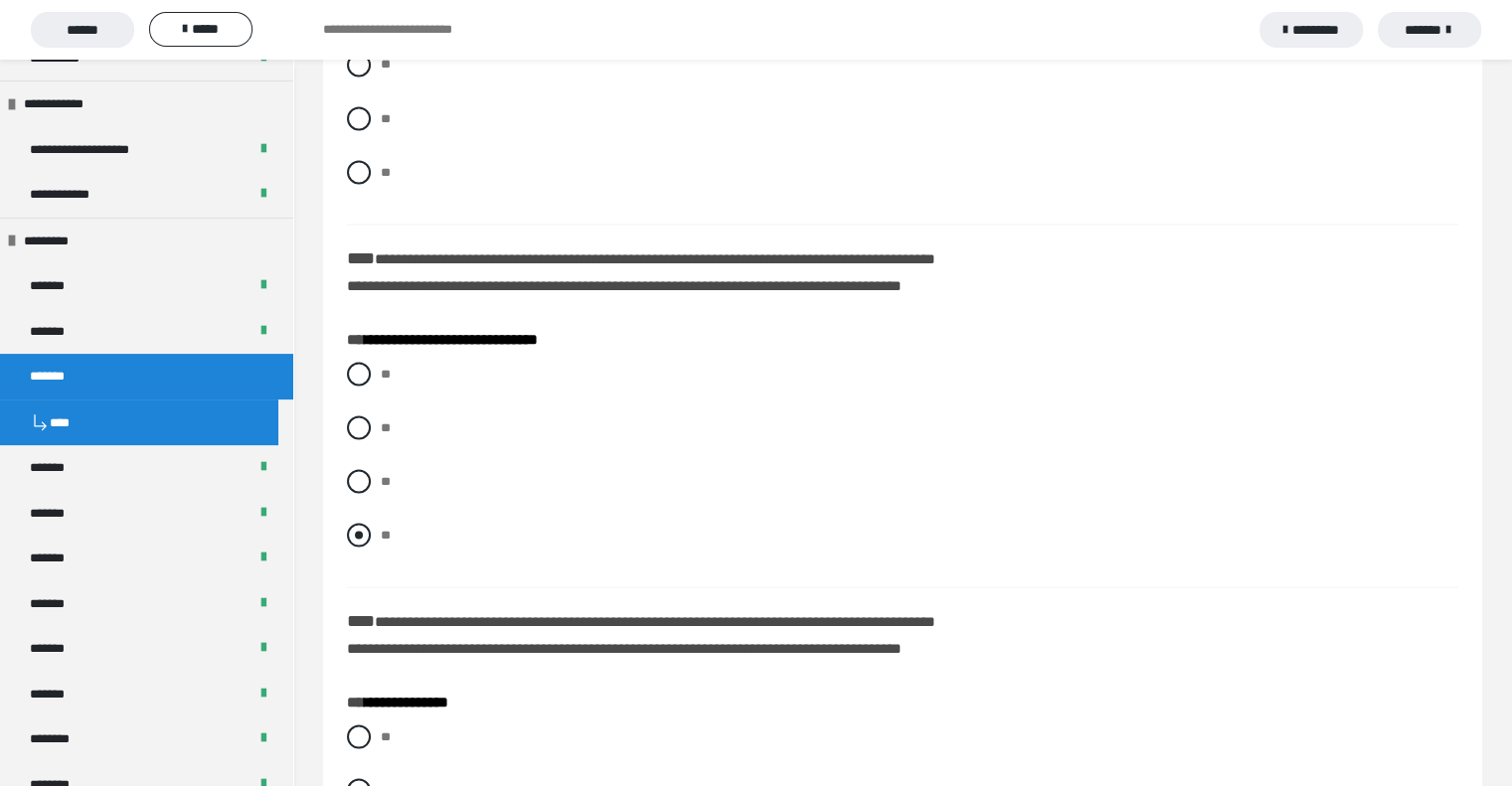 click at bounding box center [359, 535] 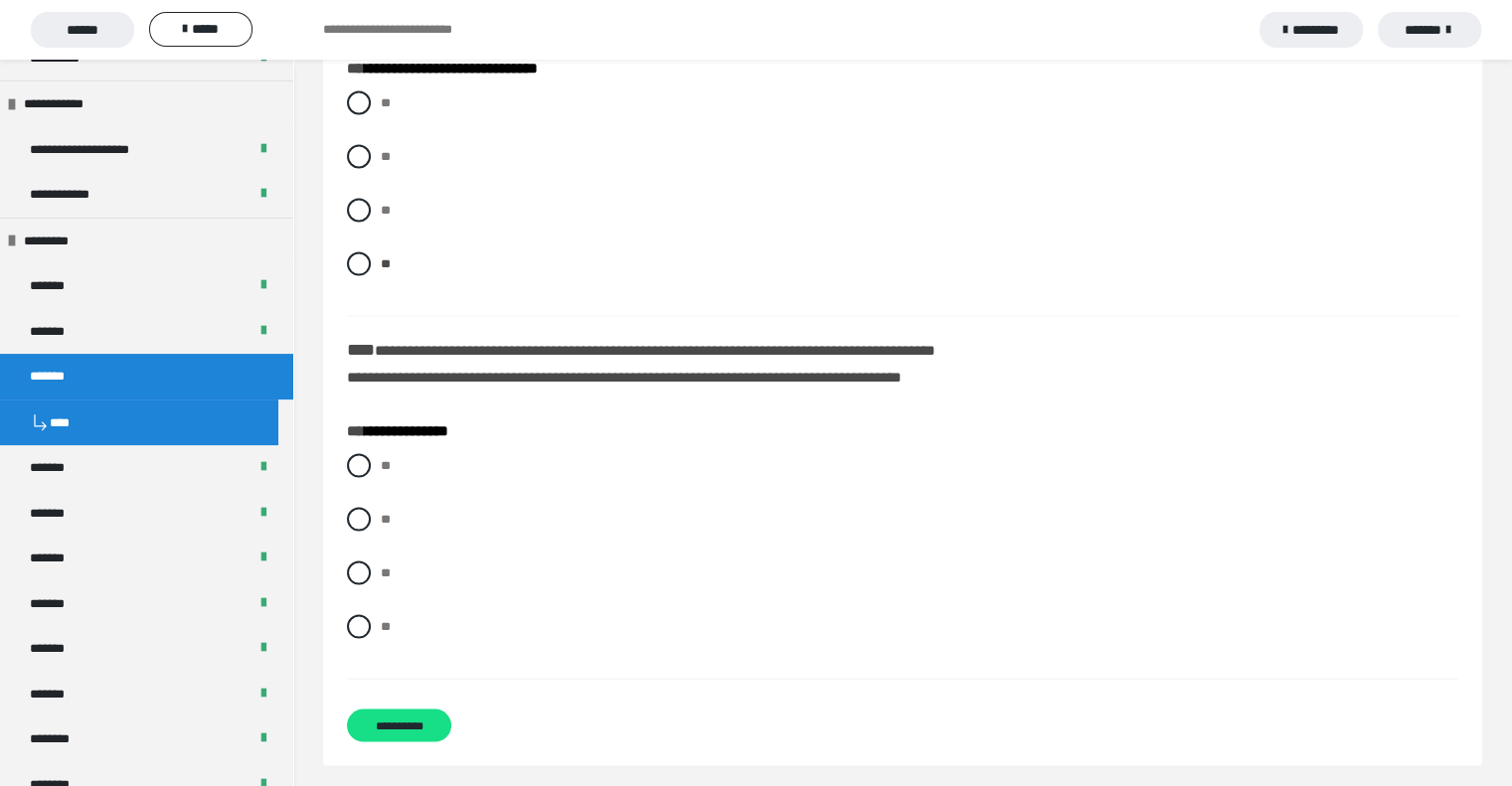 scroll, scrollTop: 3954, scrollLeft: 0, axis: vertical 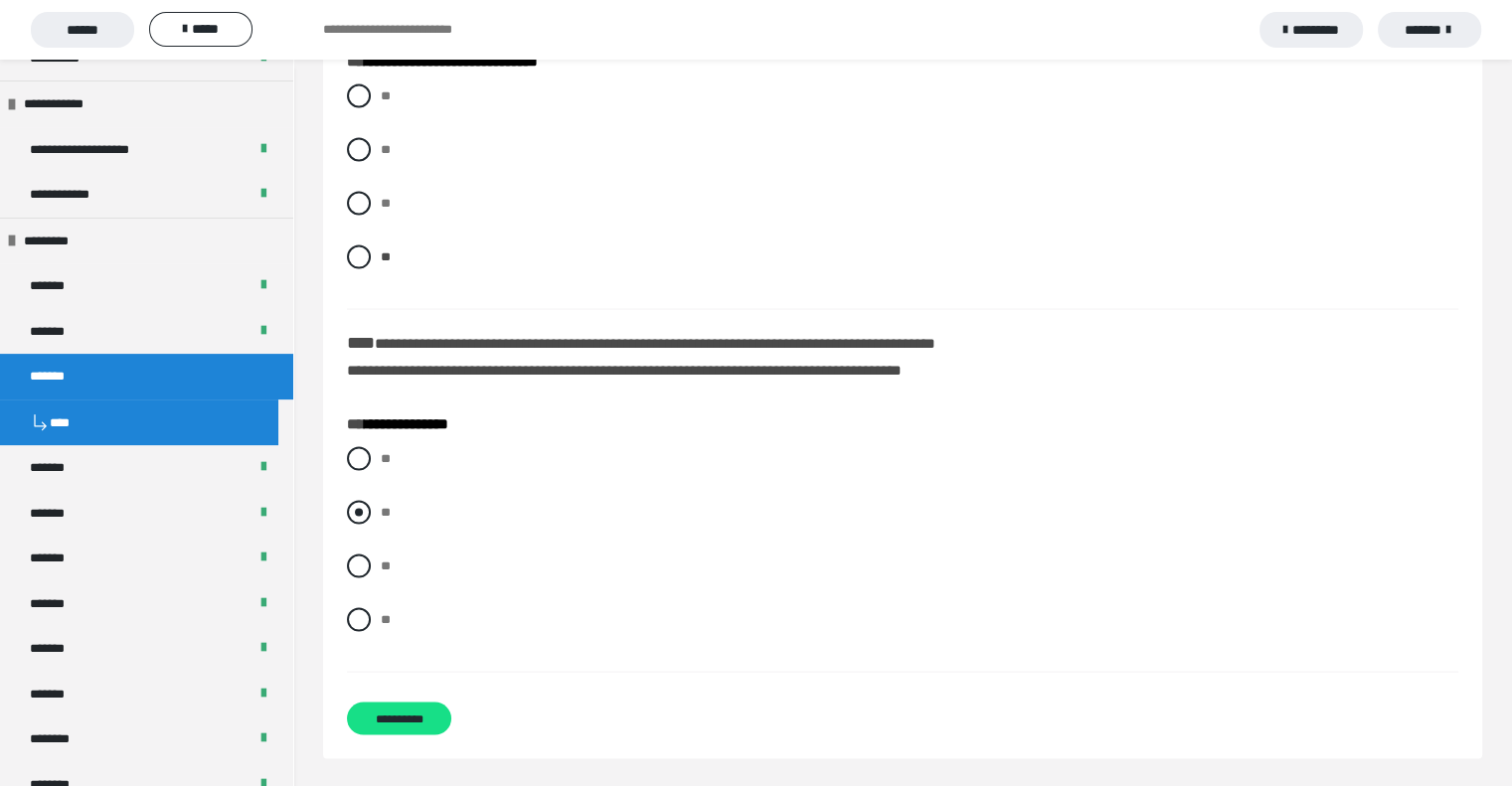 click at bounding box center [359, 513] 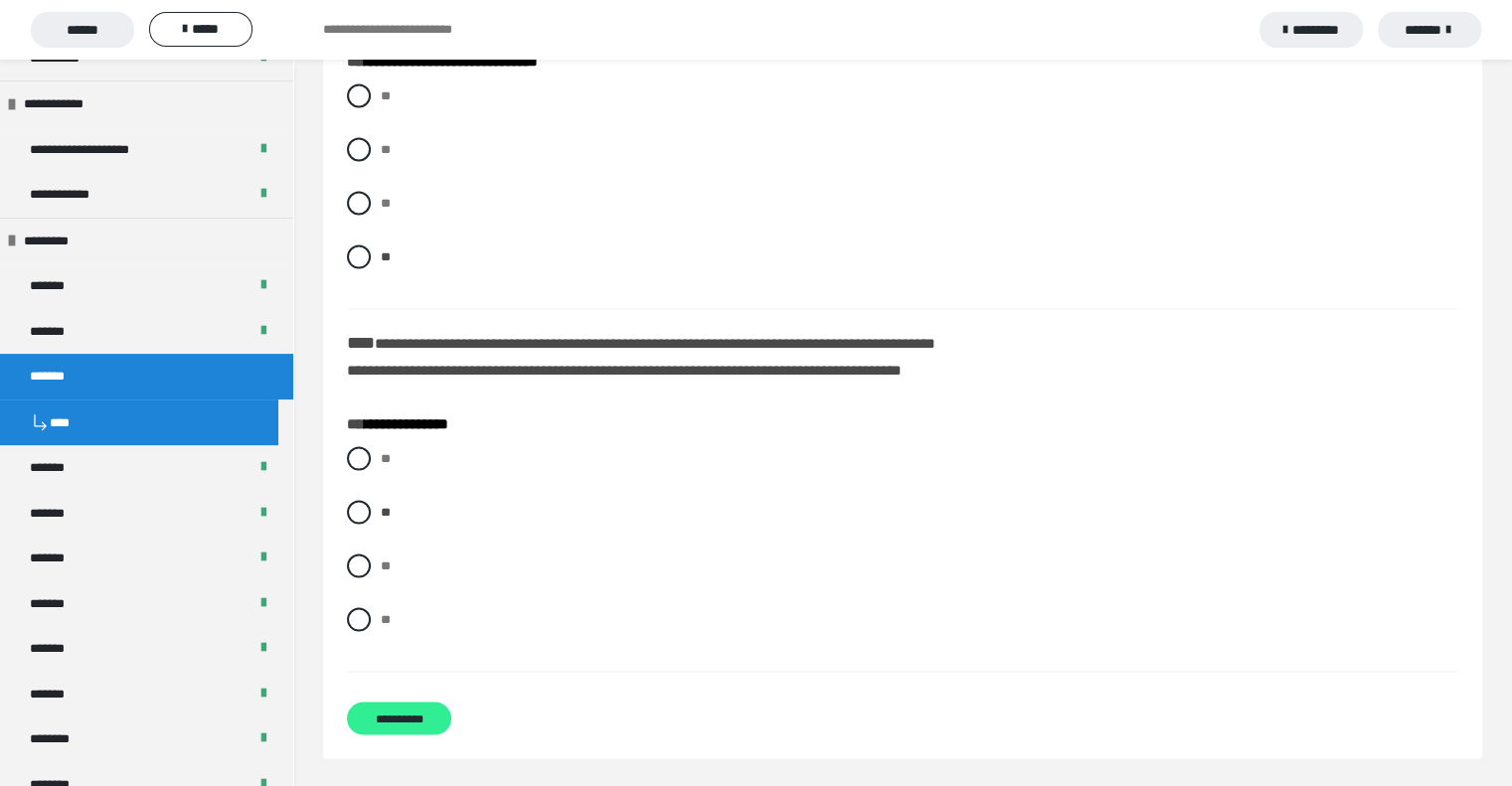 click on "**********" at bounding box center (399, 718) 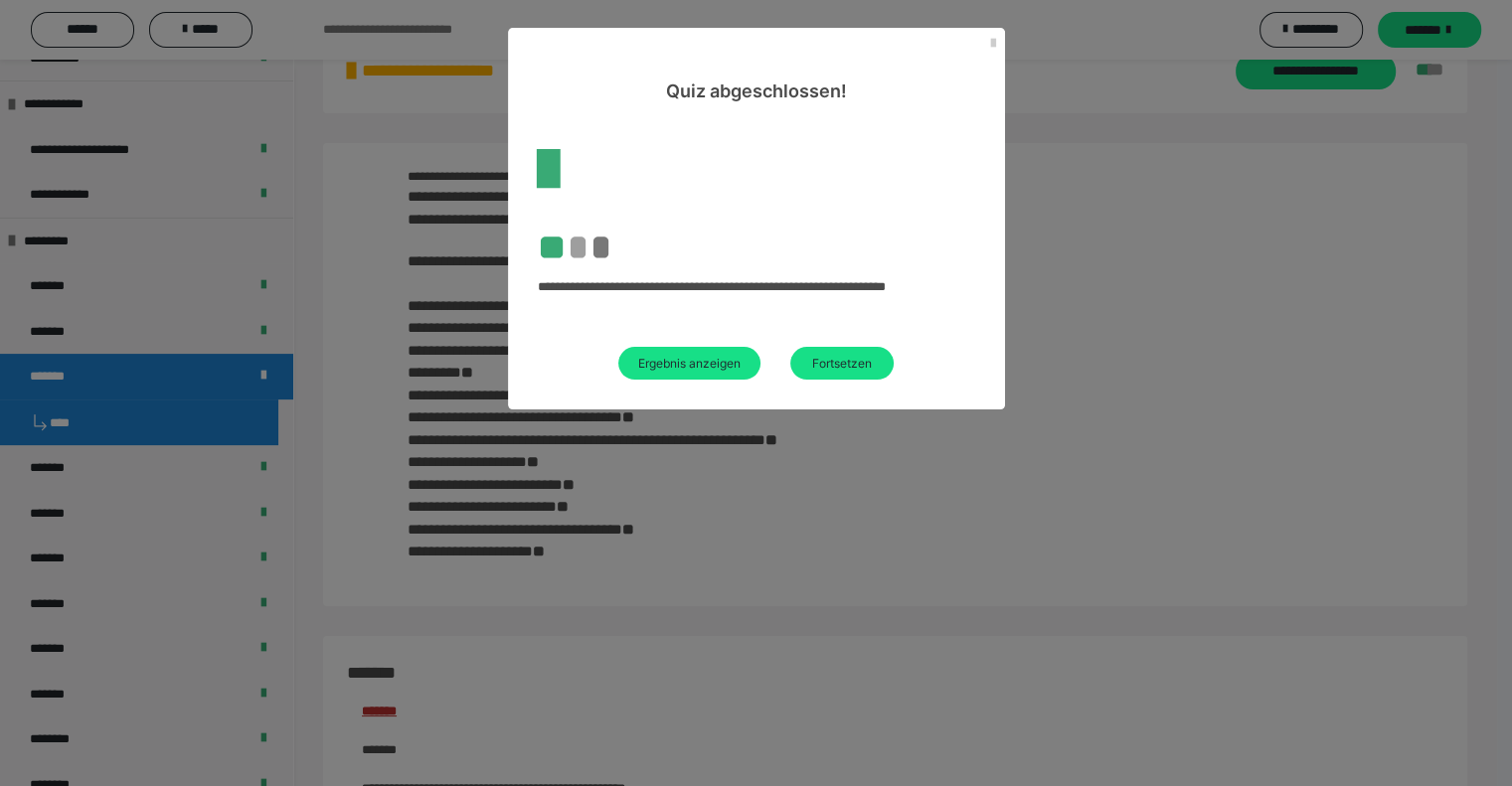 scroll, scrollTop: 3468, scrollLeft: 0, axis: vertical 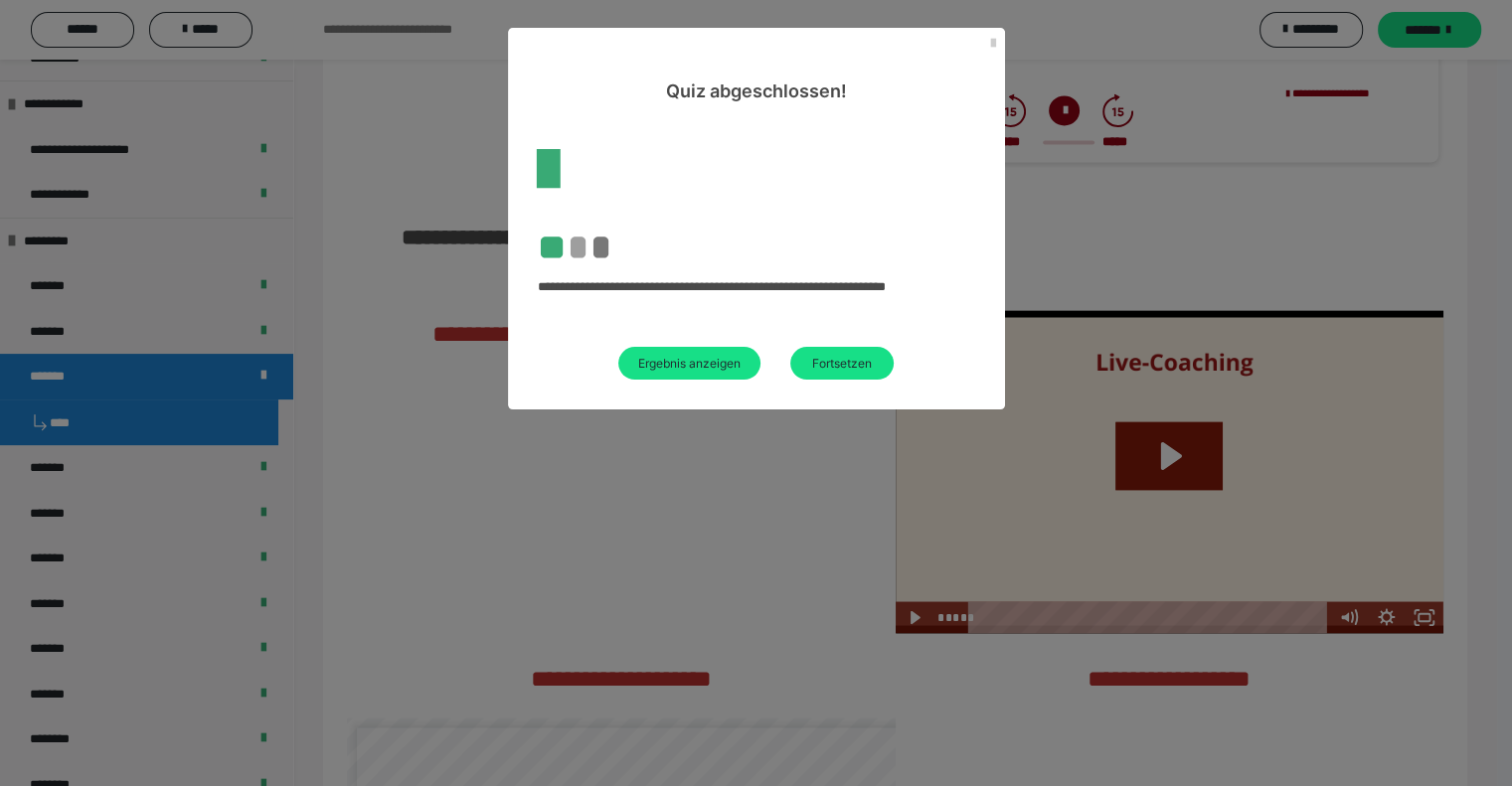 drag, startPoint x: 717, startPoint y: 359, endPoint x: 814, endPoint y: 311, distance: 108.22661 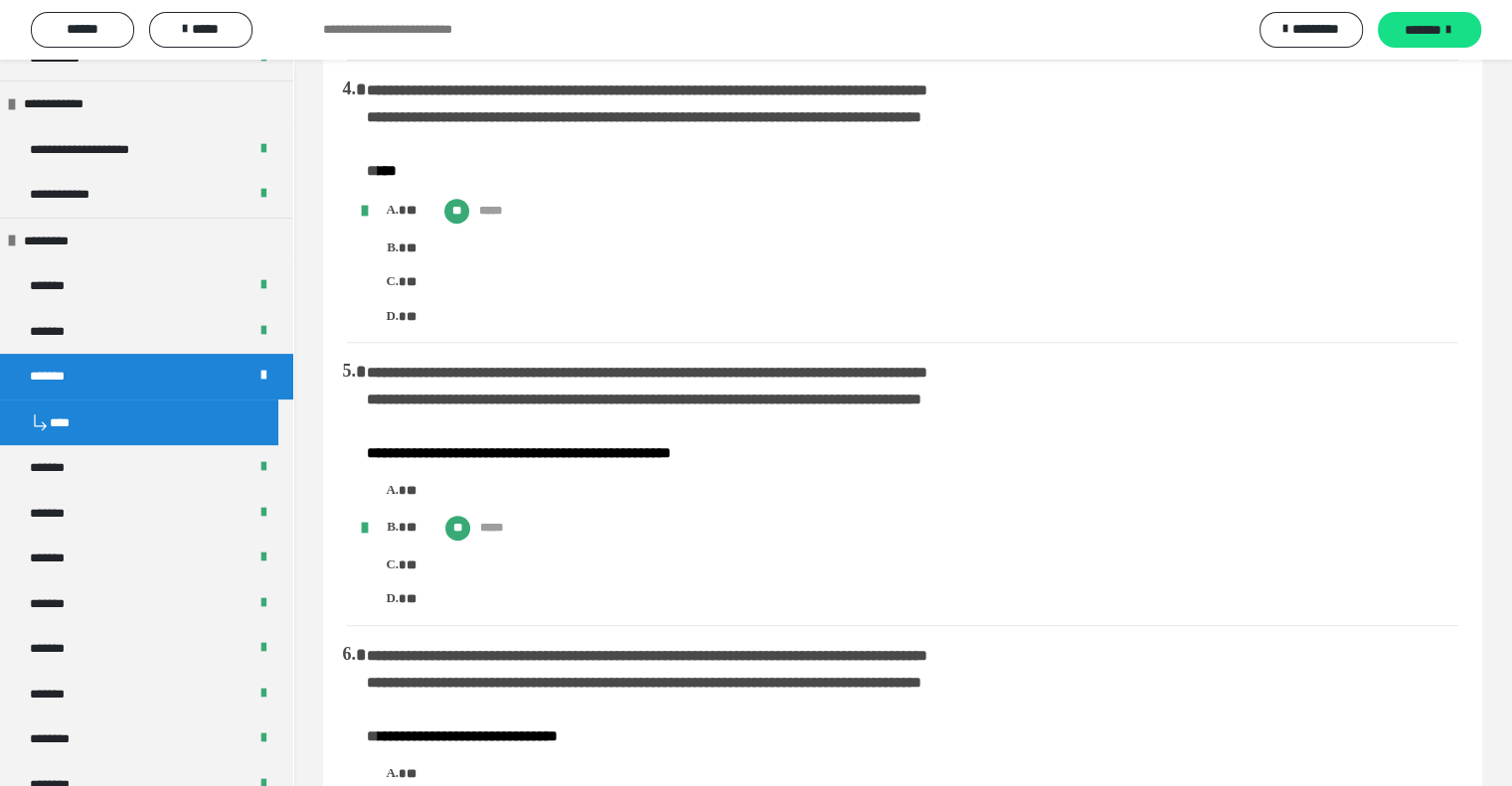 scroll, scrollTop: 984, scrollLeft: 0, axis: vertical 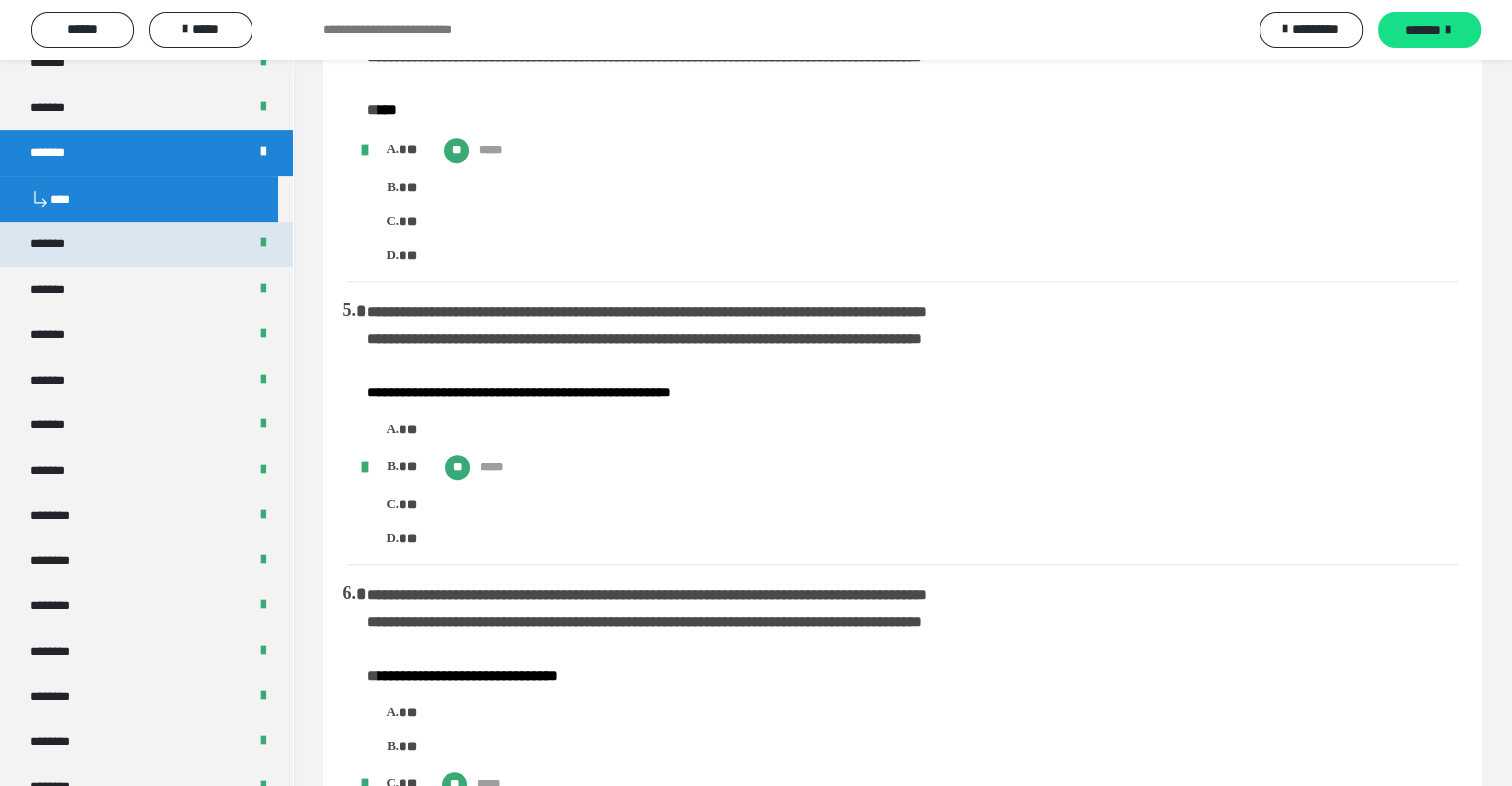 click on "*******" at bounding box center [59, 244] 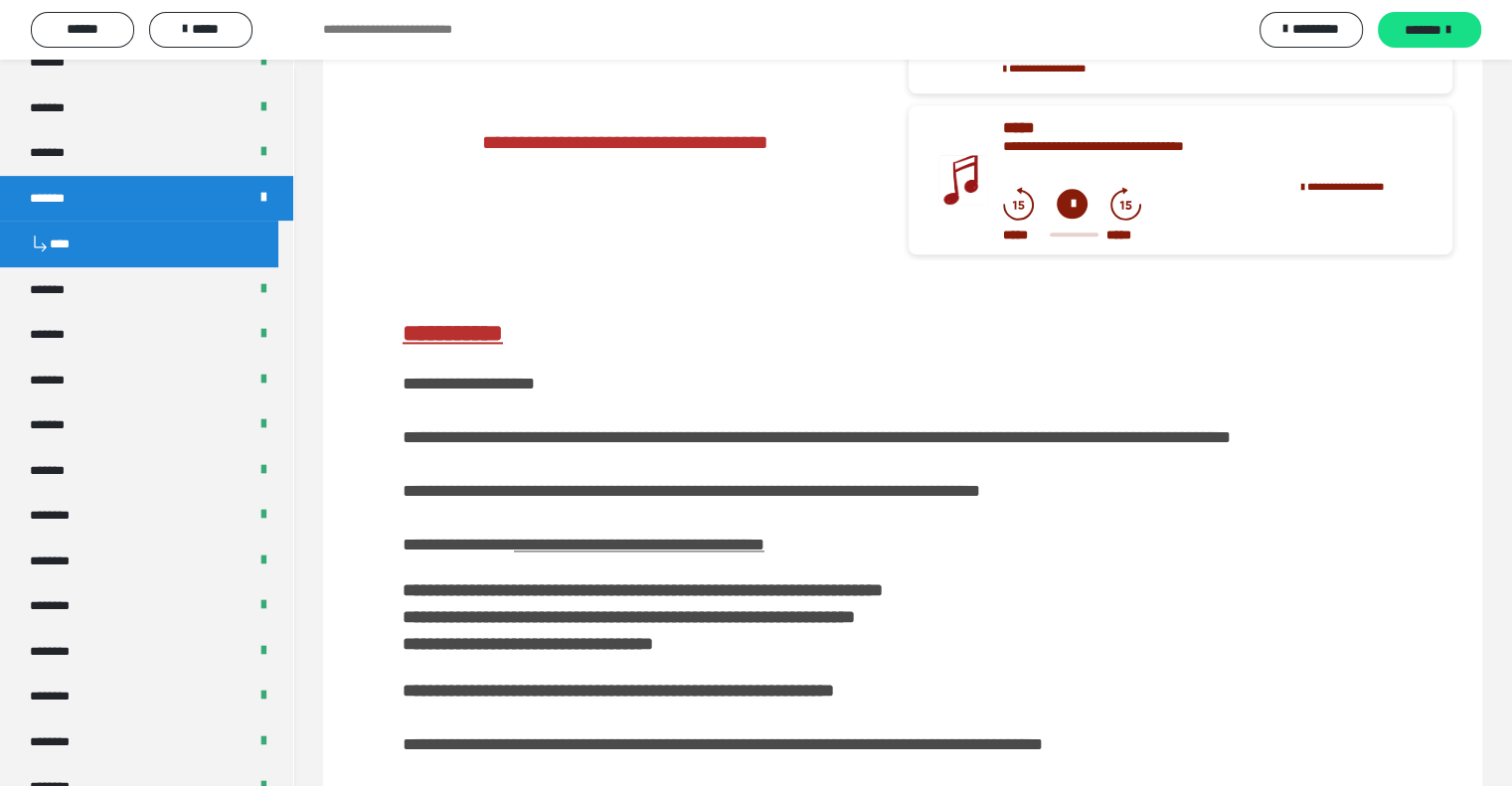 scroll, scrollTop: 3070, scrollLeft: 0, axis: vertical 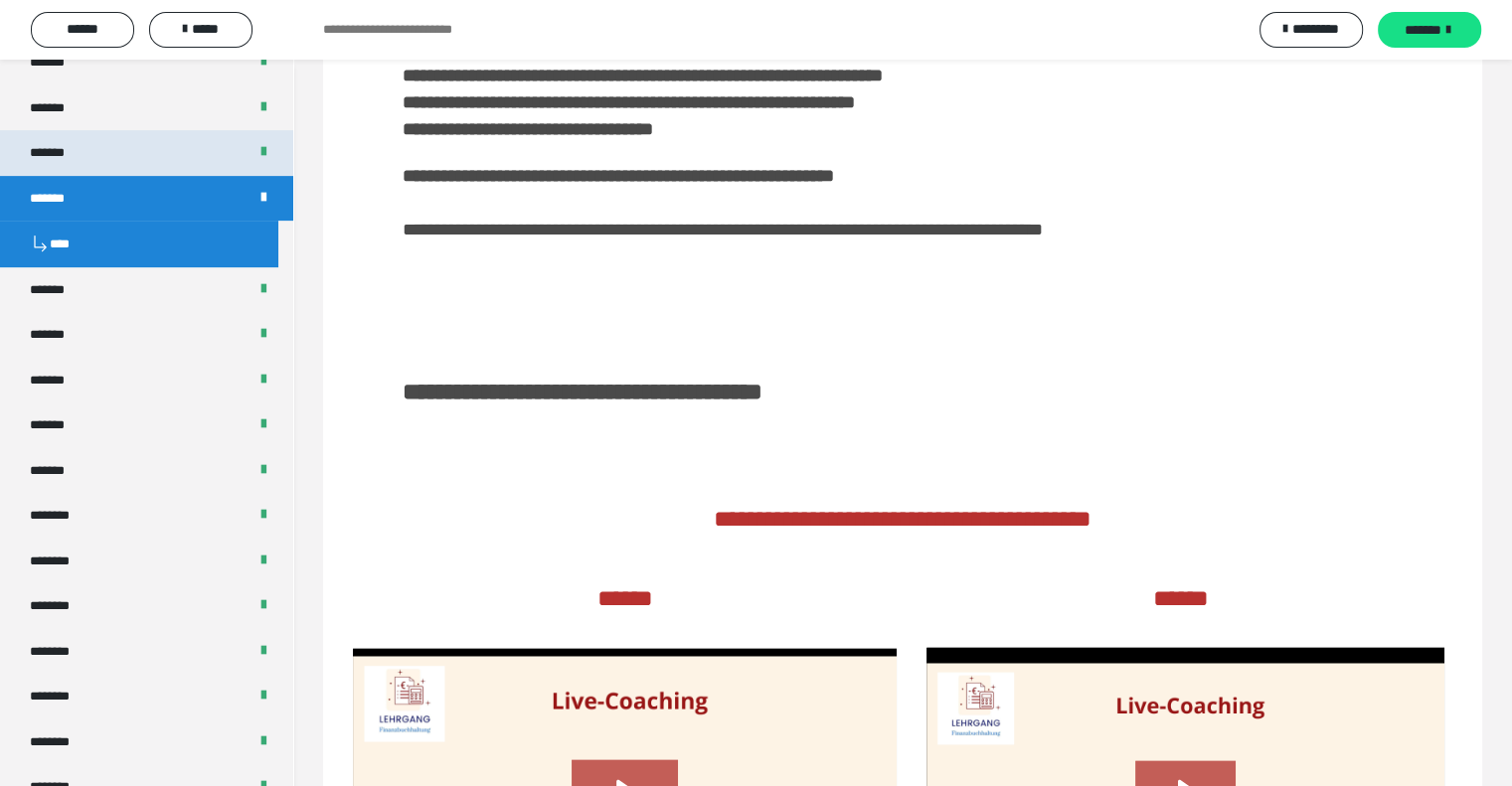 click on "*******" at bounding box center (58, 153) 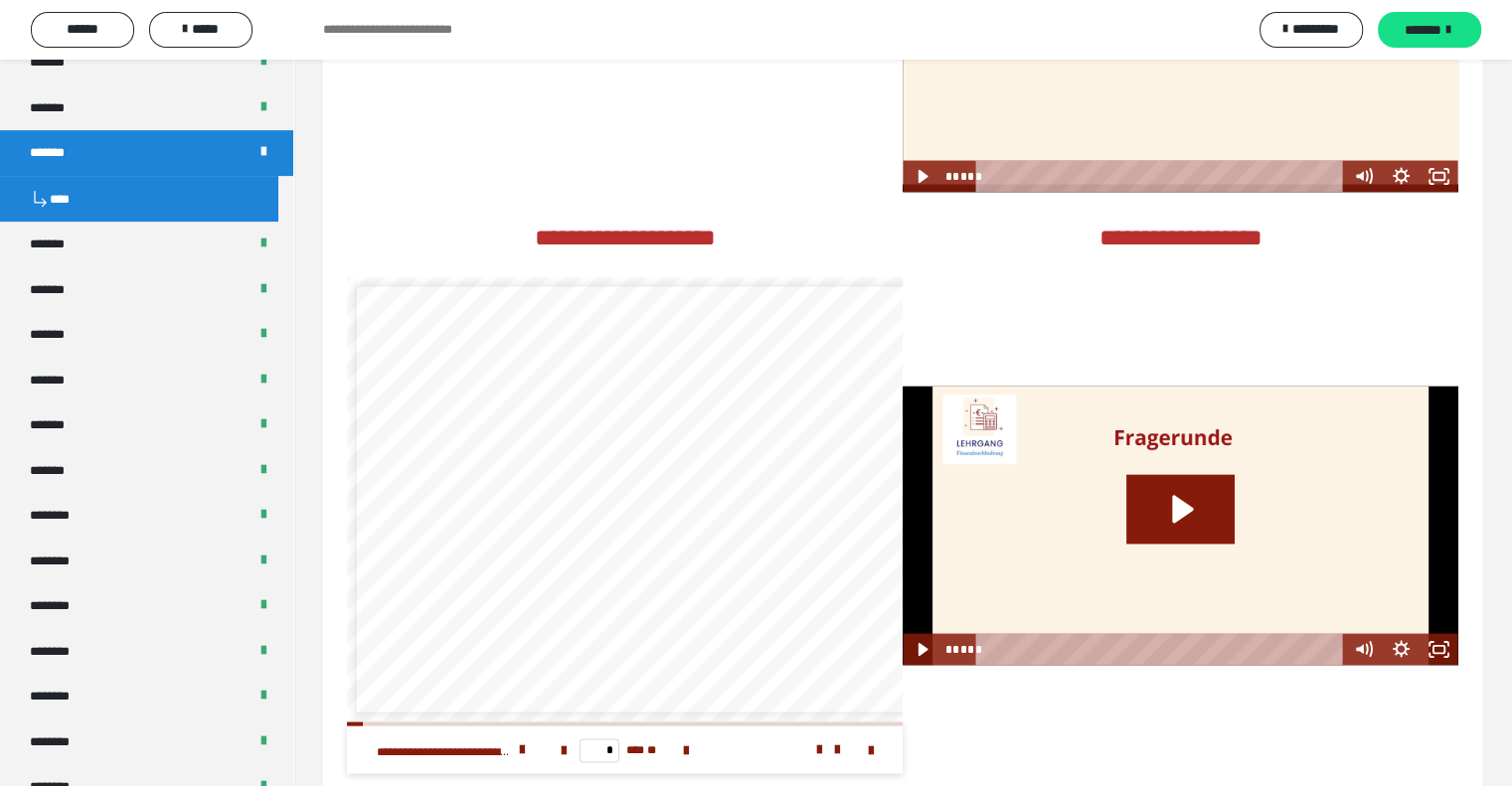 scroll, scrollTop: 4035, scrollLeft: 0, axis: vertical 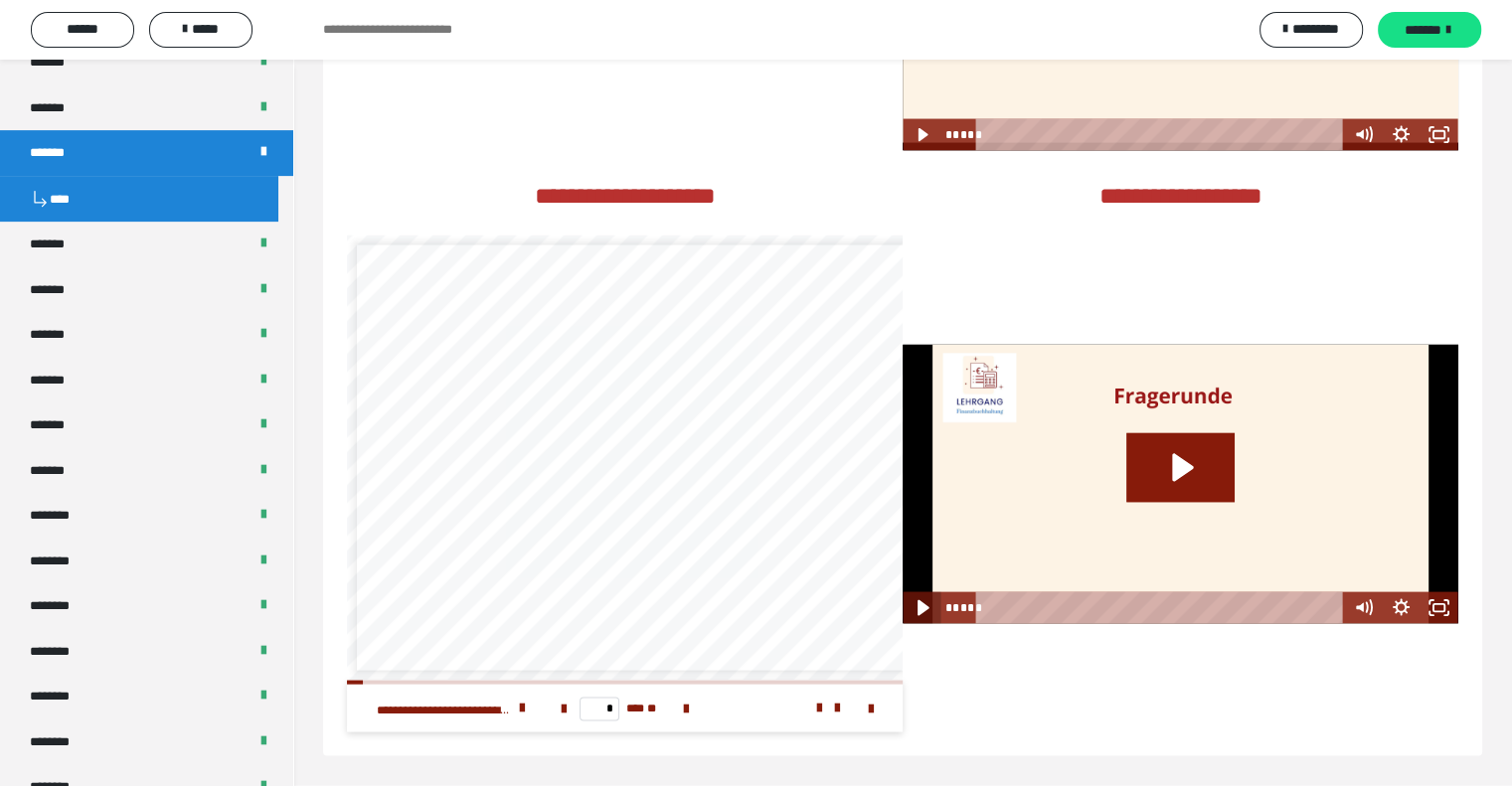click 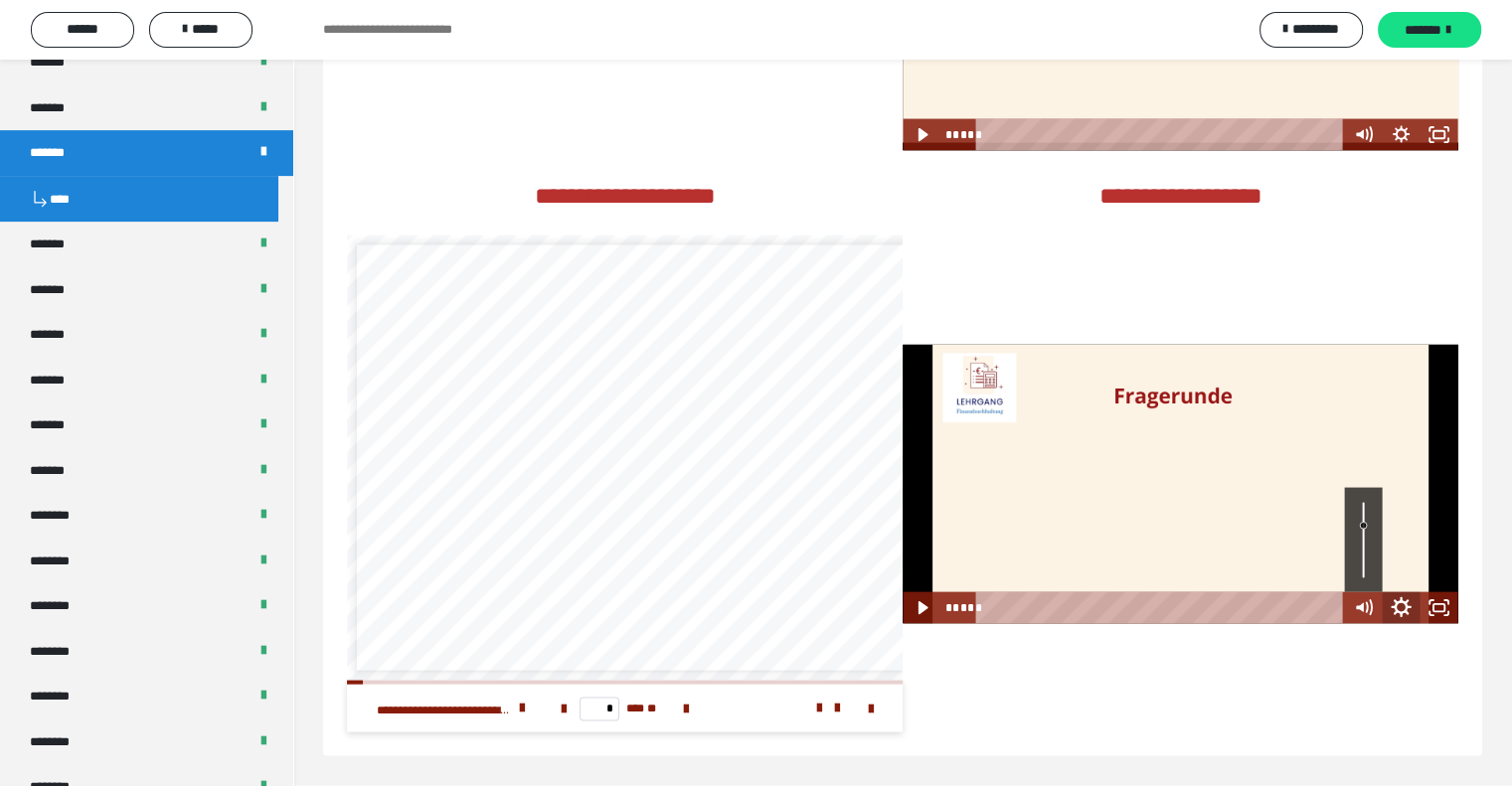 click 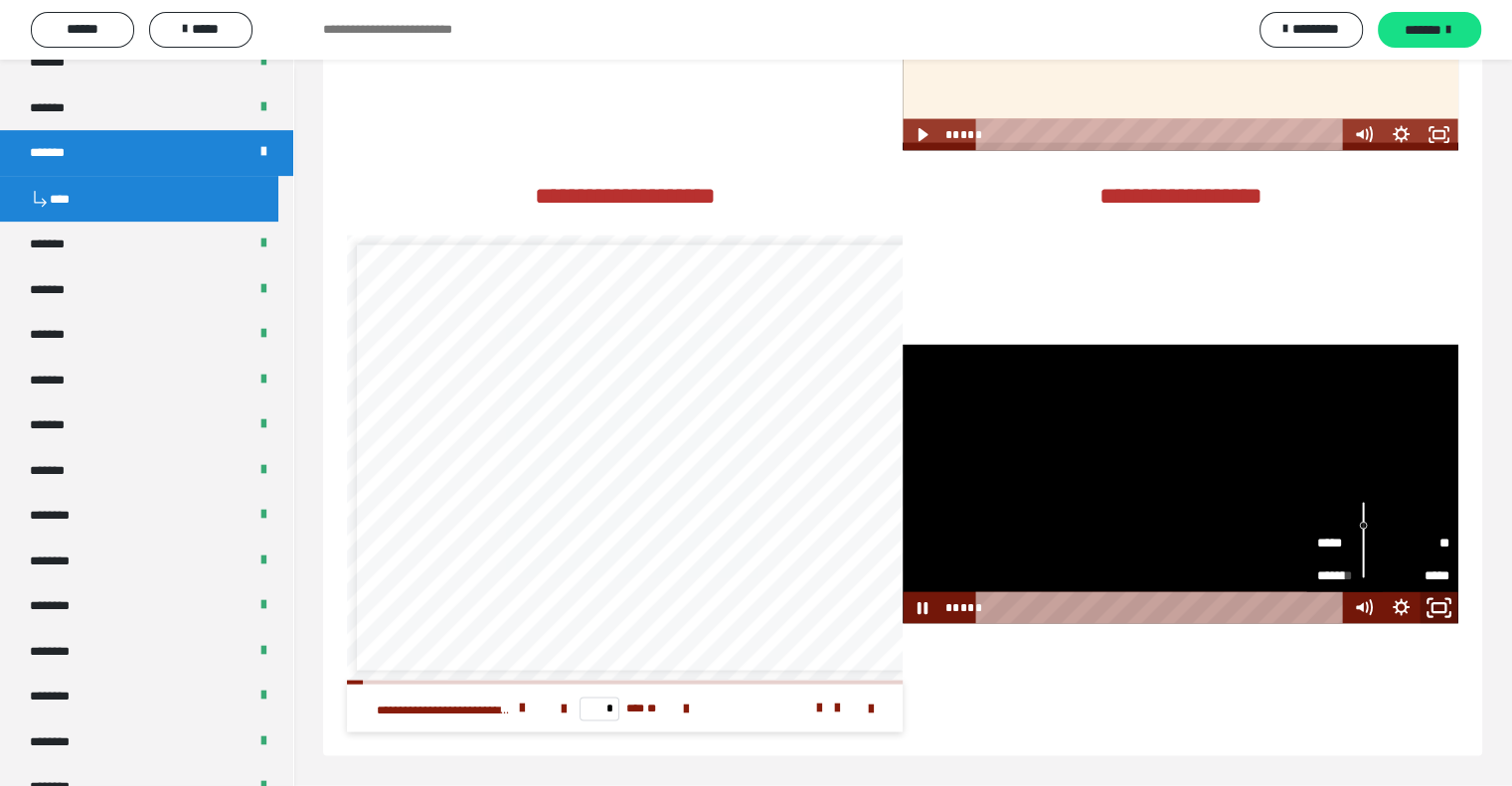 click 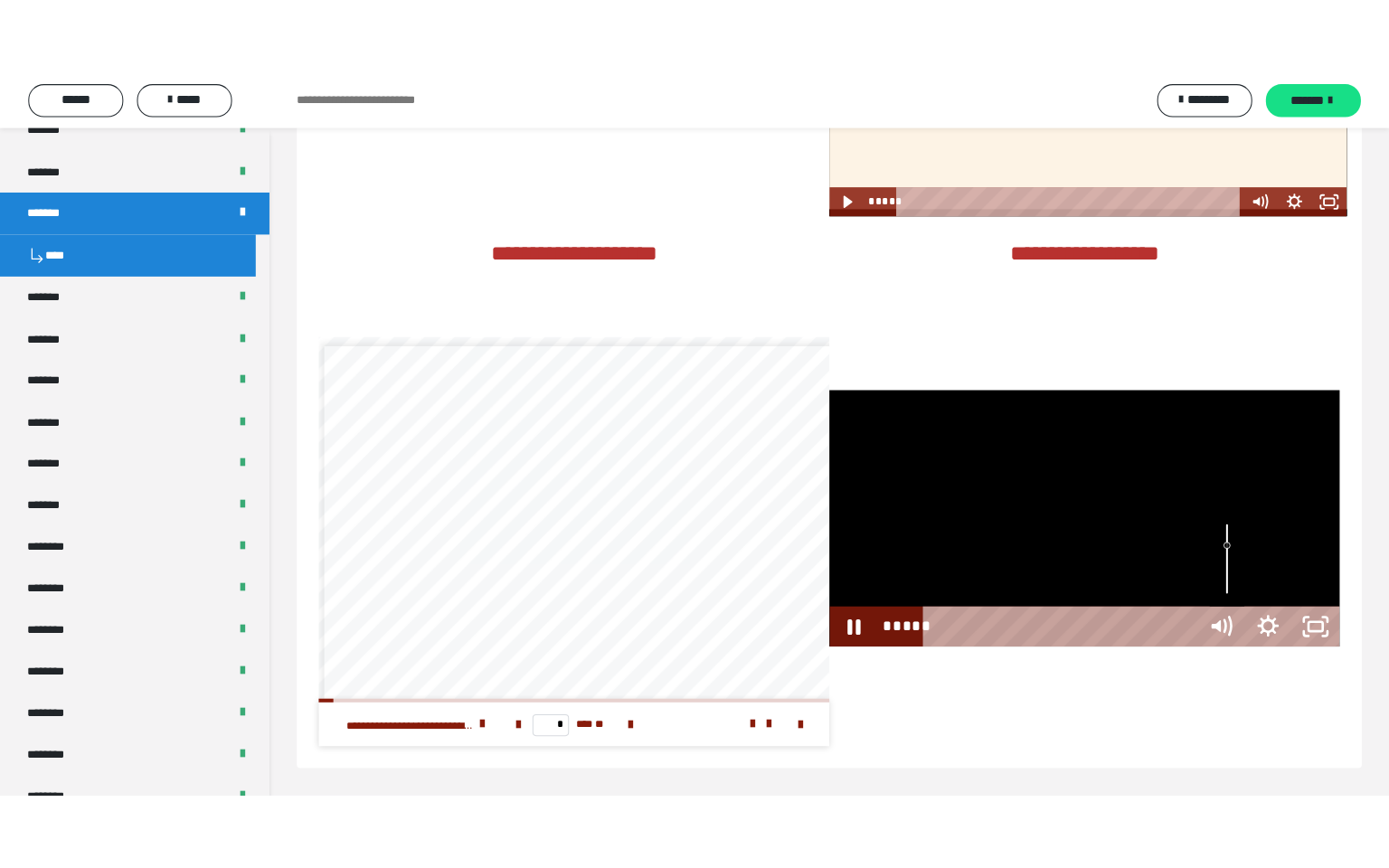scroll, scrollTop: 3533, scrollLeft: 0, axis: vertical 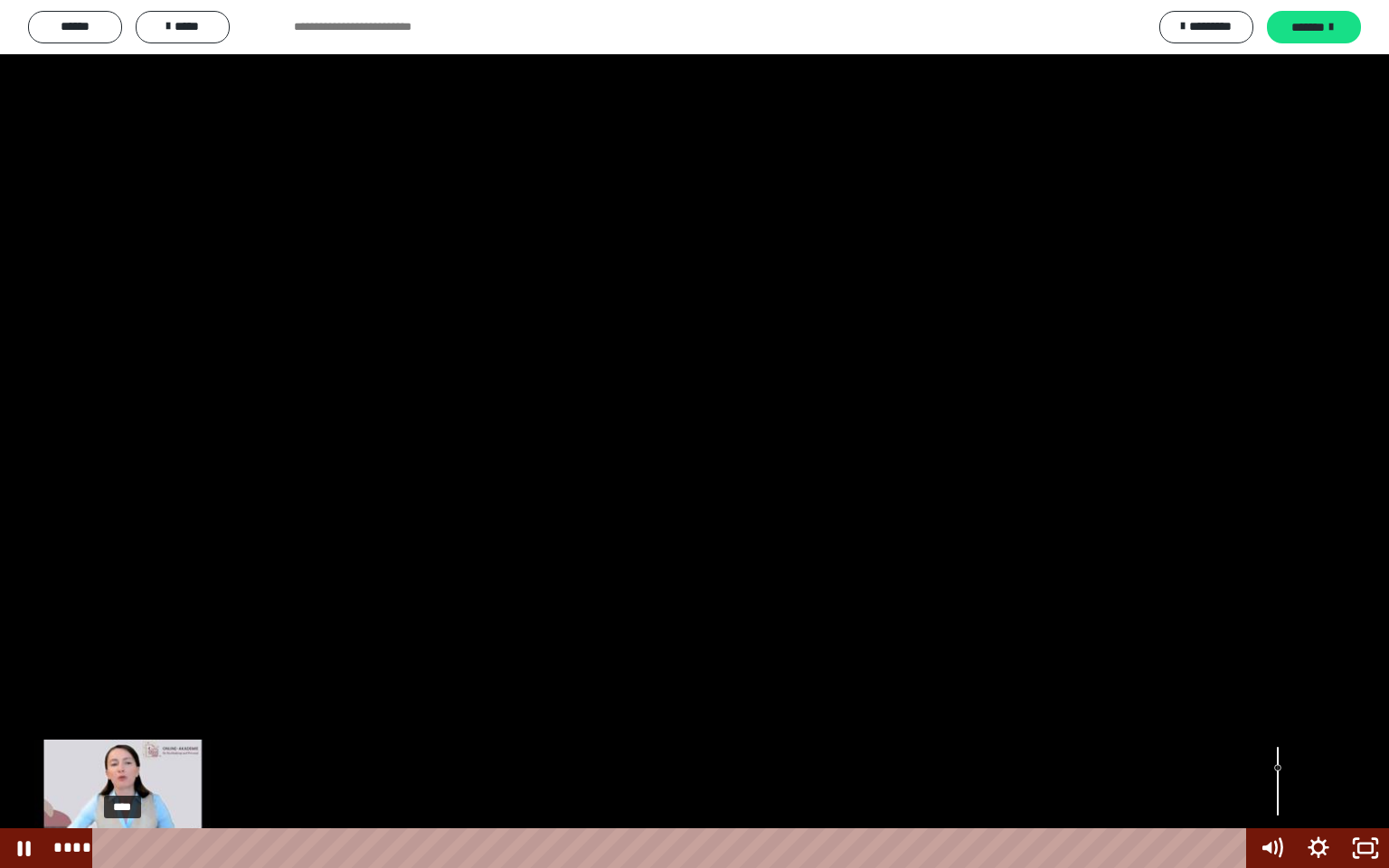 click on "****" at bounding box center (673, 848) 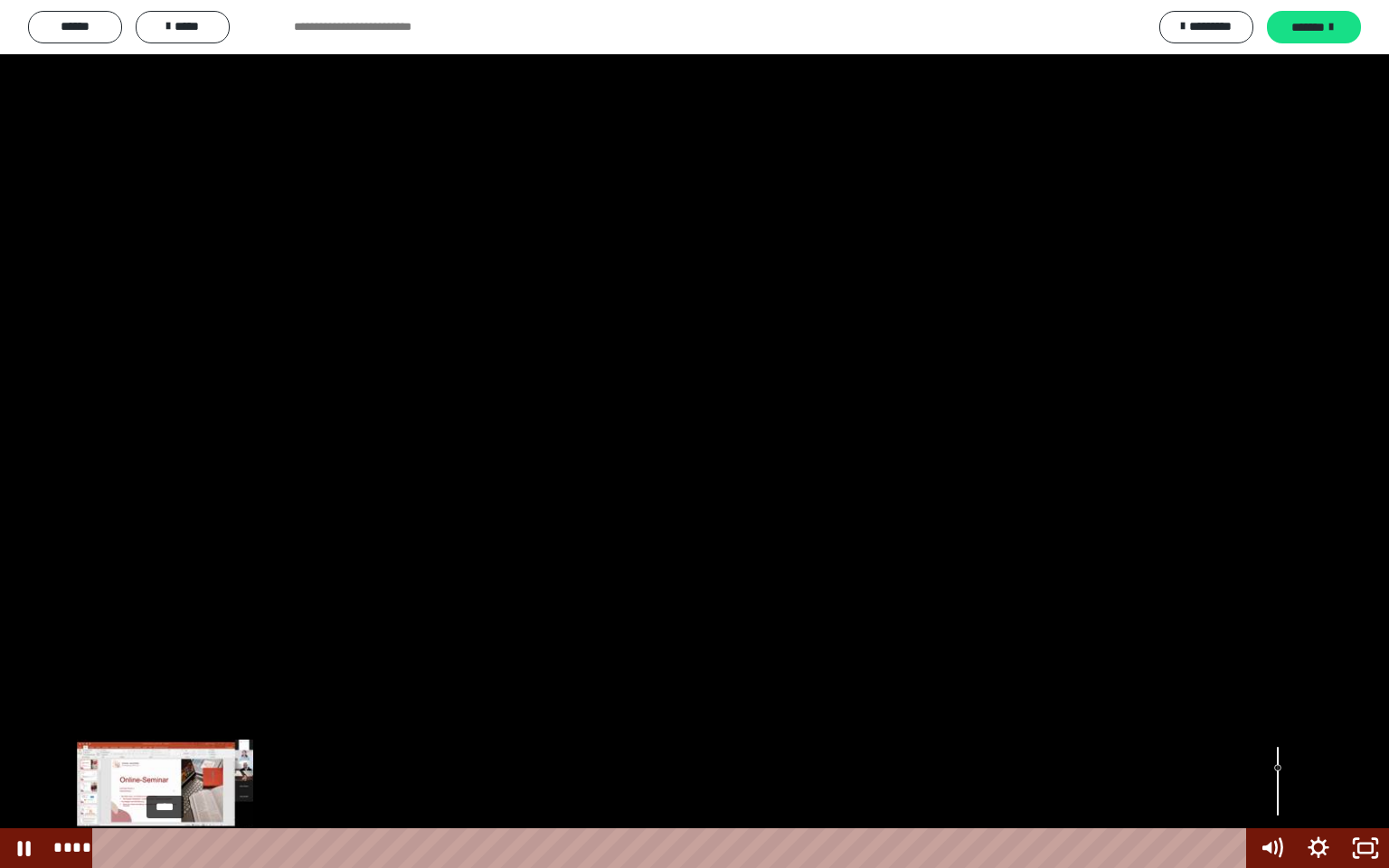 click on "****" at bounding box center [673, 848] 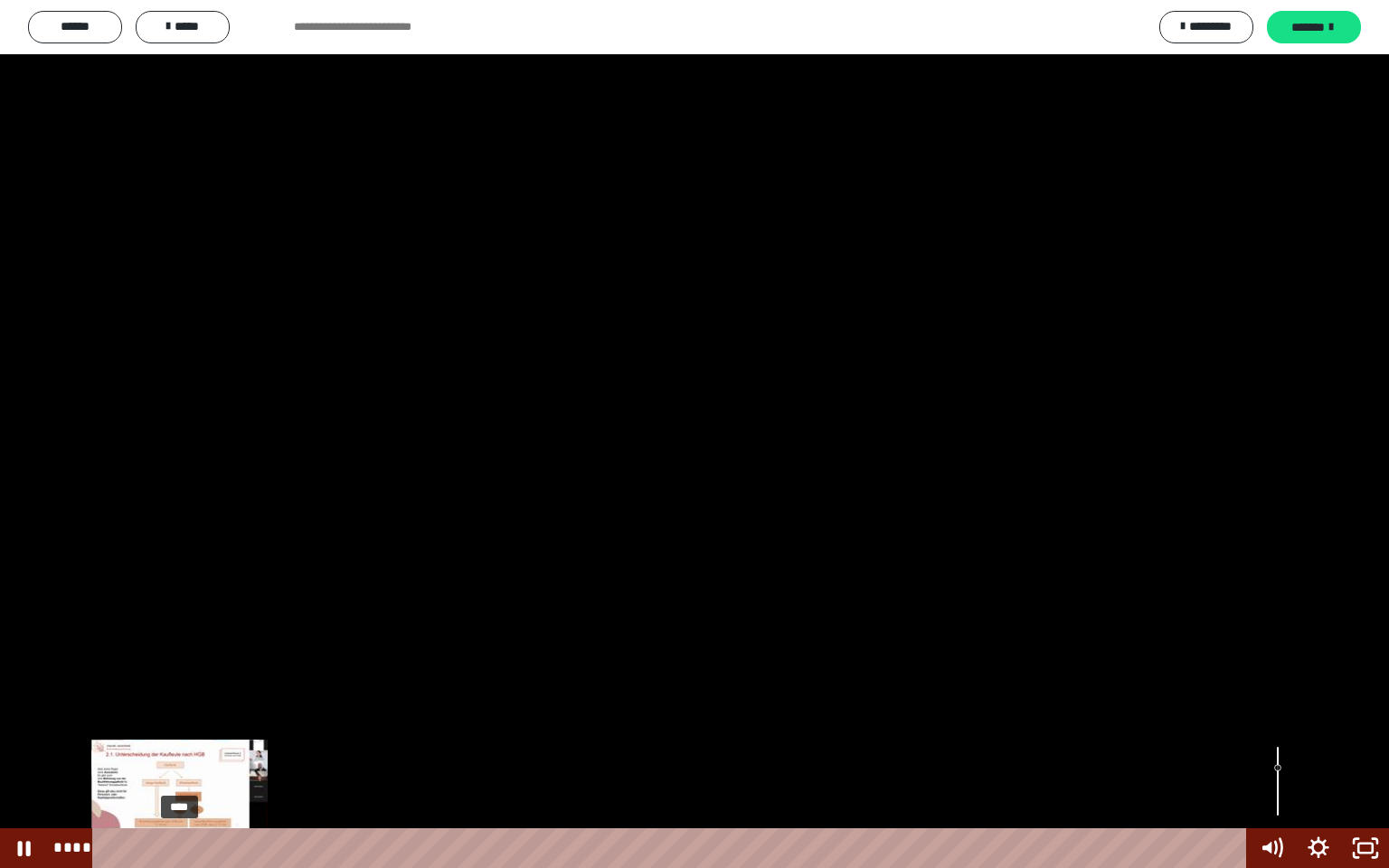click on "****" at bounding box center [673, 848] 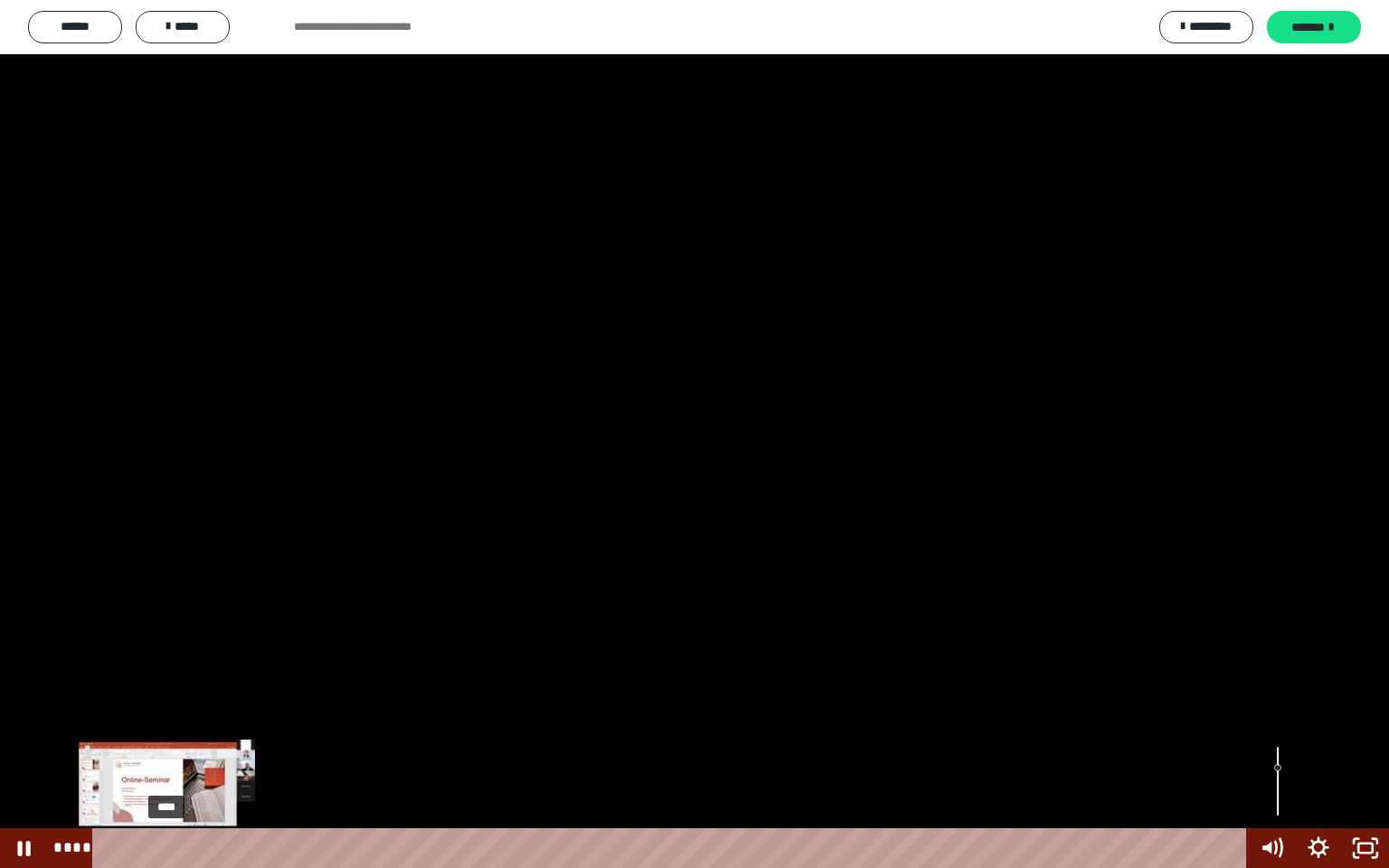 click on "****" at bounding box center [673, 848] 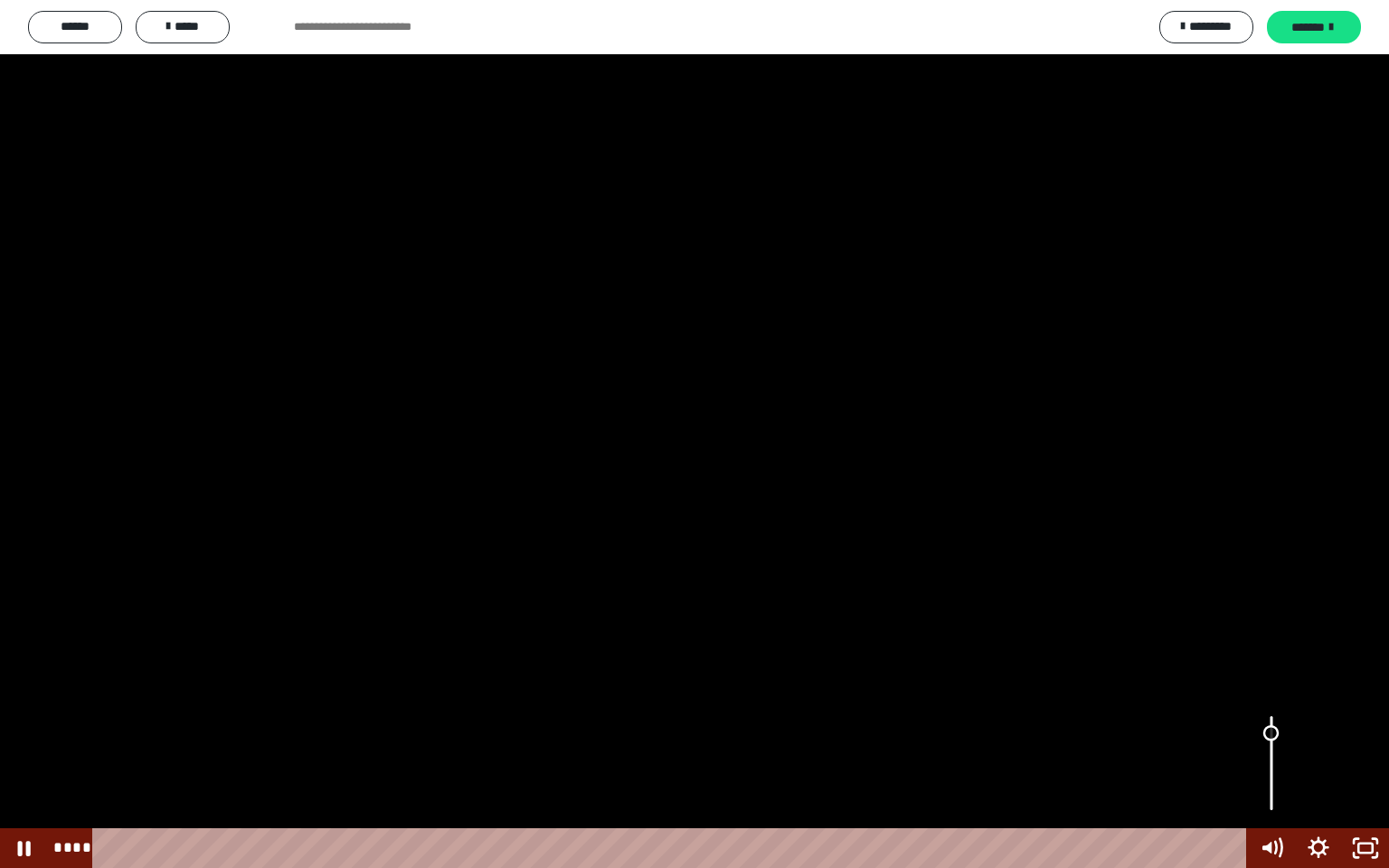 drag, startPoint x: 1278, startPoint y: 745, endPoint x: 1277, endPoint y: 734, distance: 11.045361 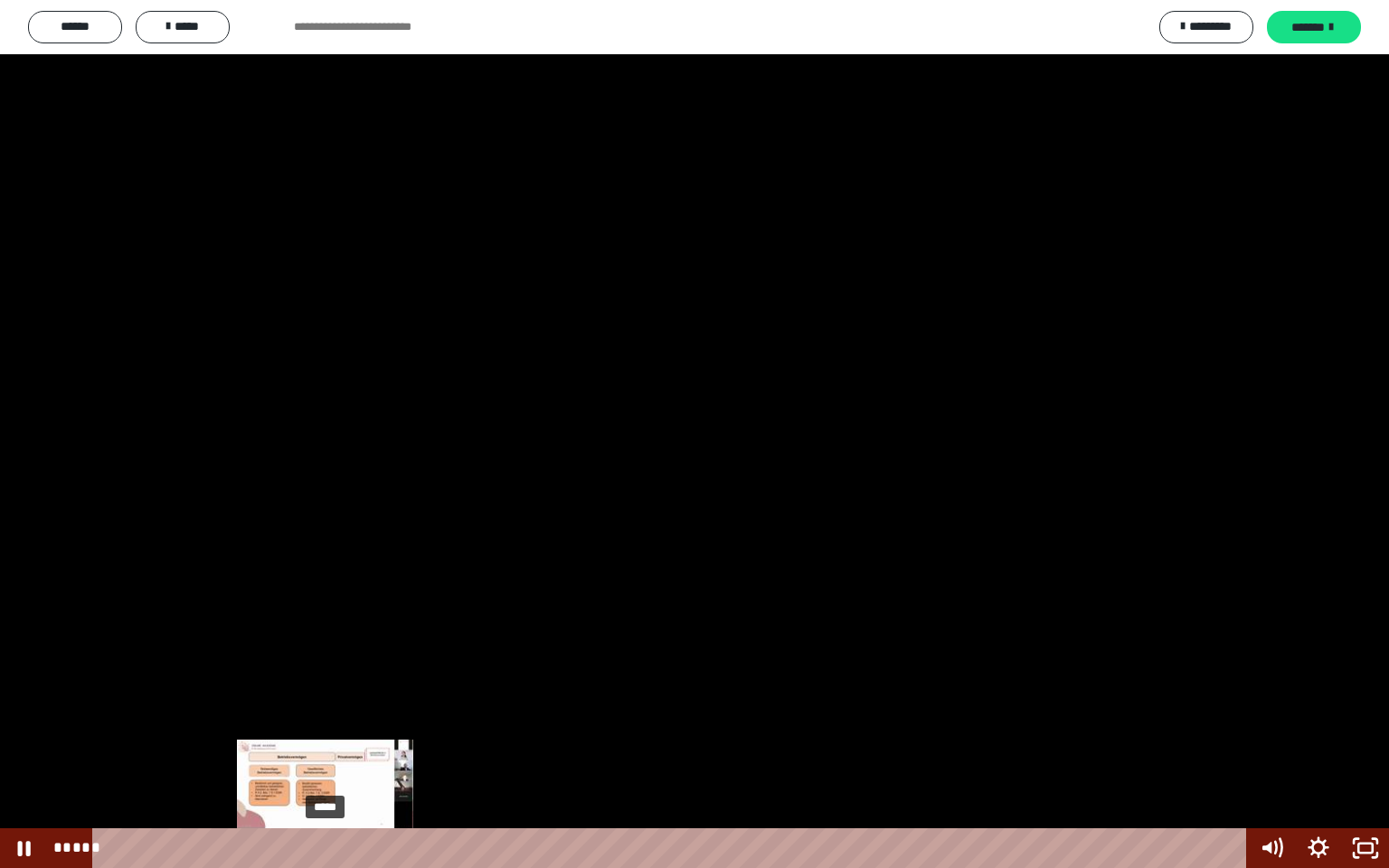 click on "*****" at bounding box center (673, 848) 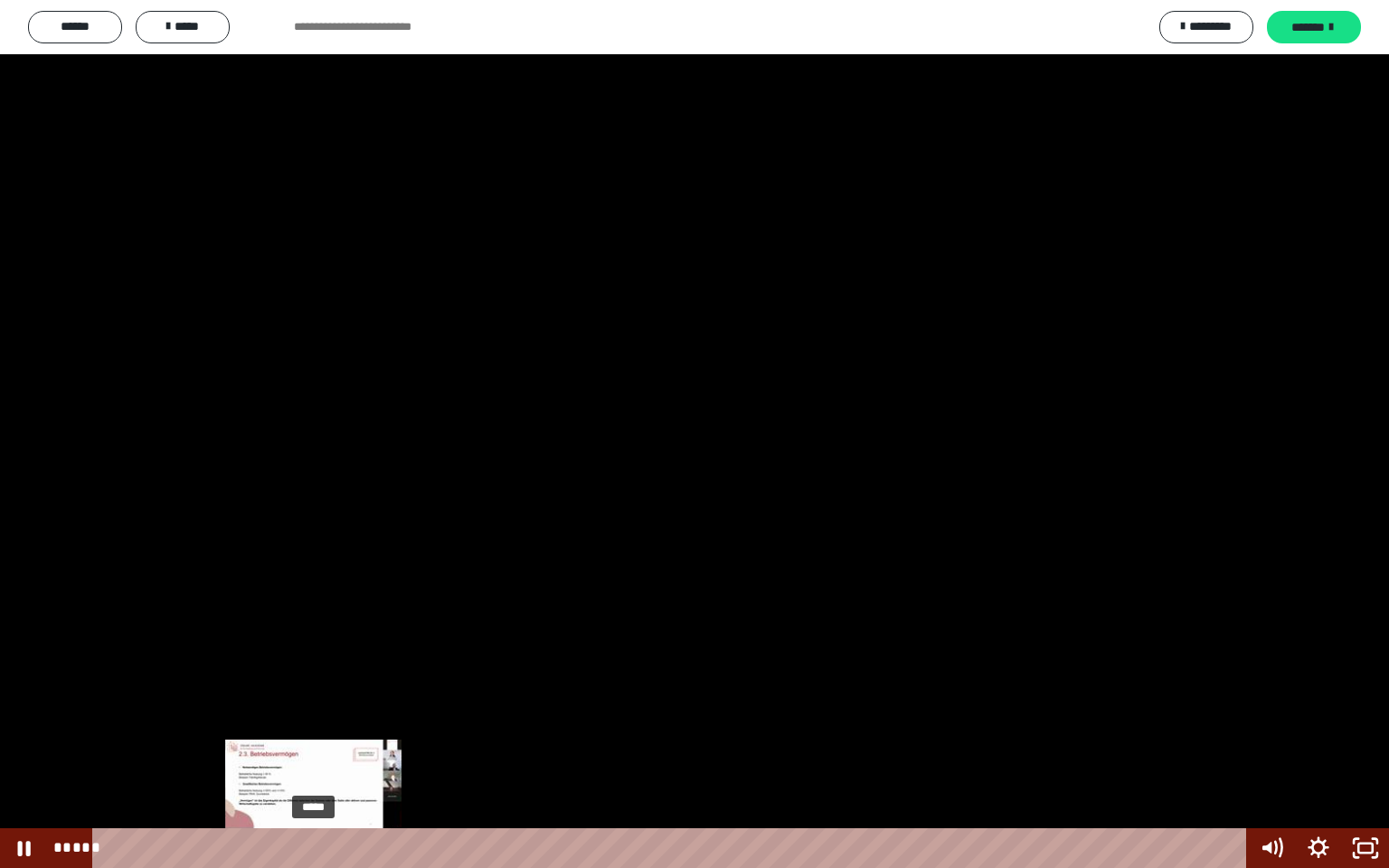 click on "*****" at bounding box center [673, 848] 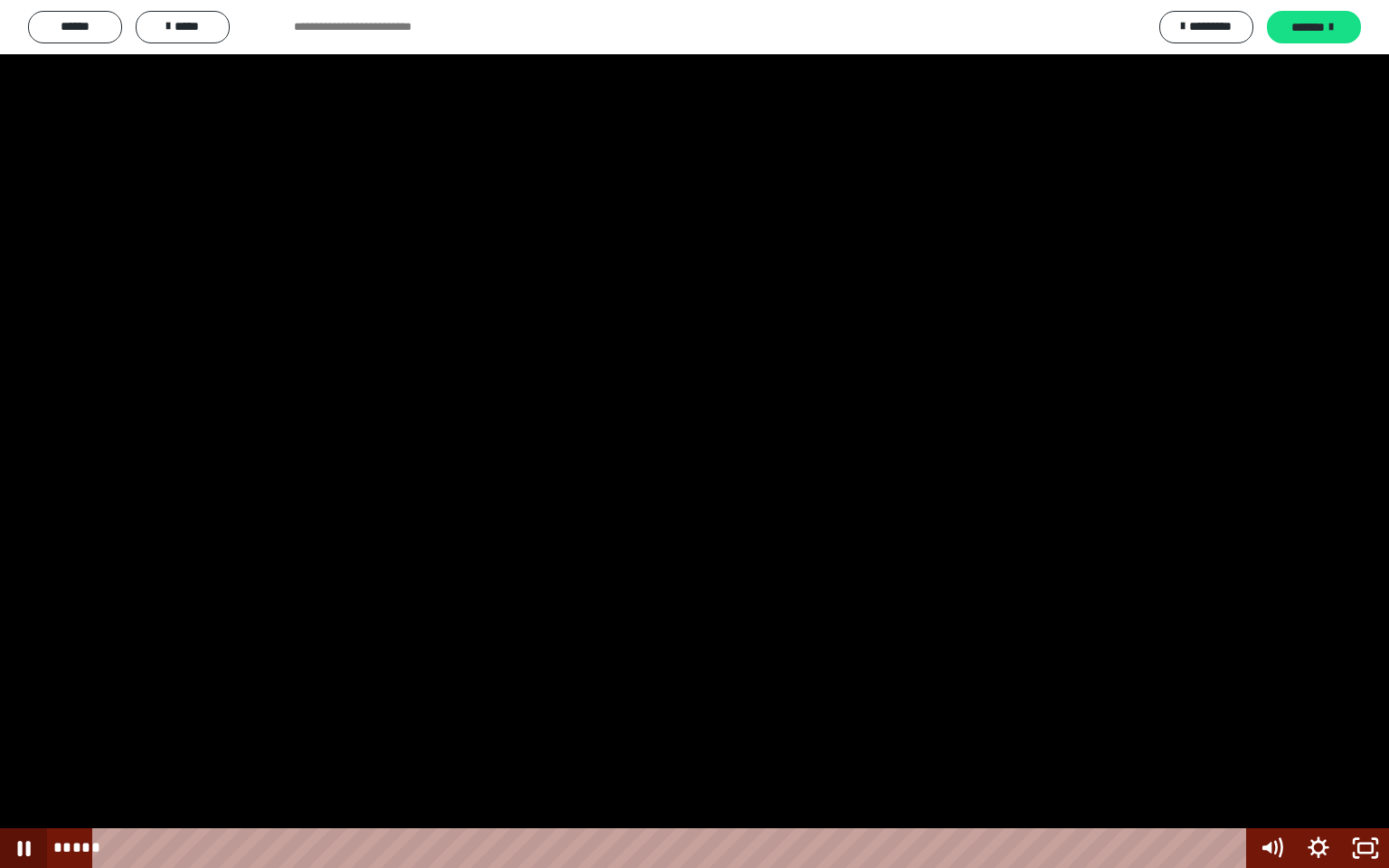 click 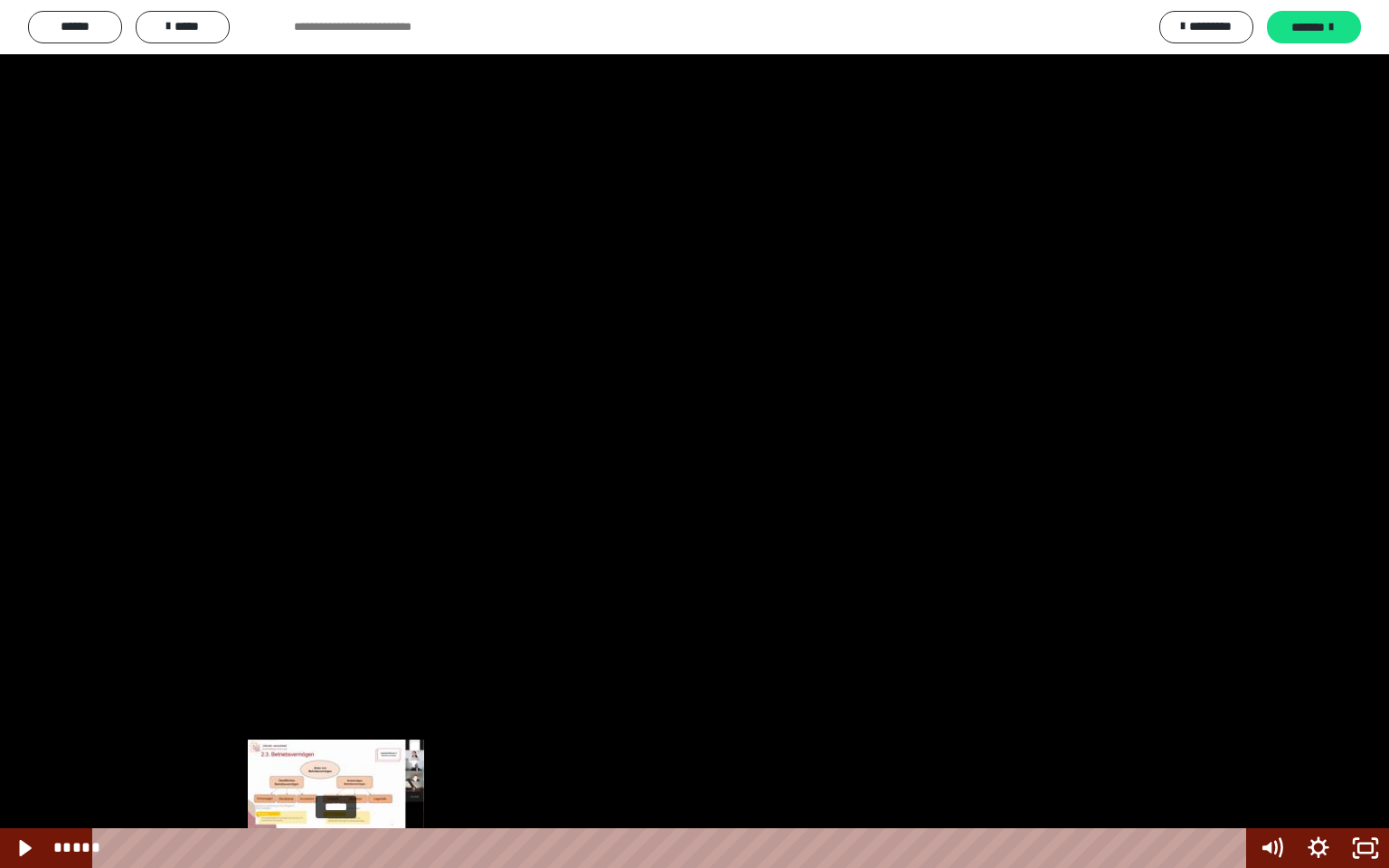 click on "*****" at bounding box center [673, 848] 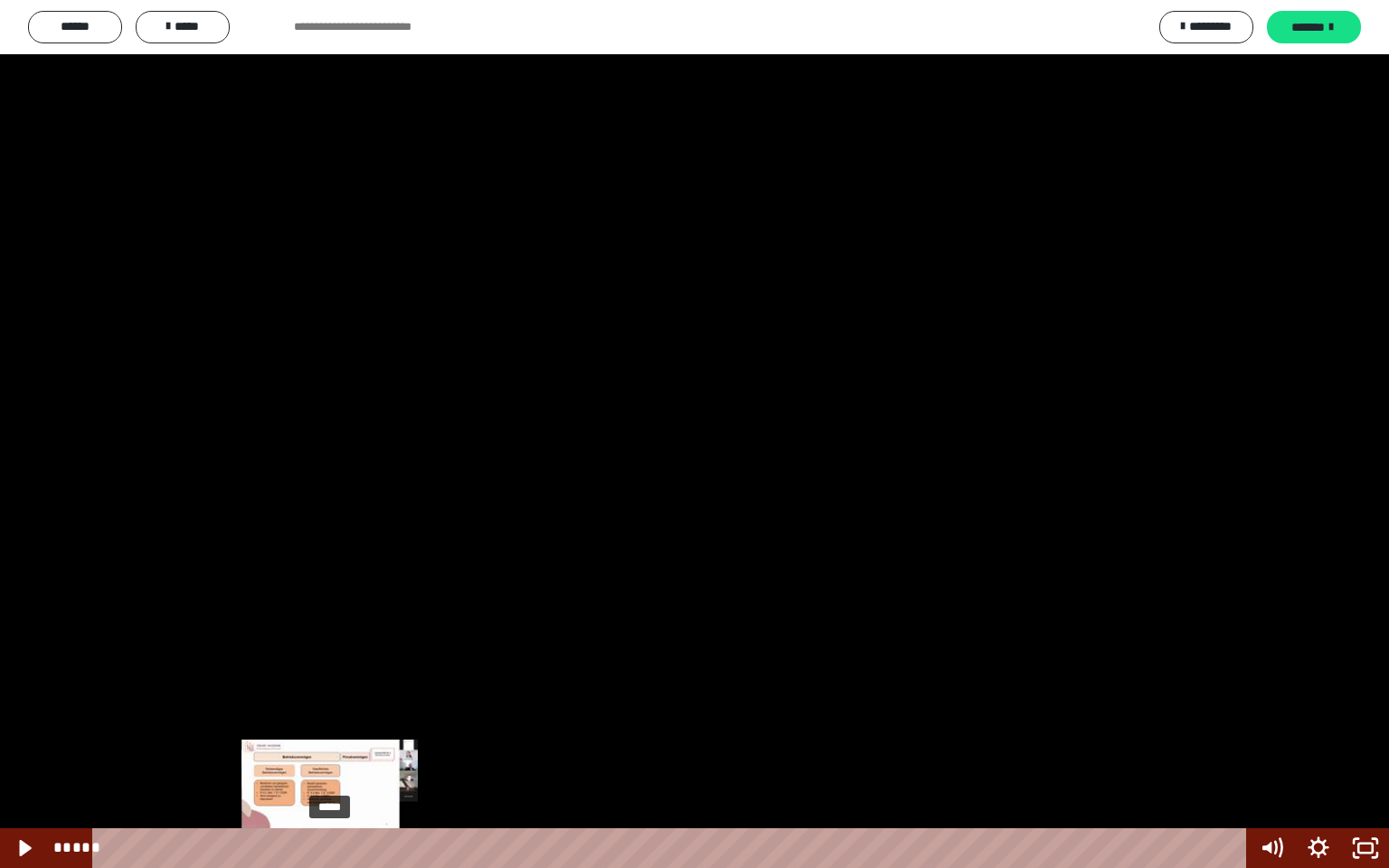 click at bounding box center [335, 848] 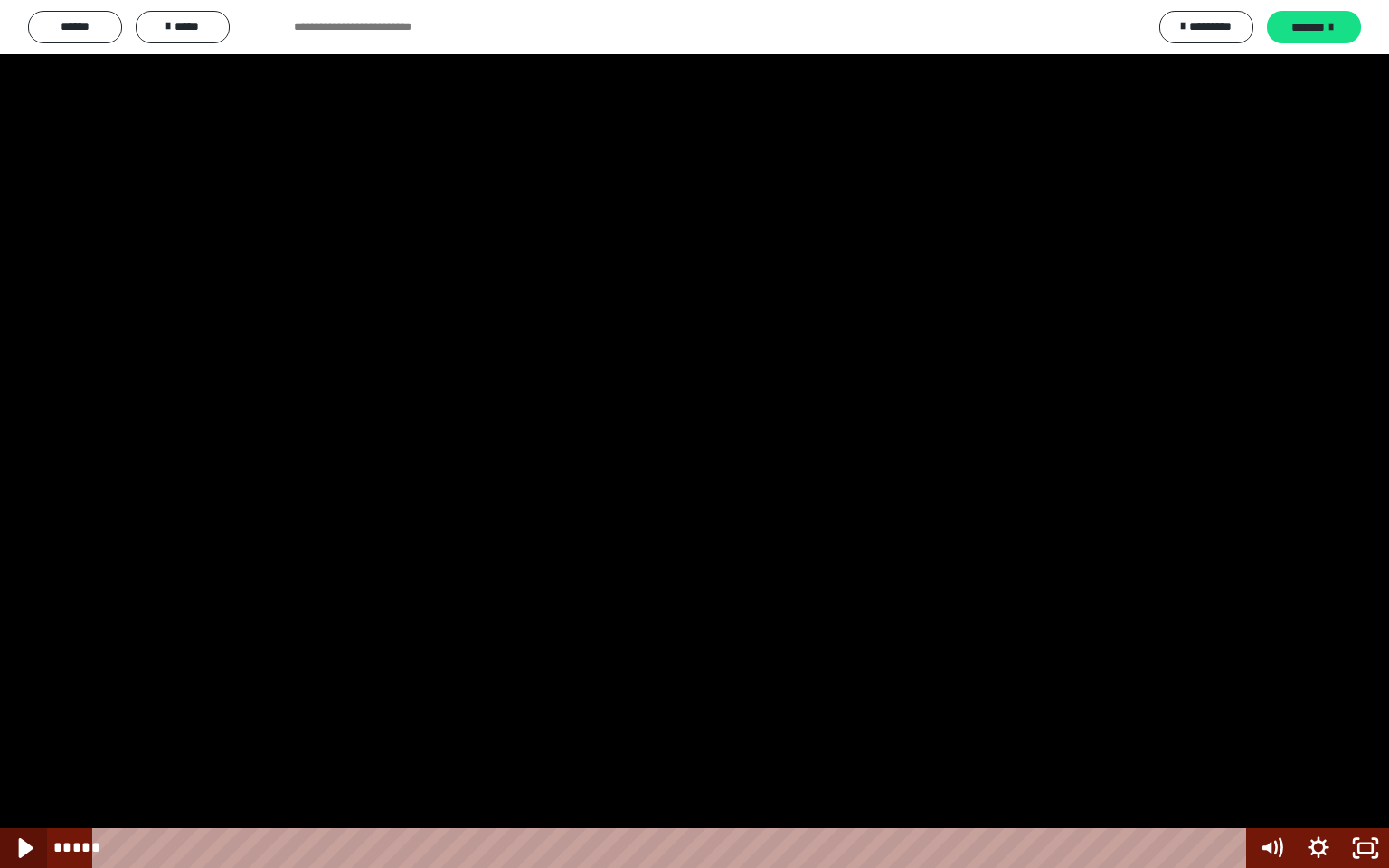 click 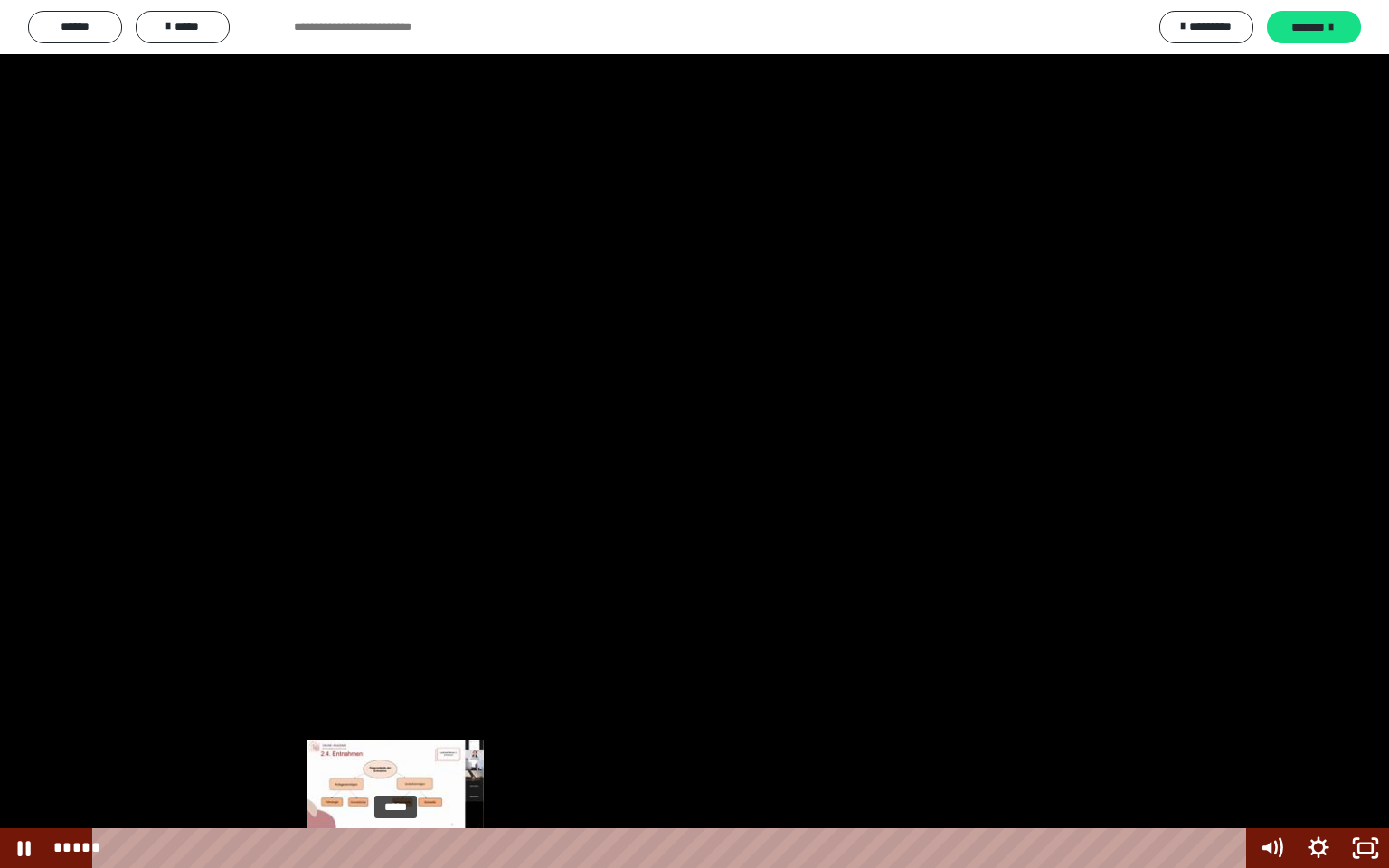 click at bounding box center (395, 848) 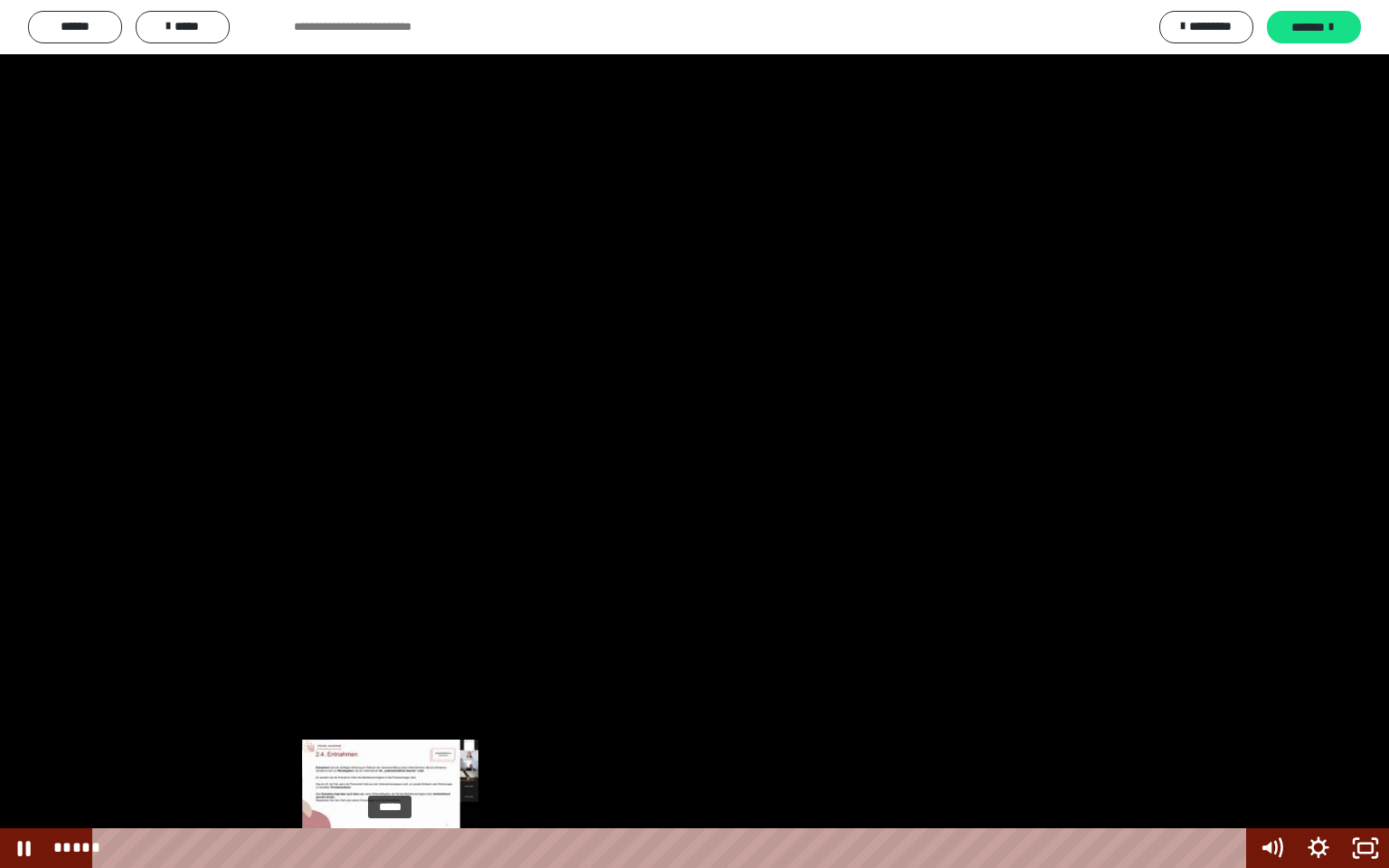 click at bounding box center [390, 848] 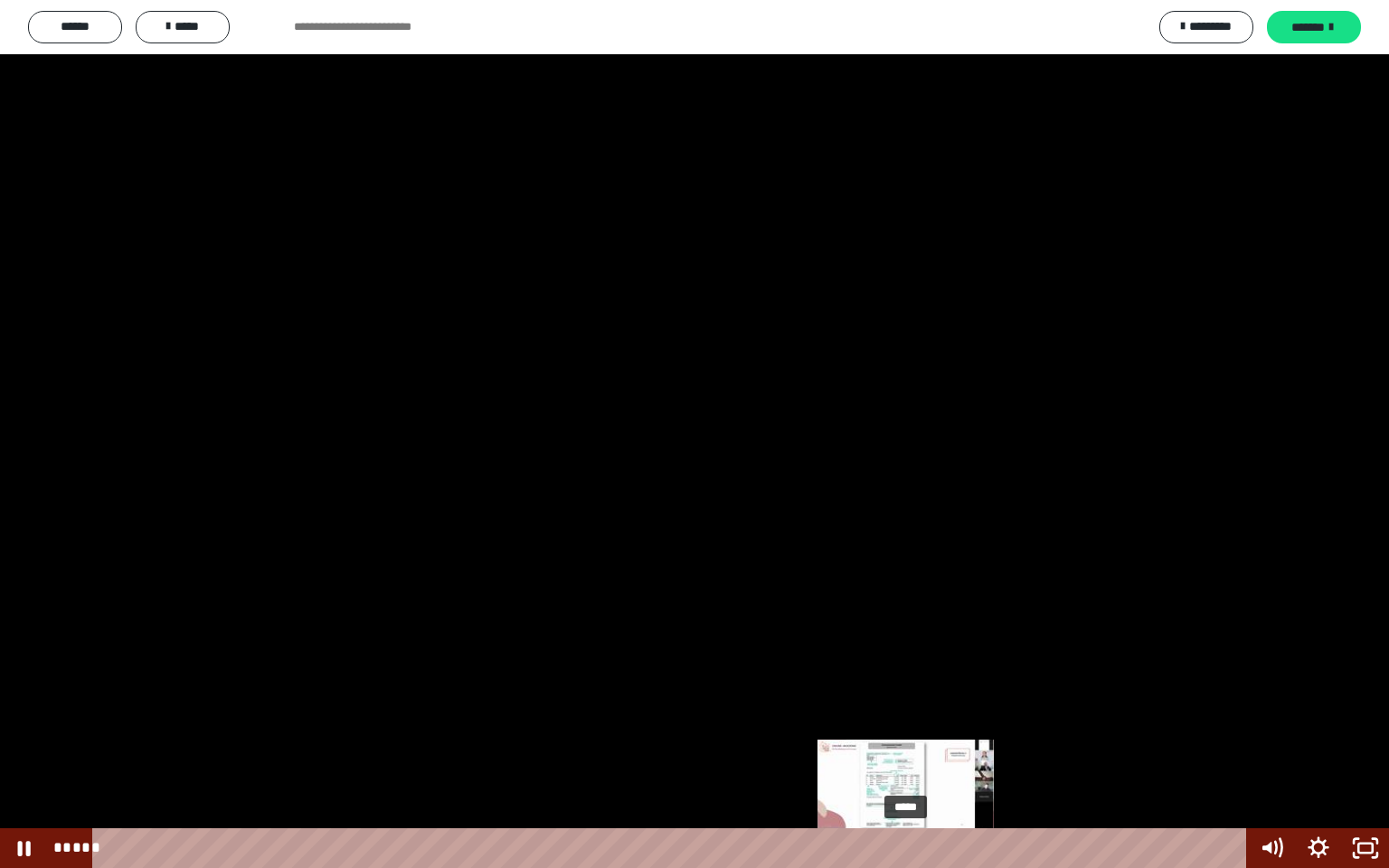 click on "*****" at bounding box center (673, 848) 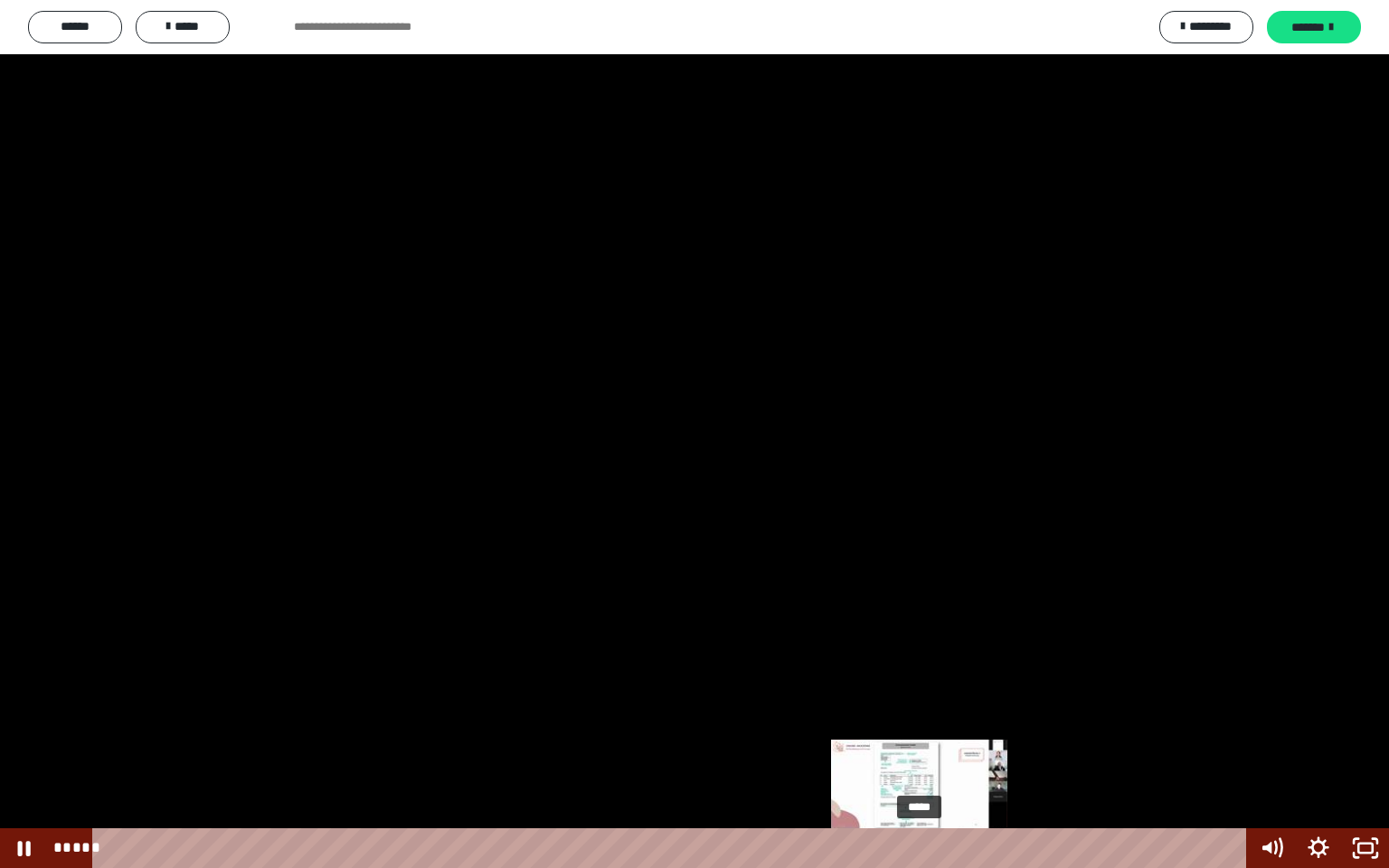 click on "*****" at bounding box center (673, 848) 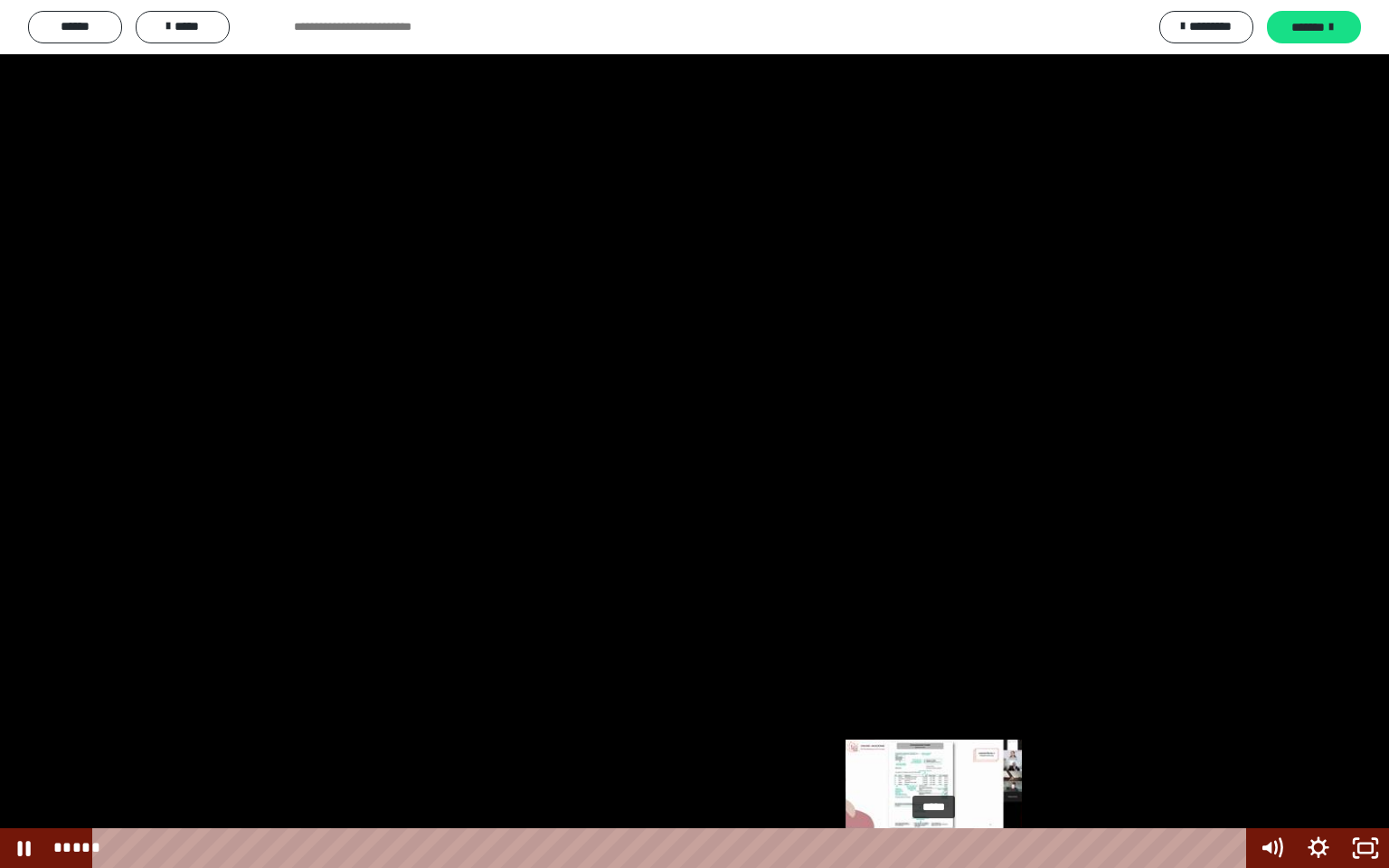 click on "*****" at bounding box center [673, 848] 